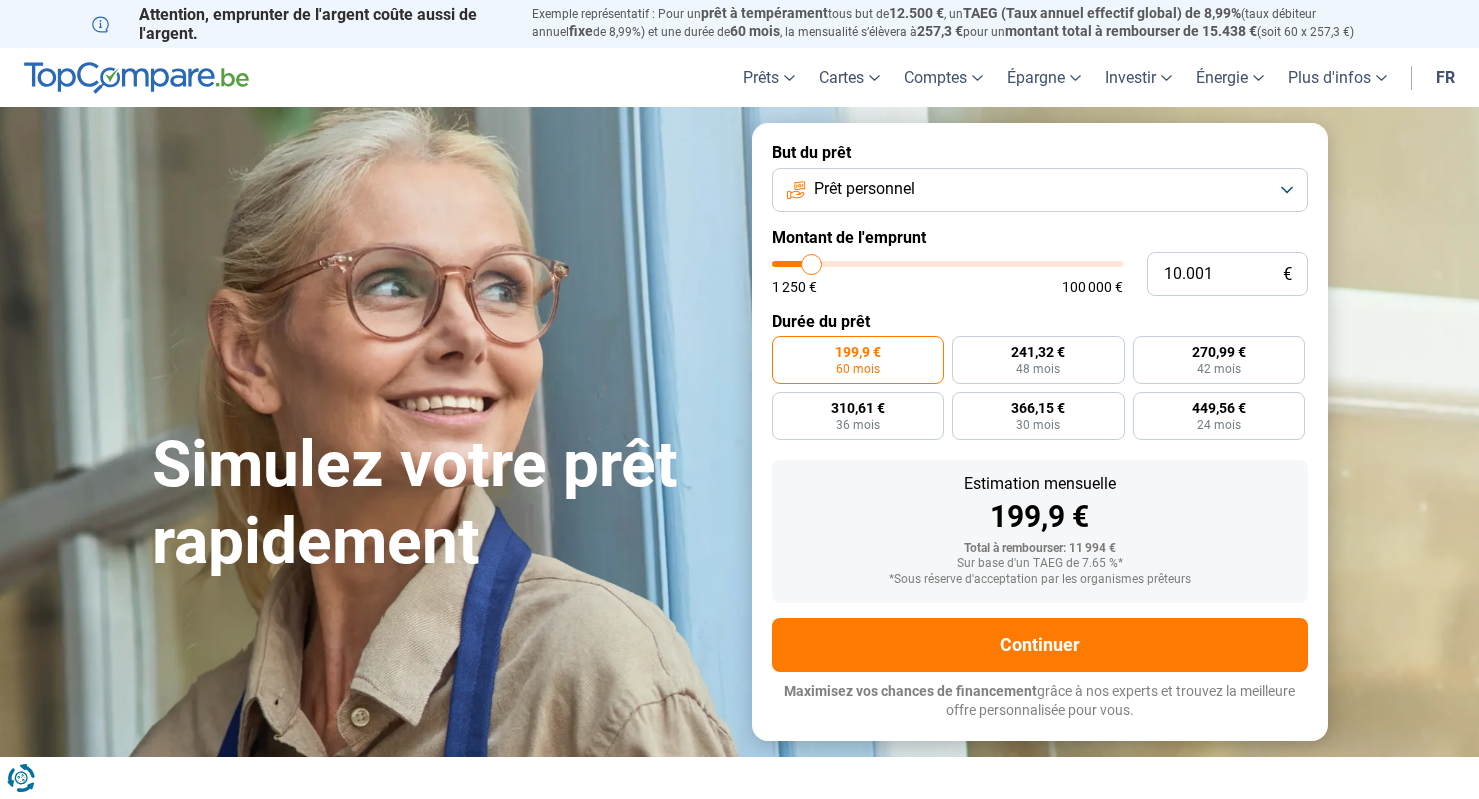 scroll, scrollTop: 0, scrollLeft: 0, axis: both 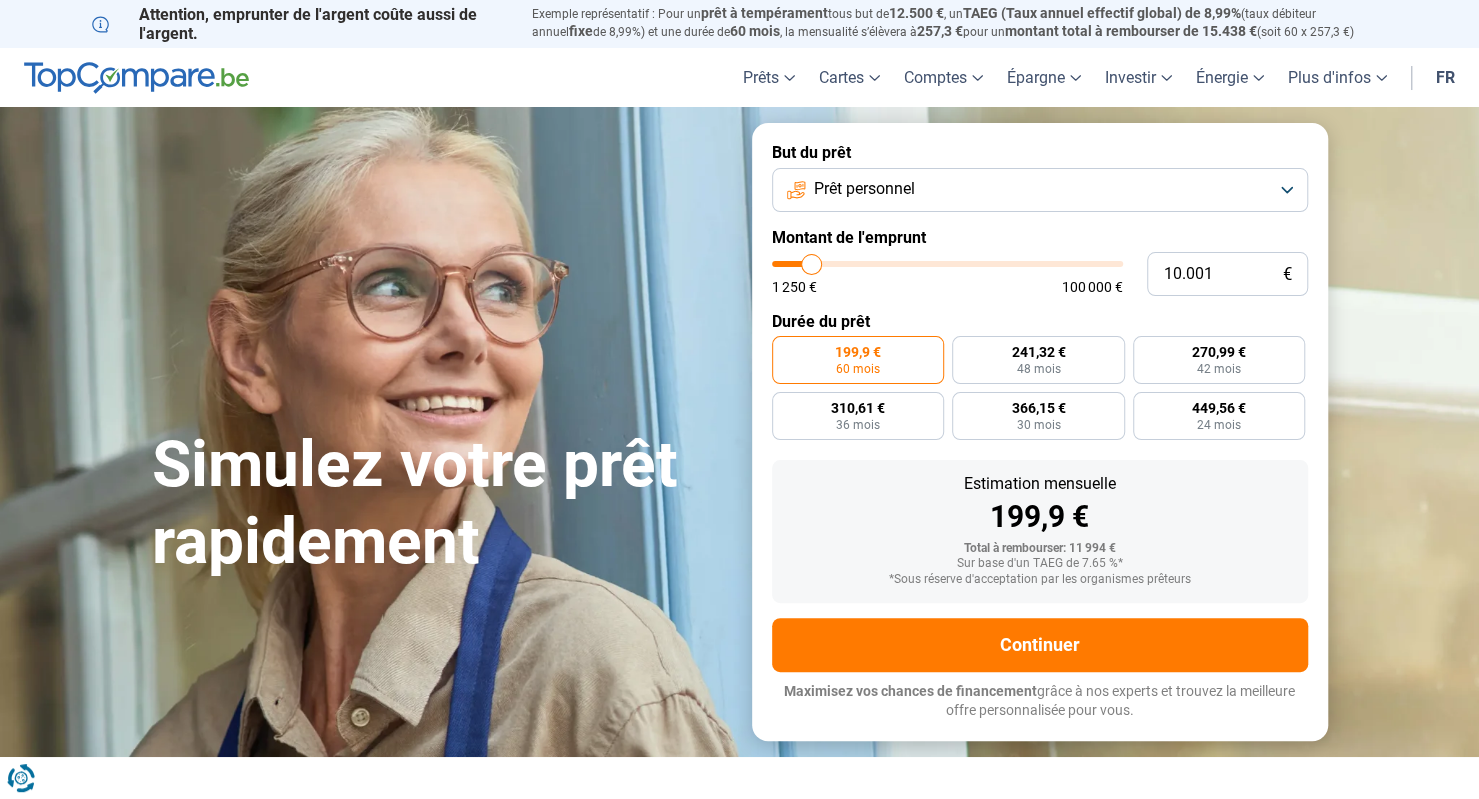 type on "11.250" 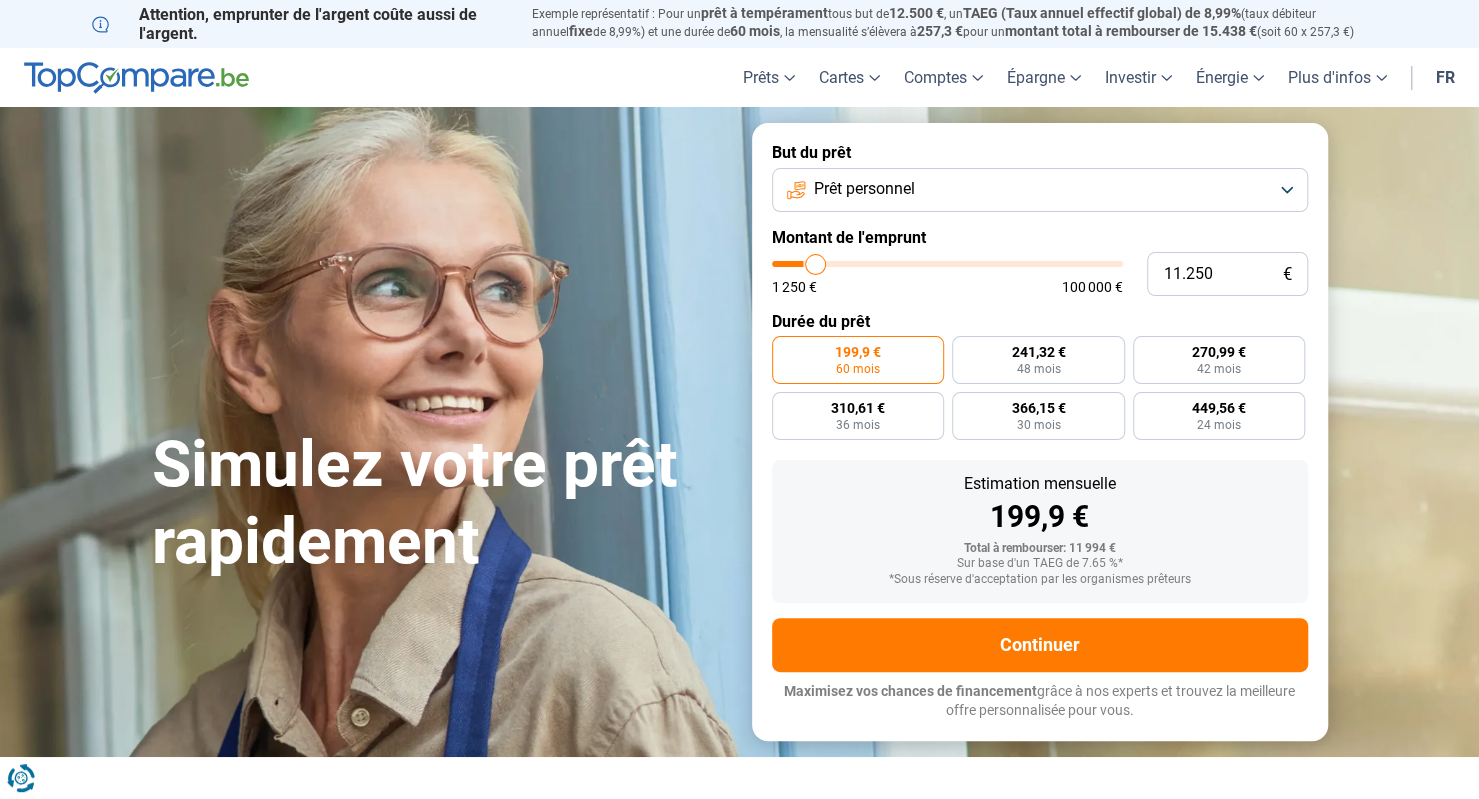 type on "15.000" 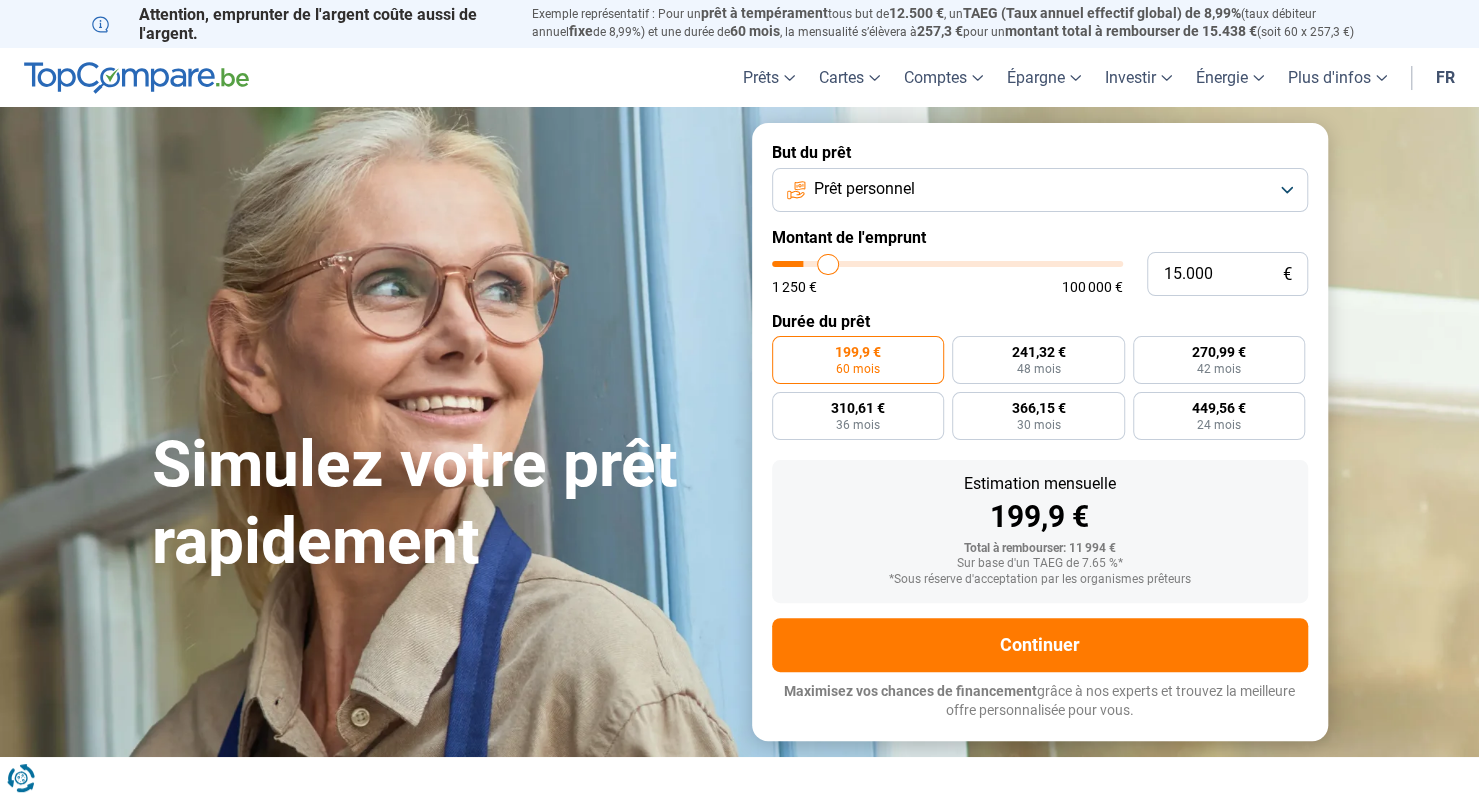 type on "19.500" 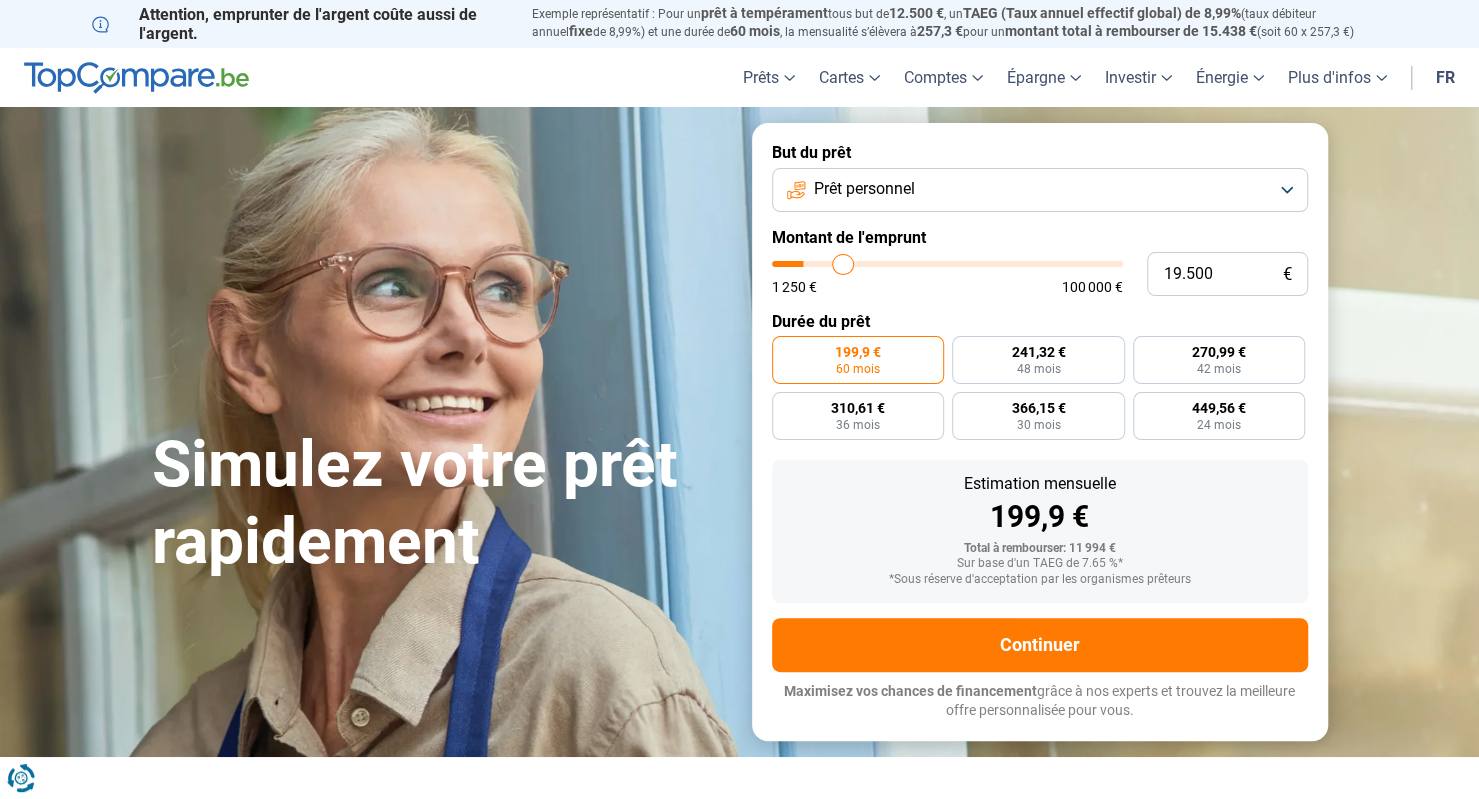 type on "23.250" 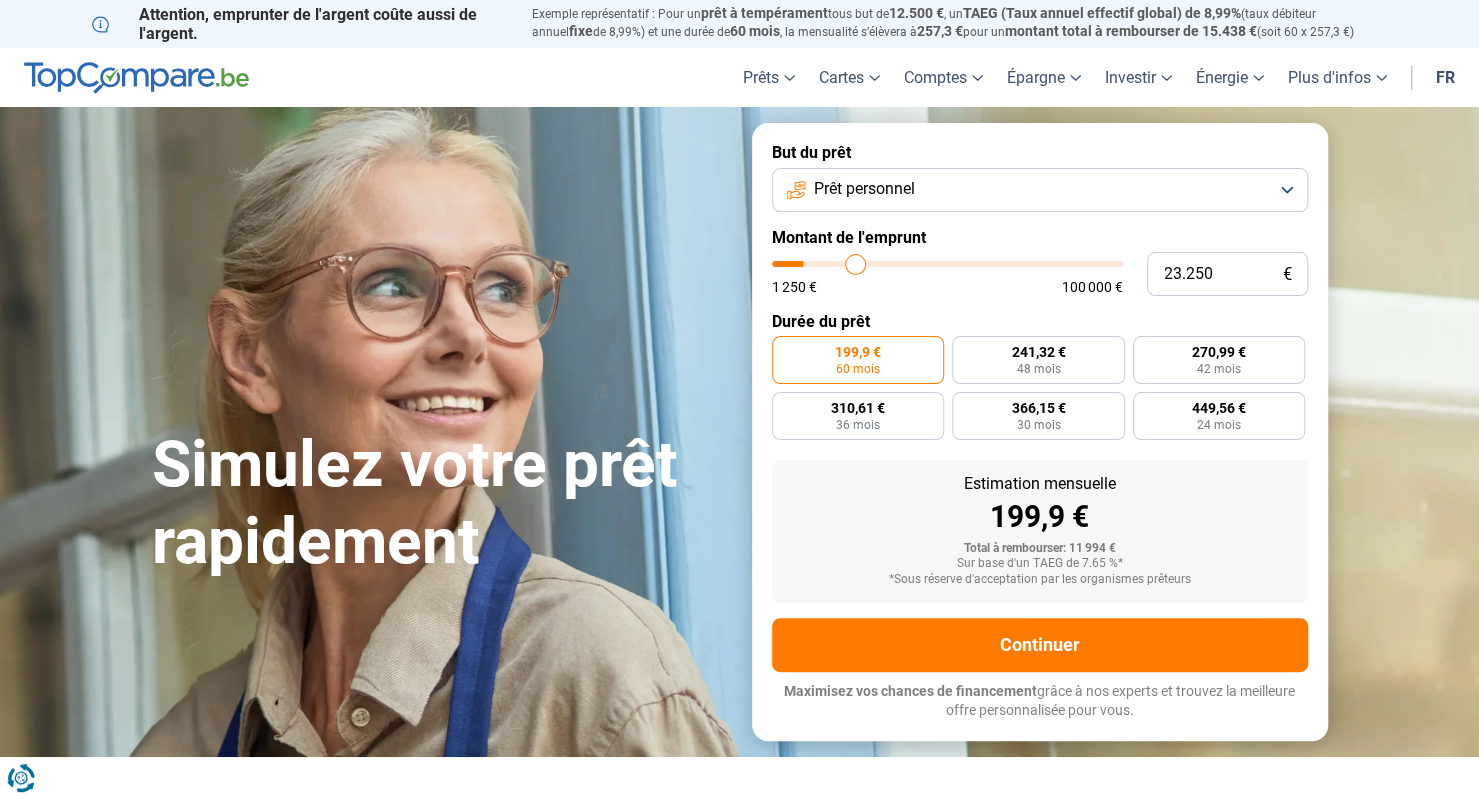 type on "26.500" 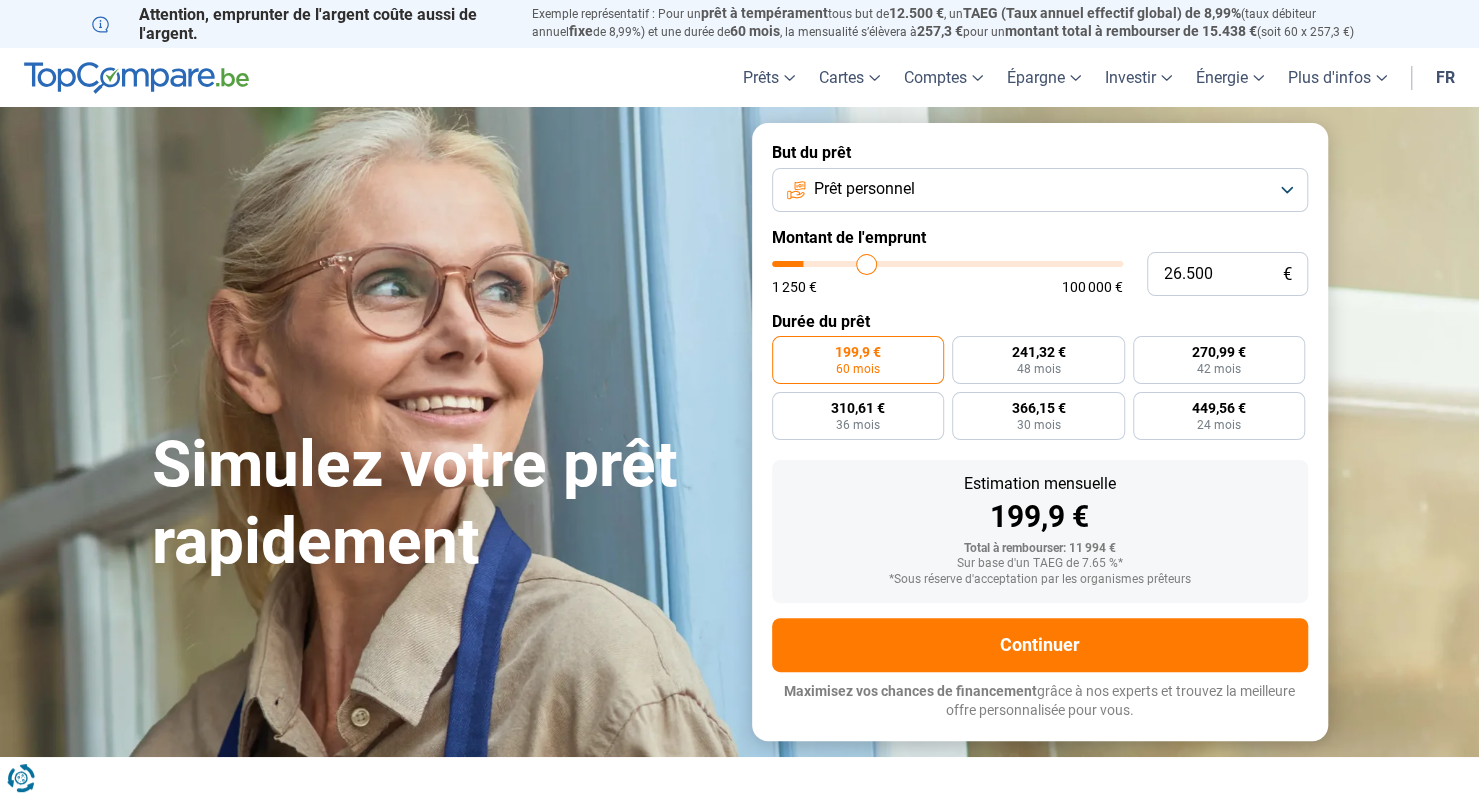 type on "28.750" 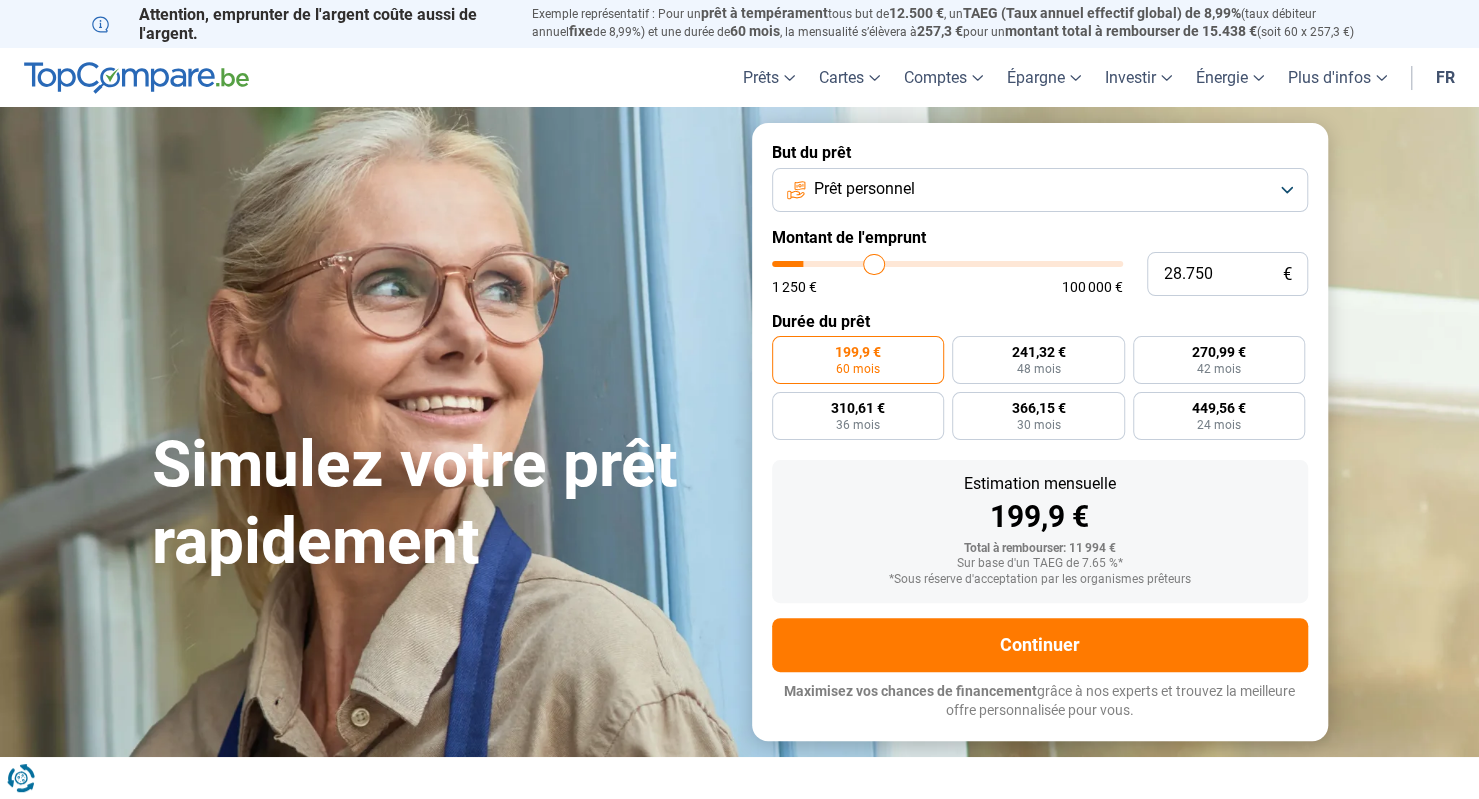 type on "30.000" 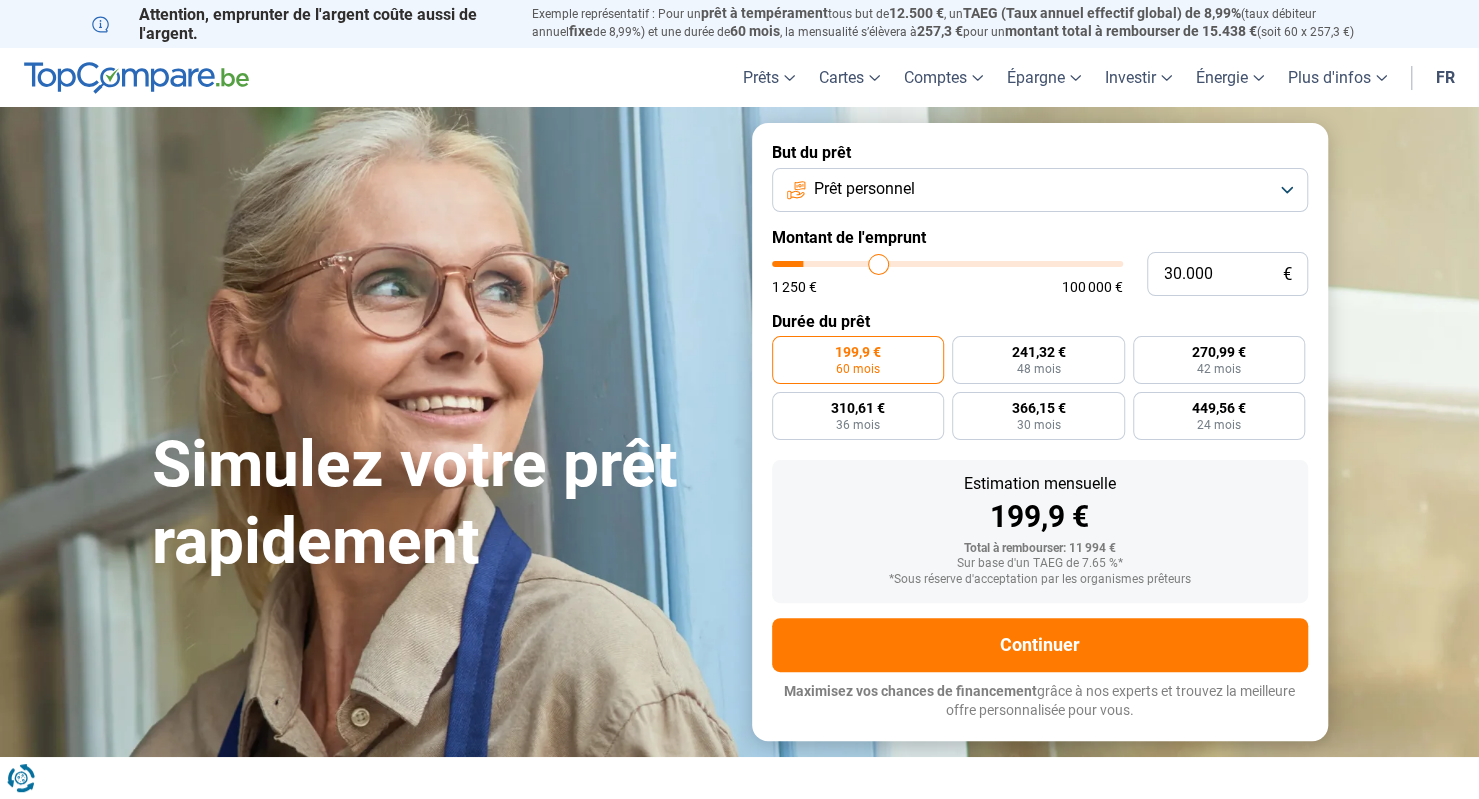 type on "31.000" 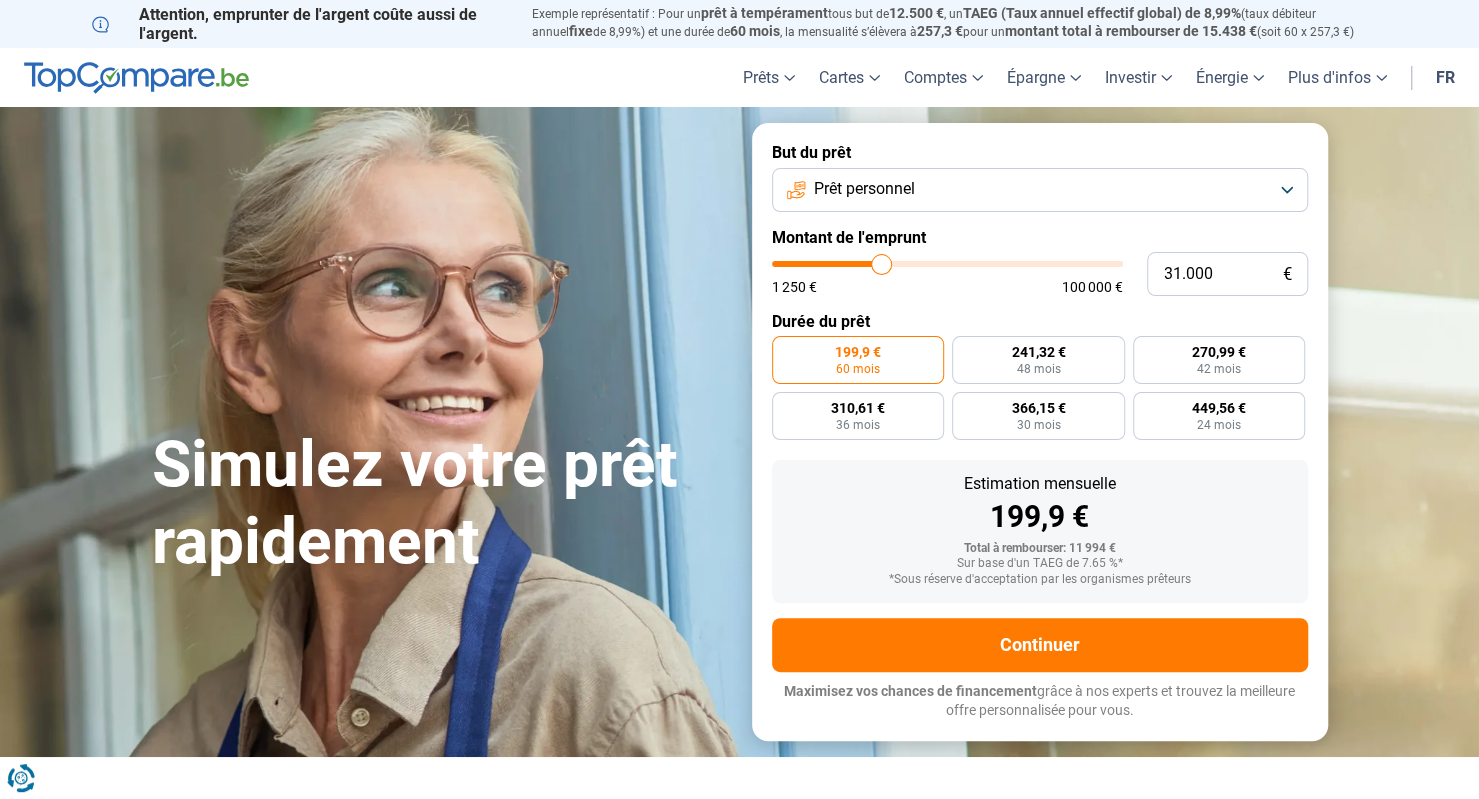 type on "31.500" 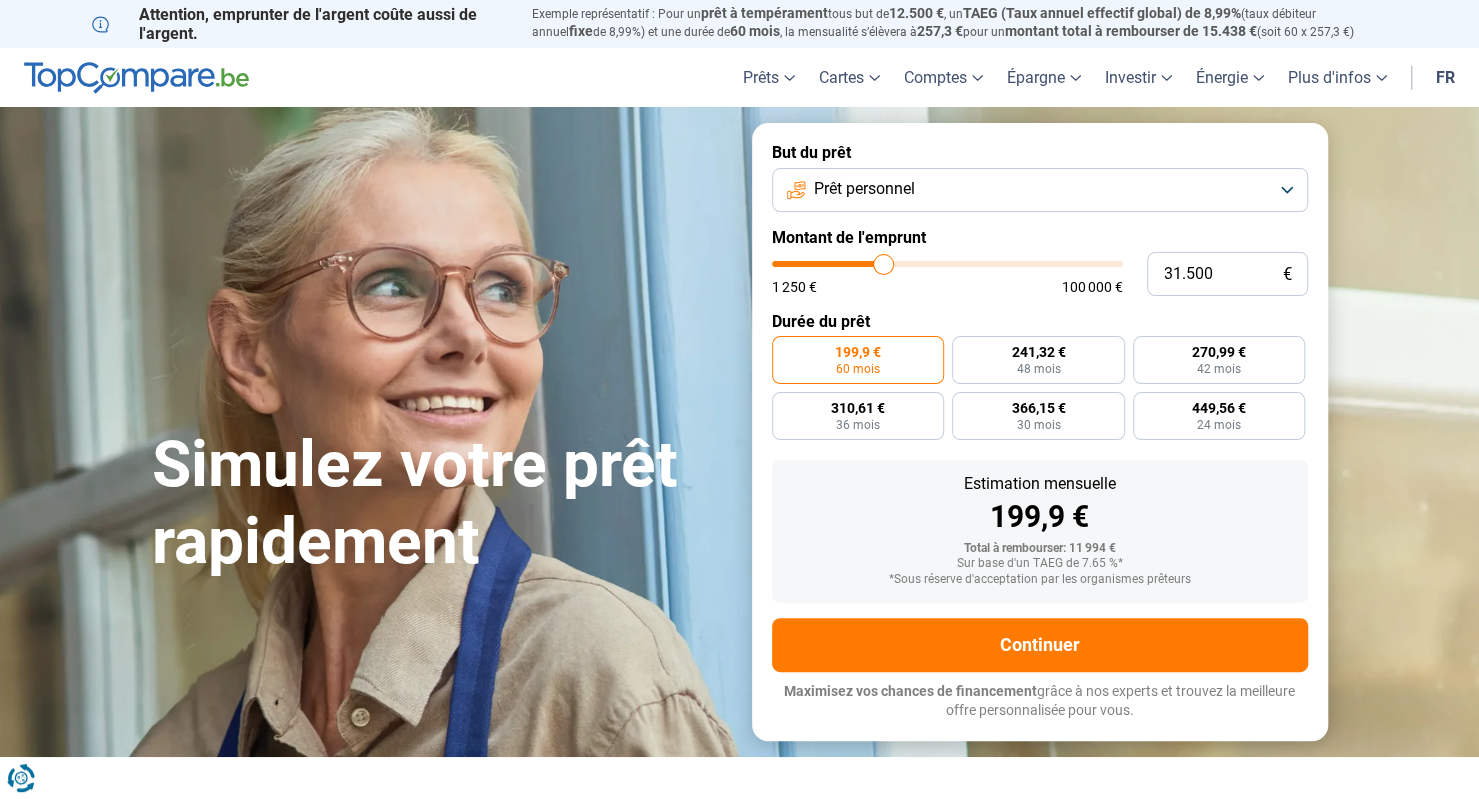 type on "31.750" 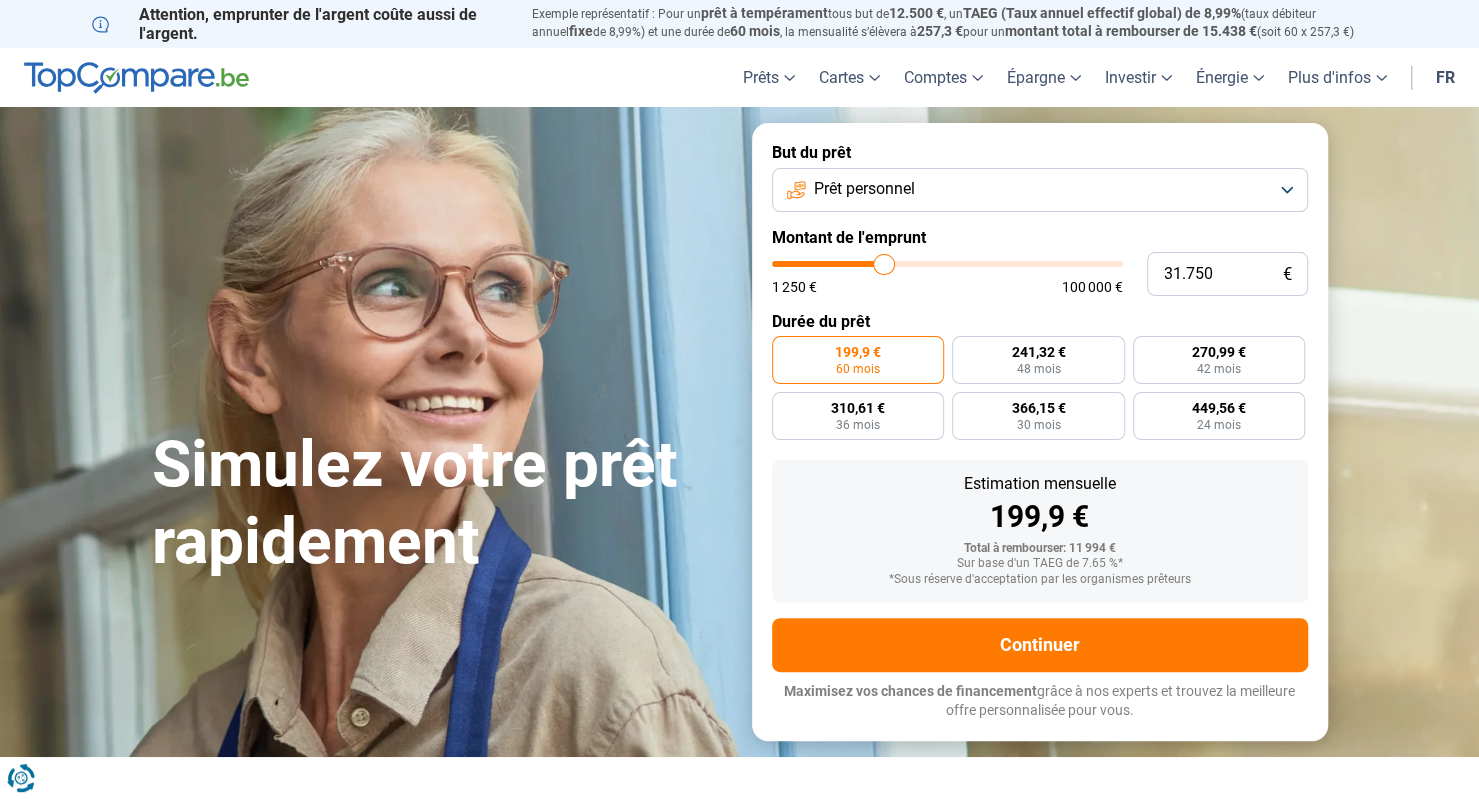 type on "32.000" 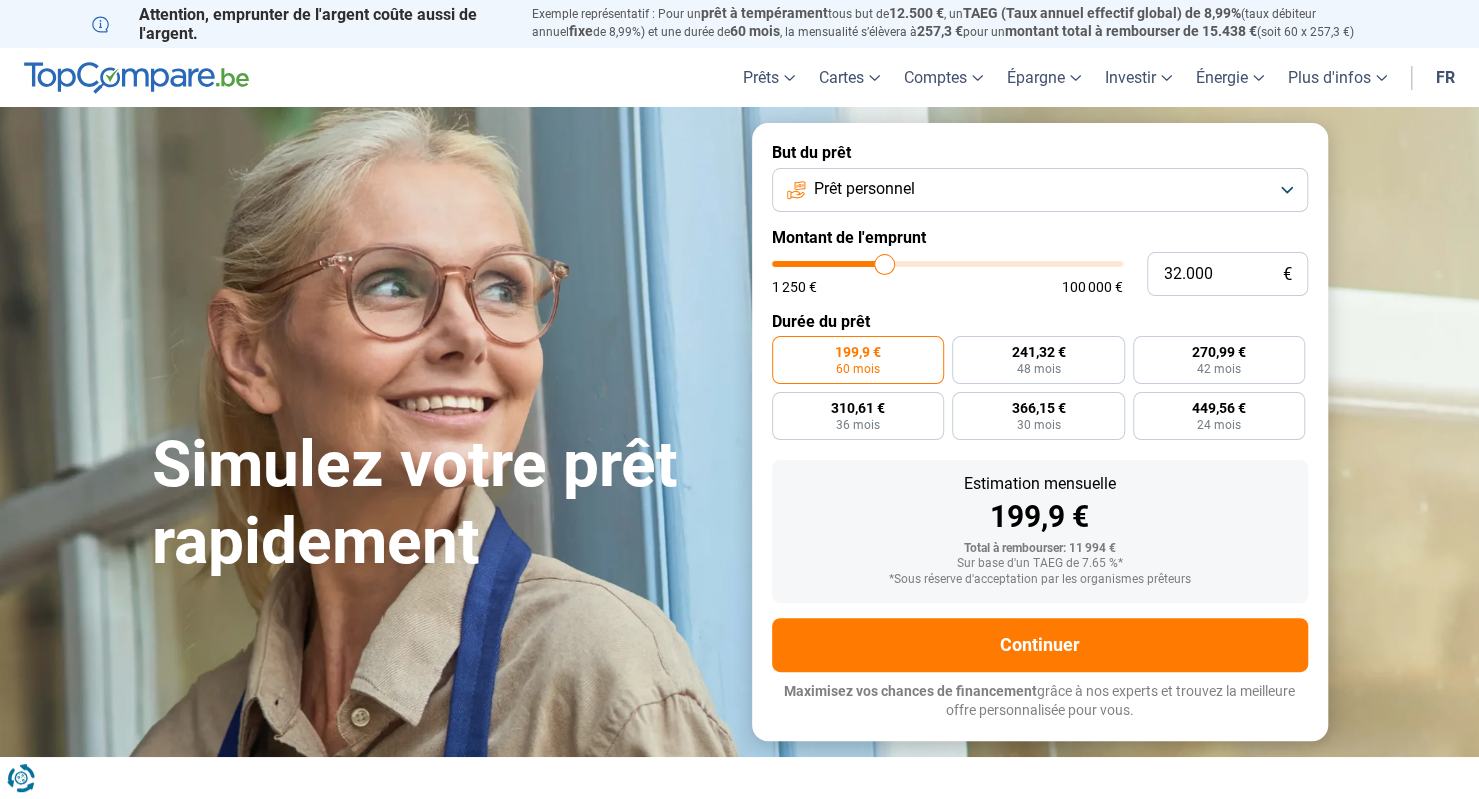 type on "32.500" 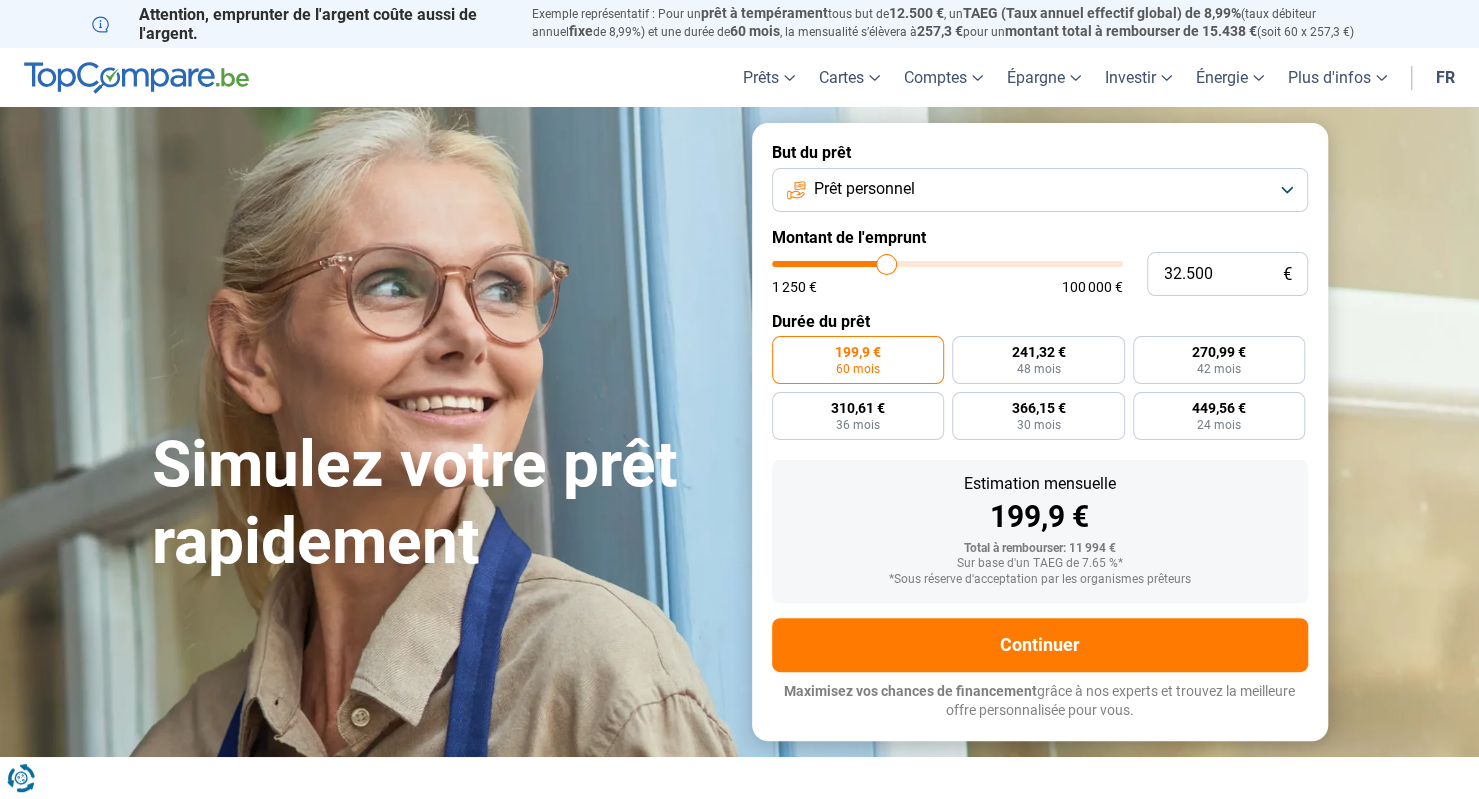 type on "33.250" 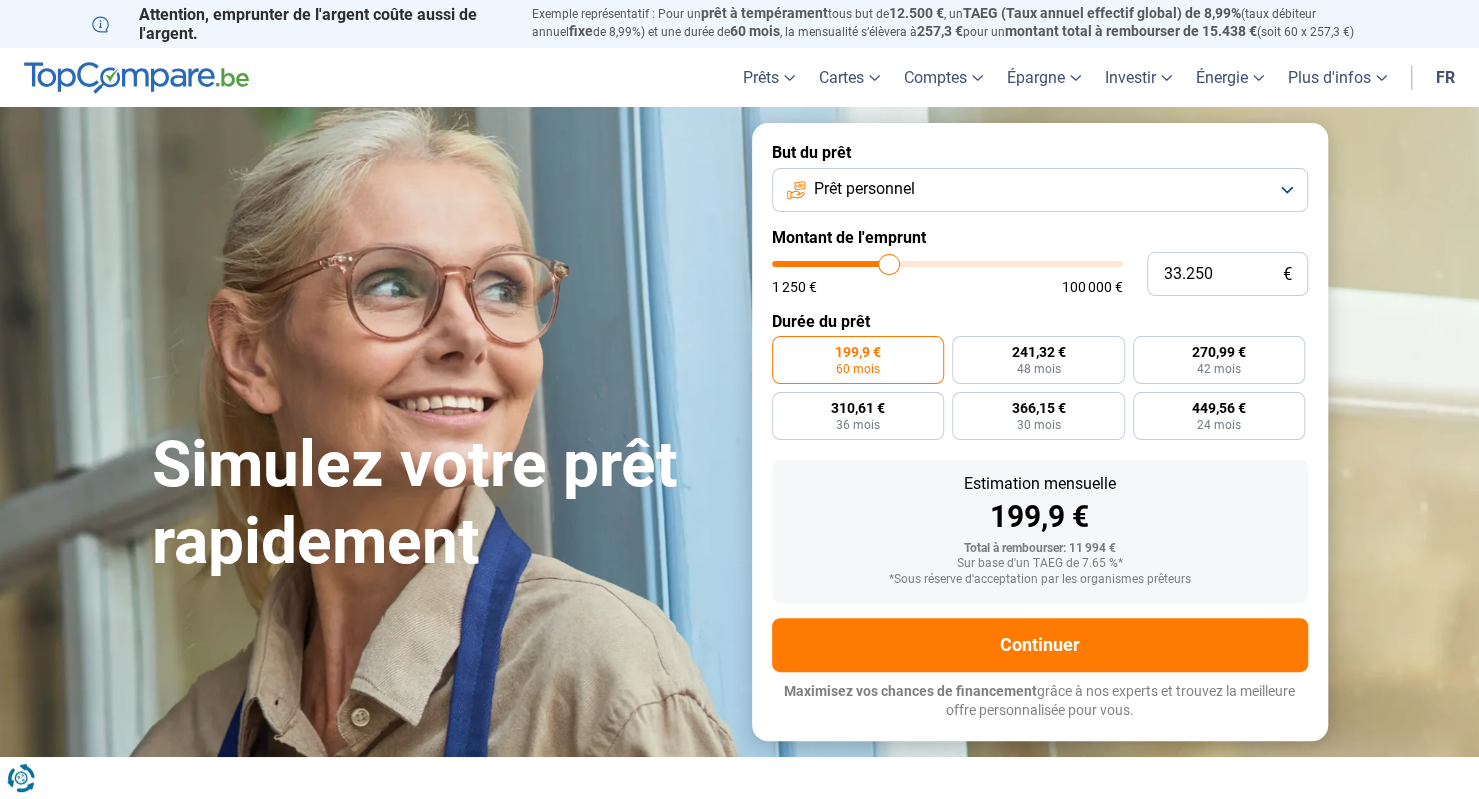 type on "34.000" 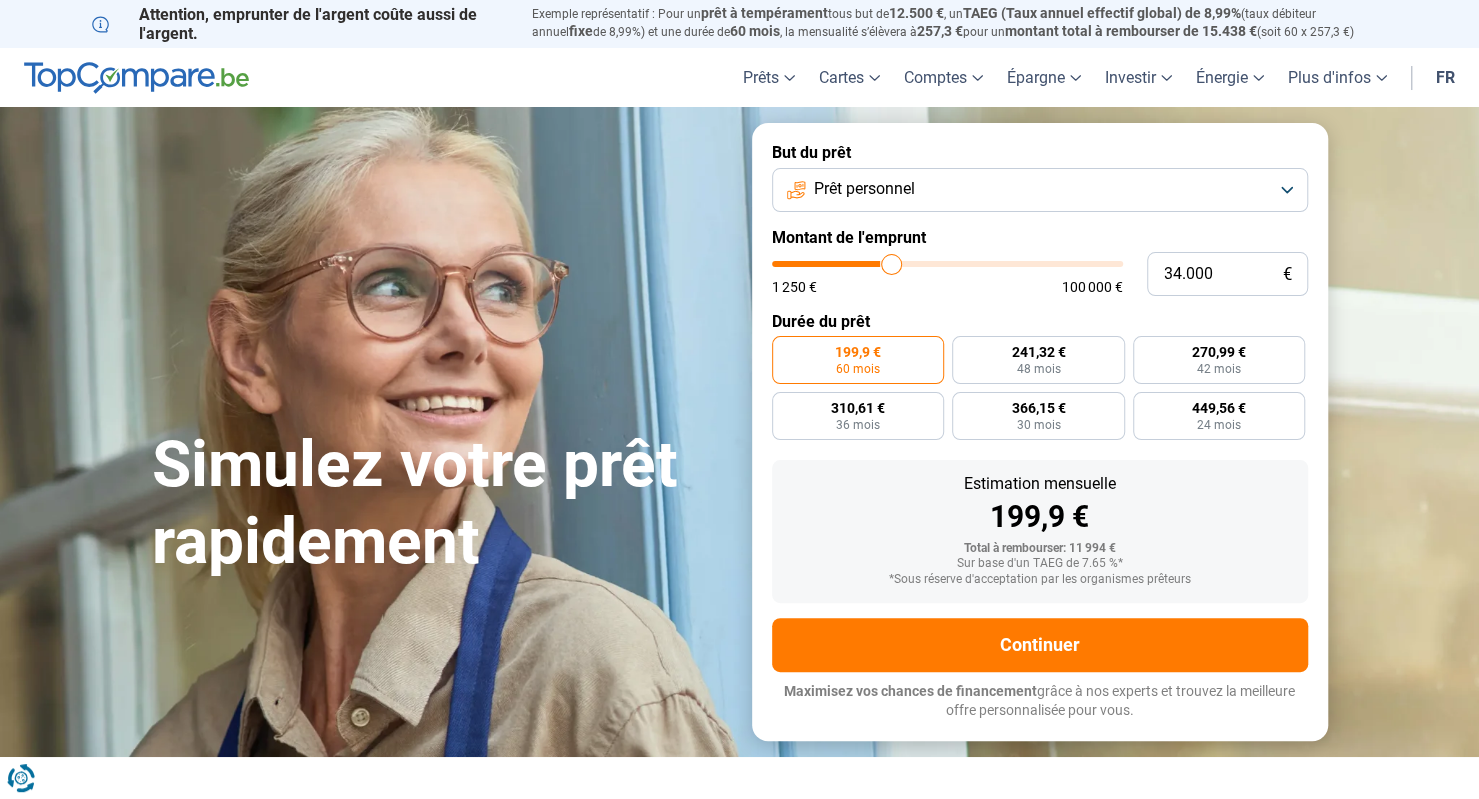 type on "34.750" 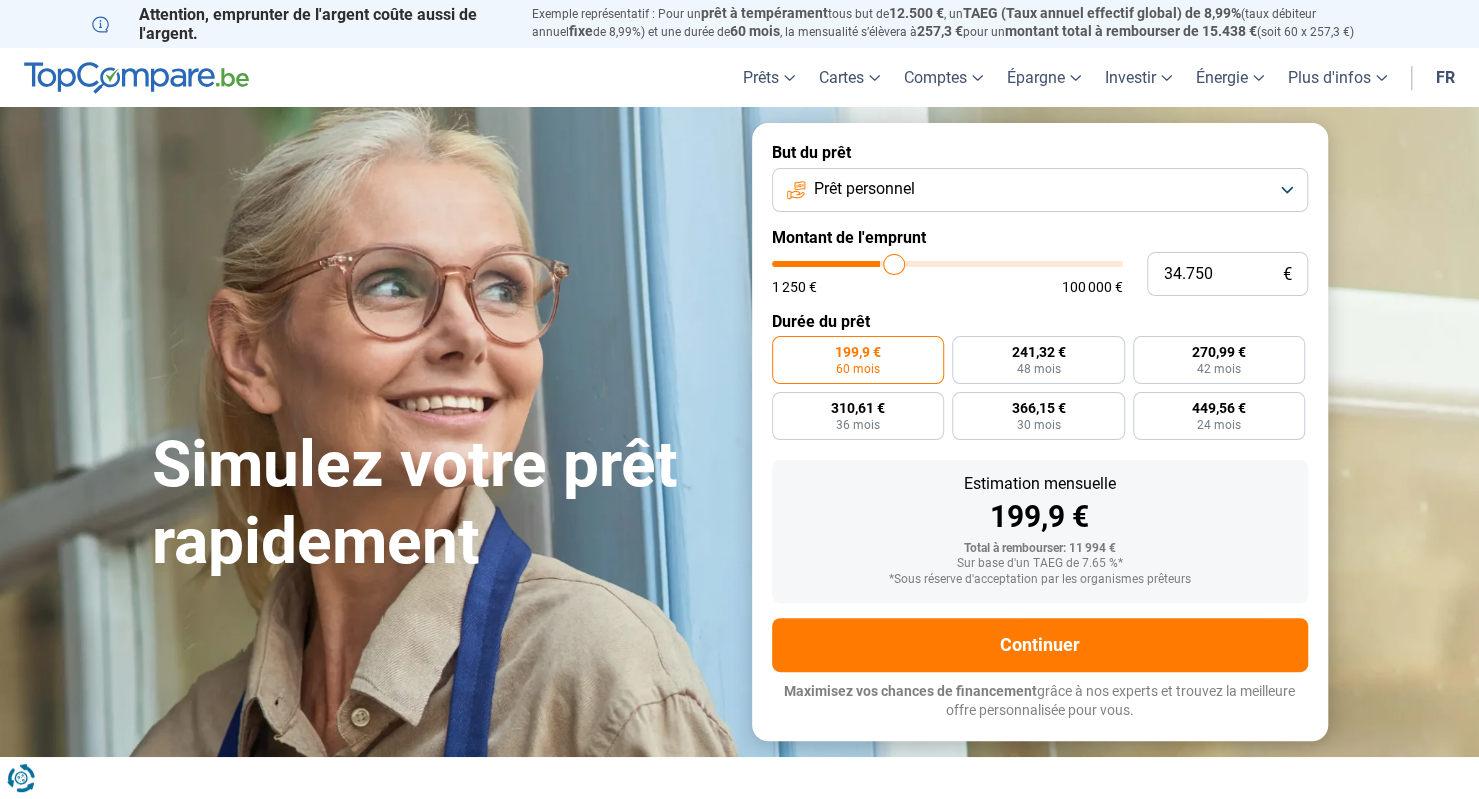 type on "35.500" 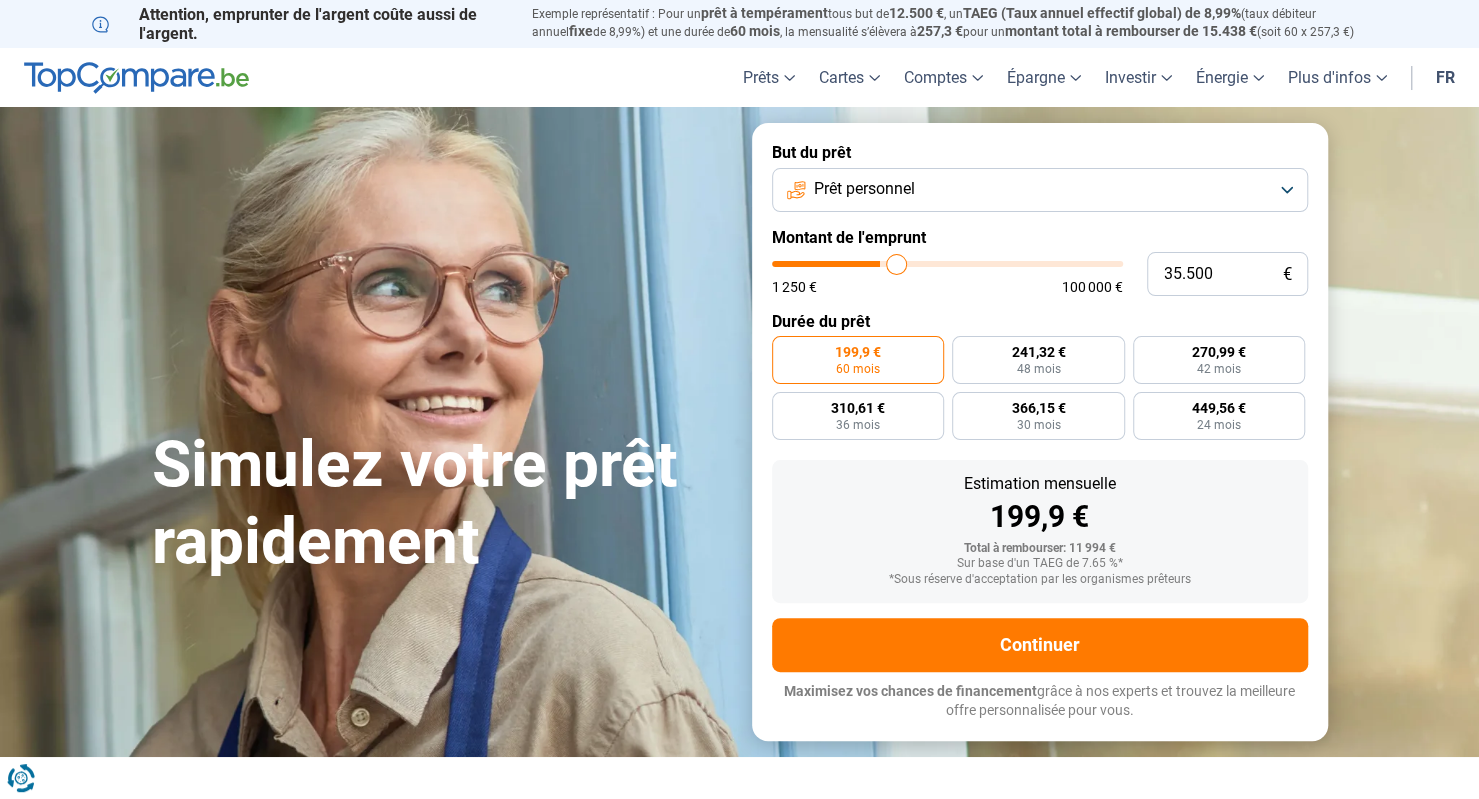 type on "36.250" 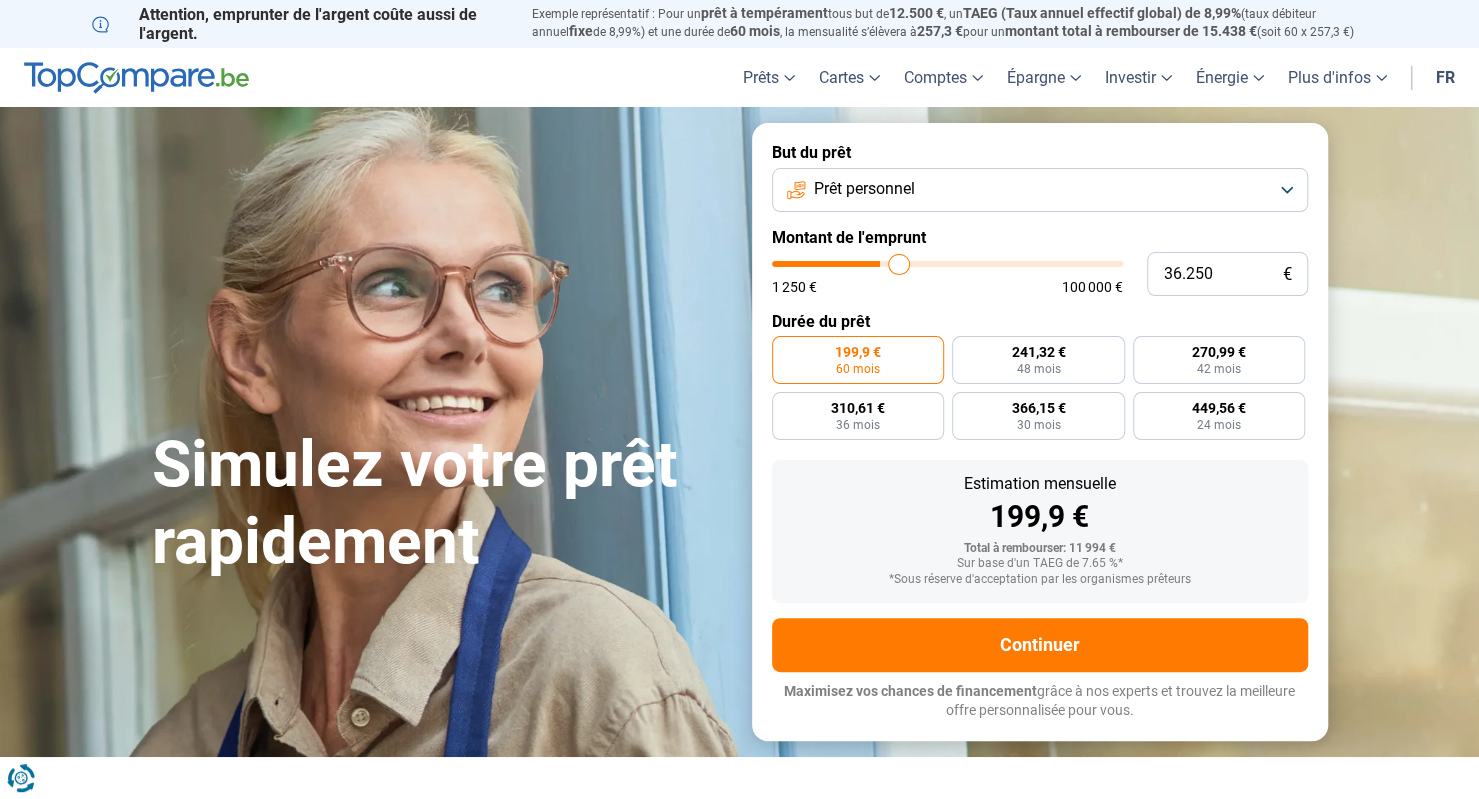 type on "37.000" 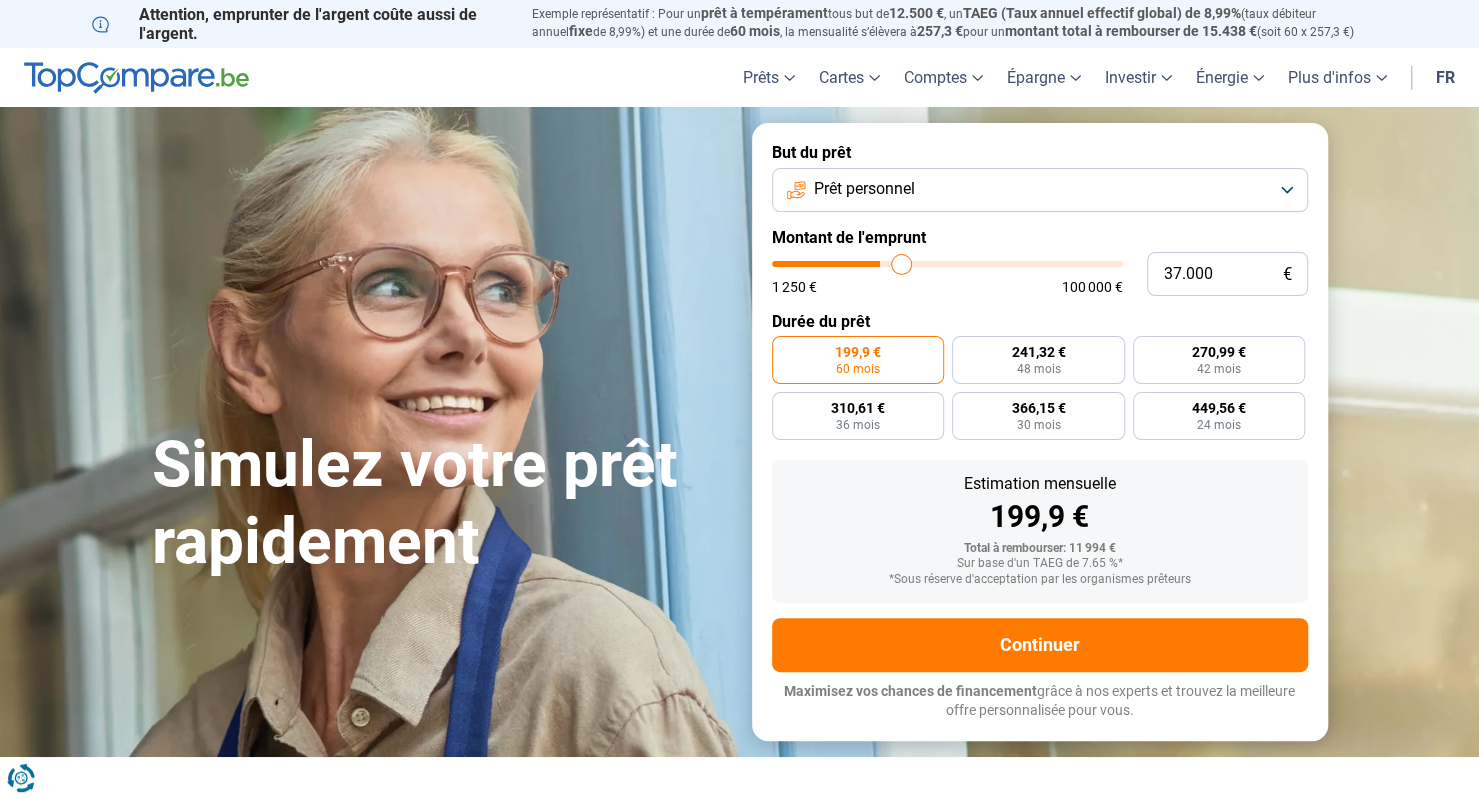 type on "37.750" 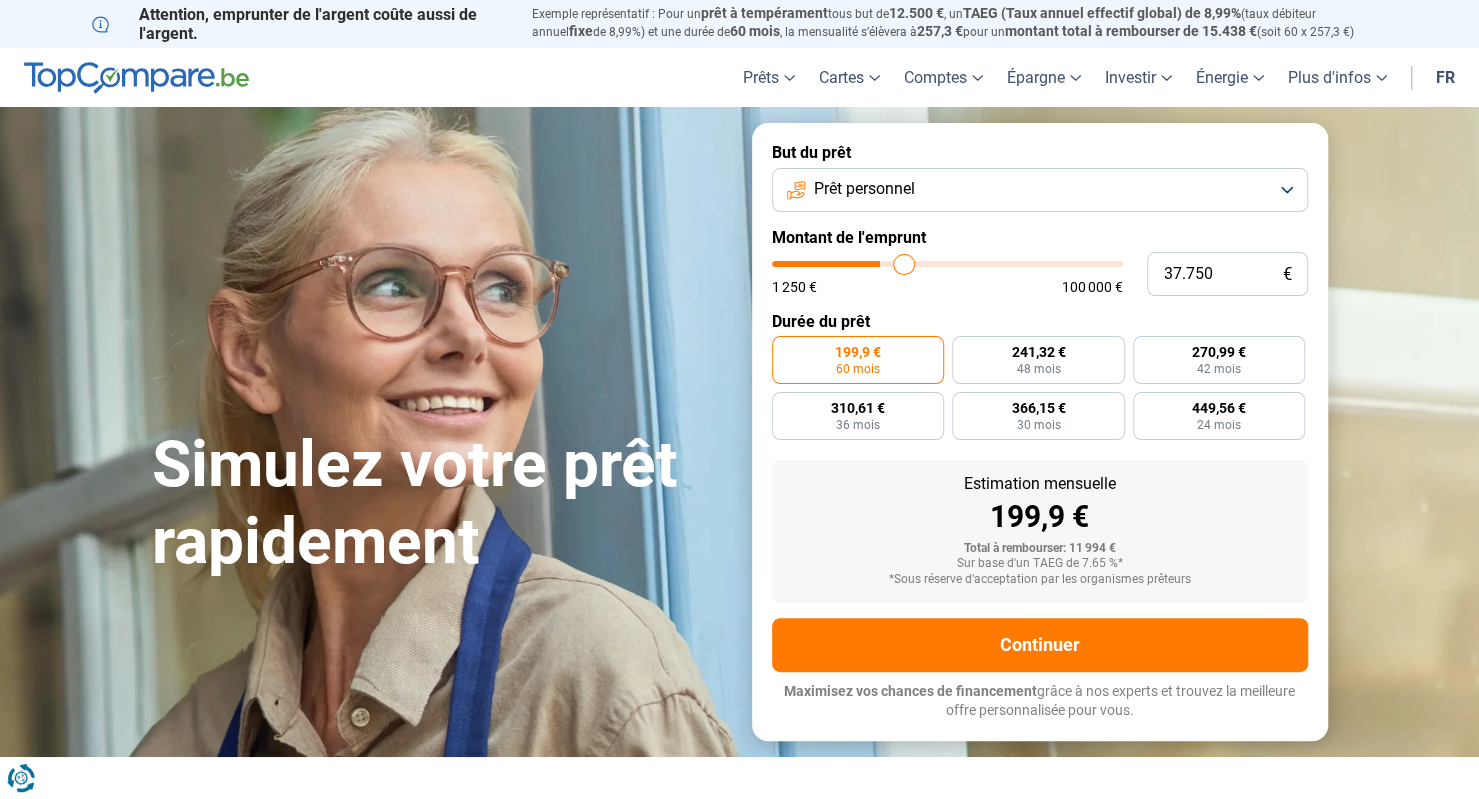 type on "38.250" 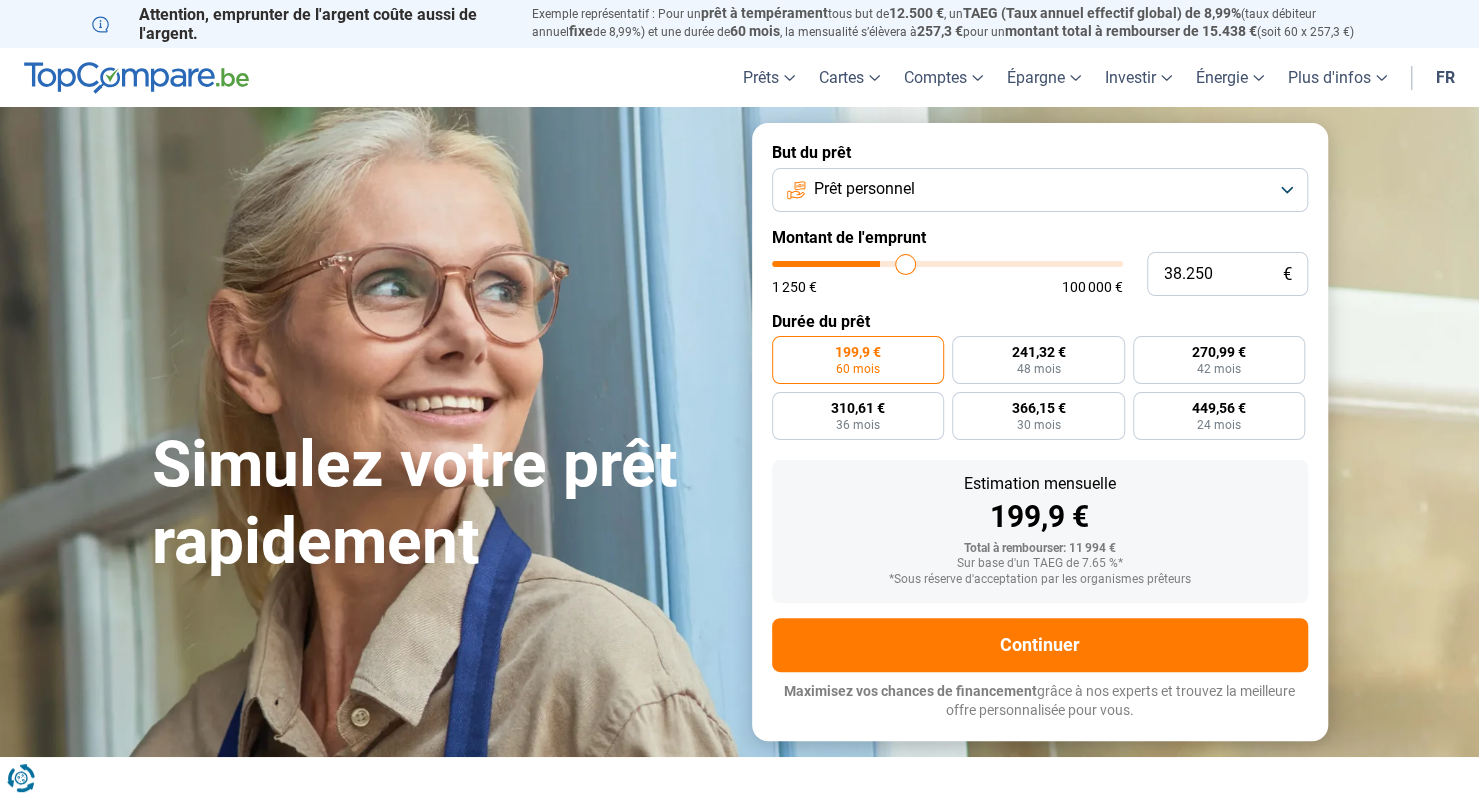 type on "39.250" 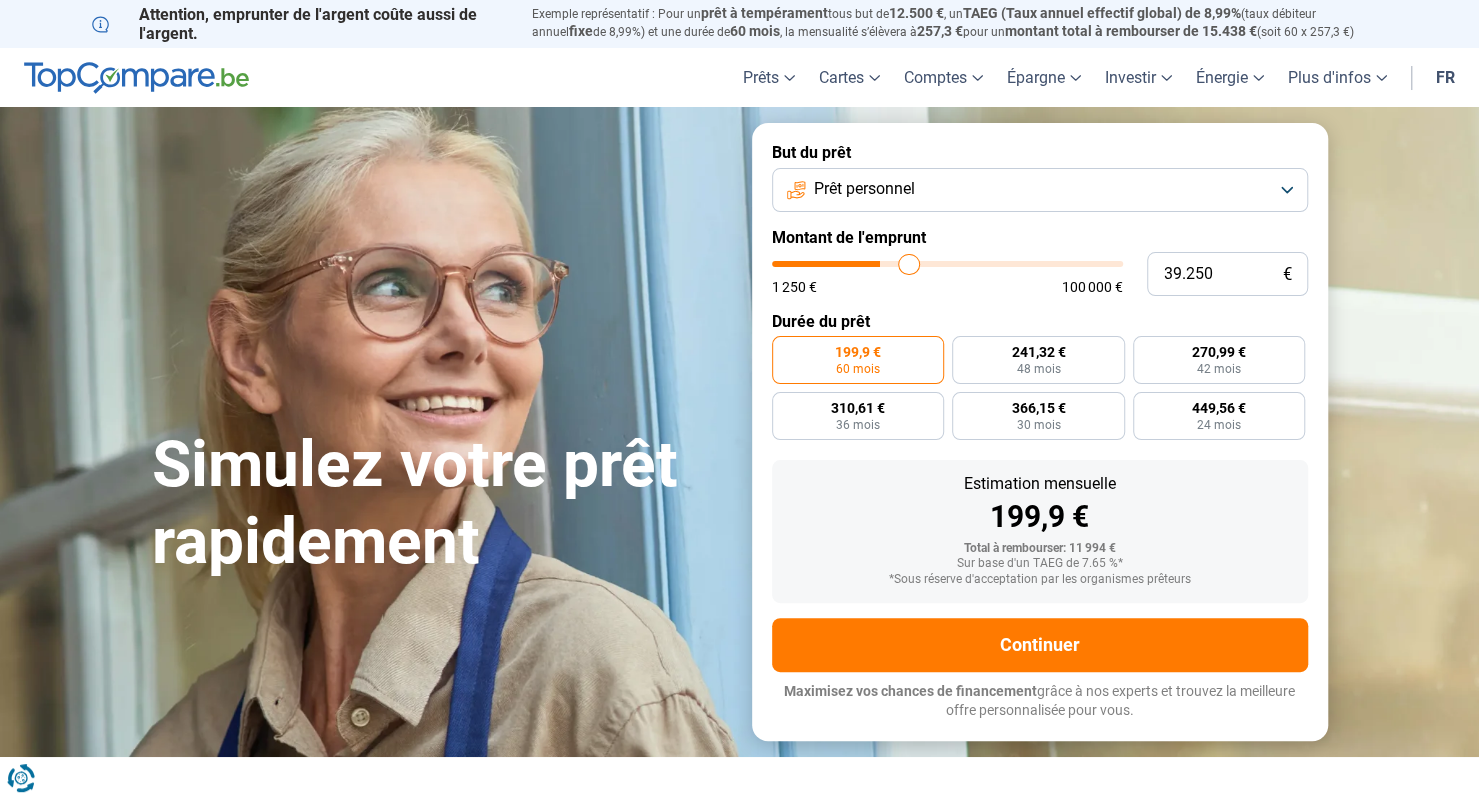 type on "41.500" 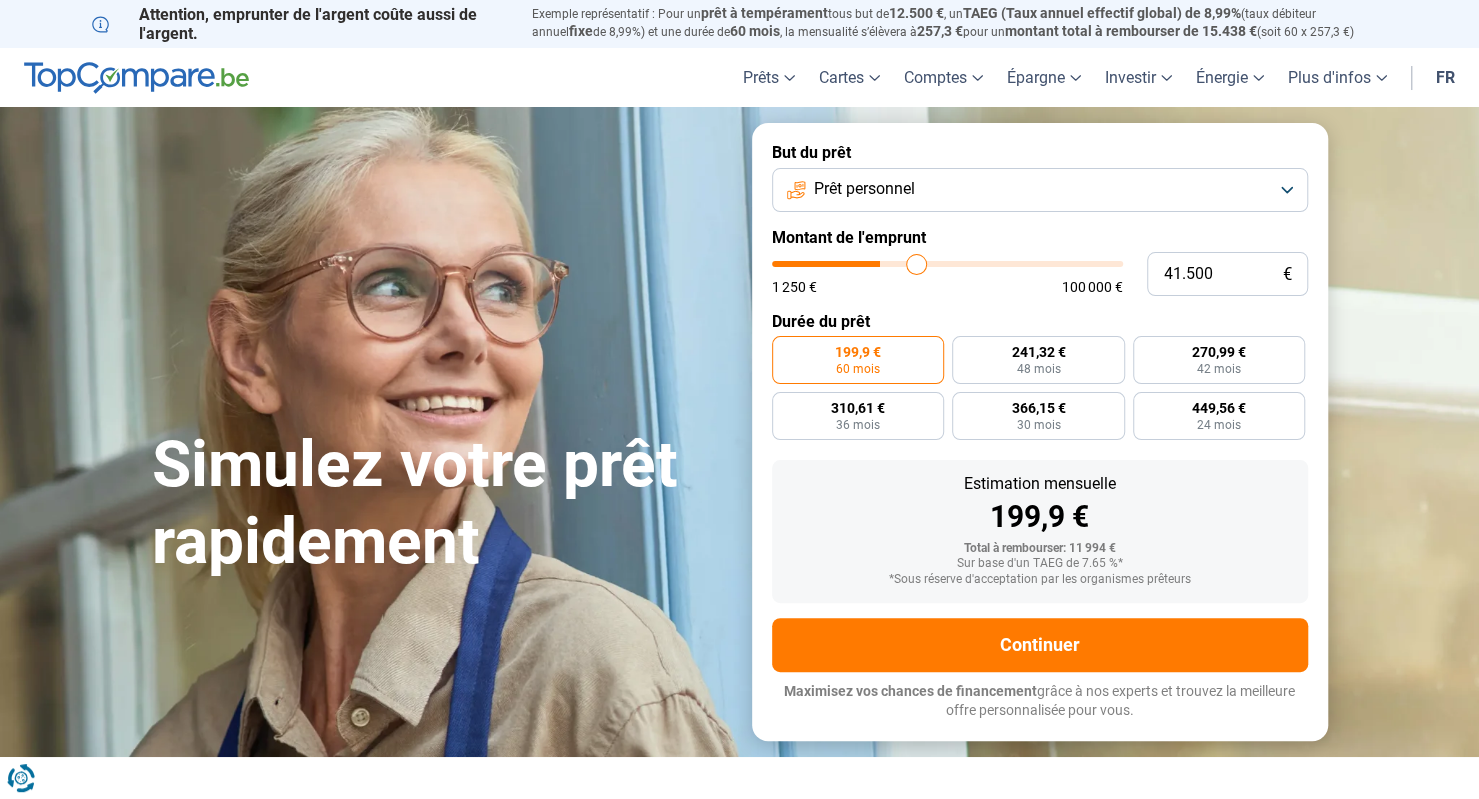 type on "44.250" 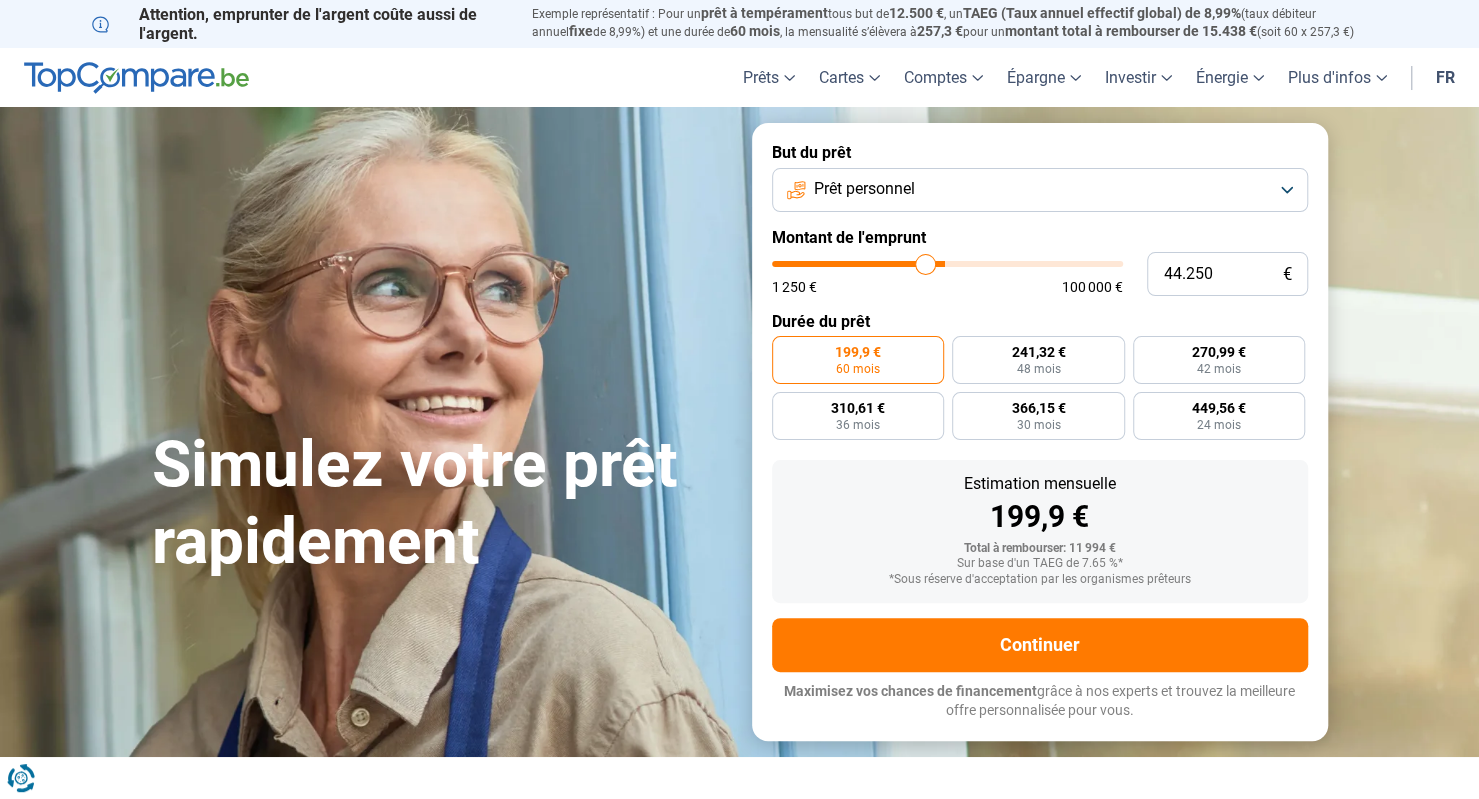type on "49.750" 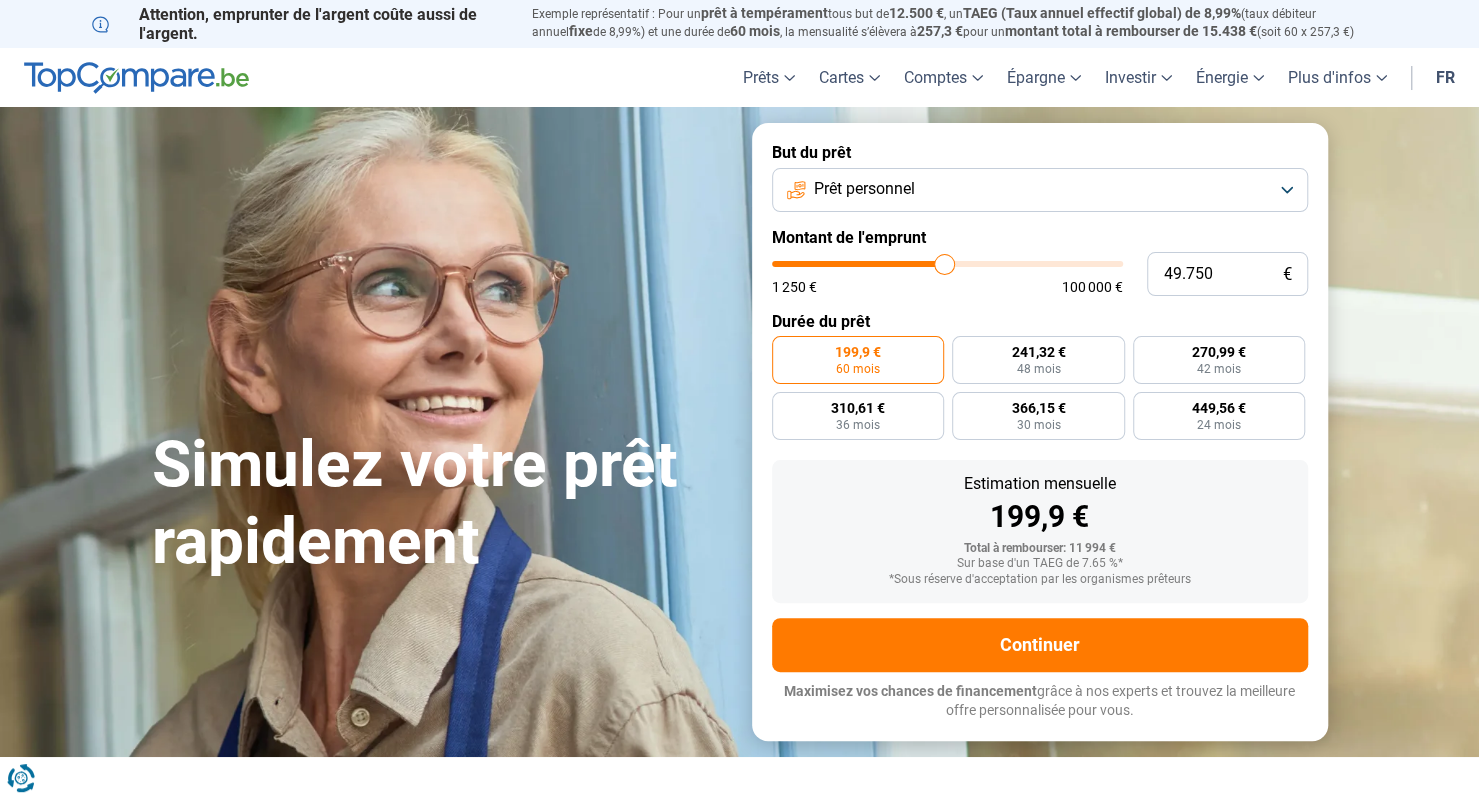 type on "52.500" 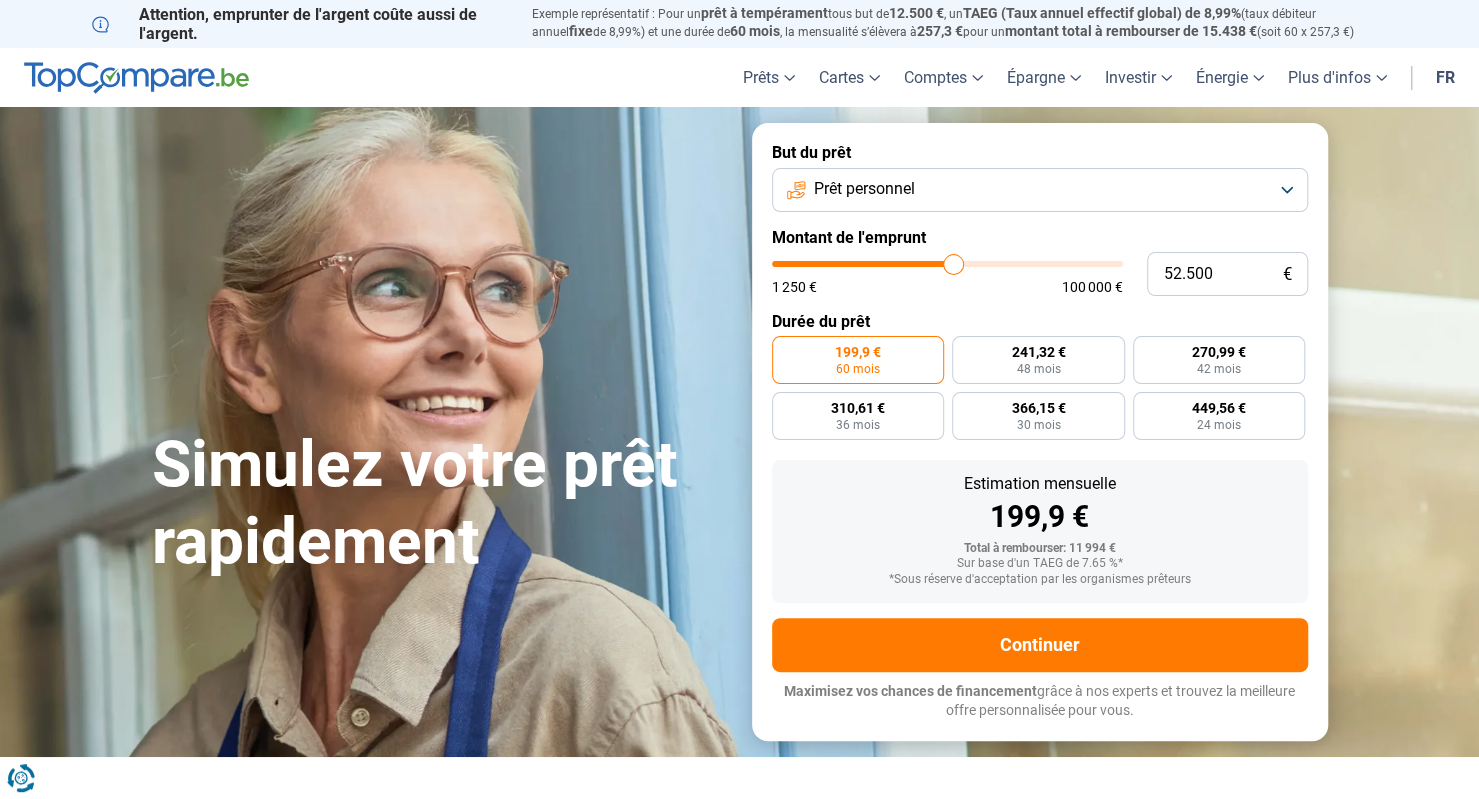 type on "54.000" 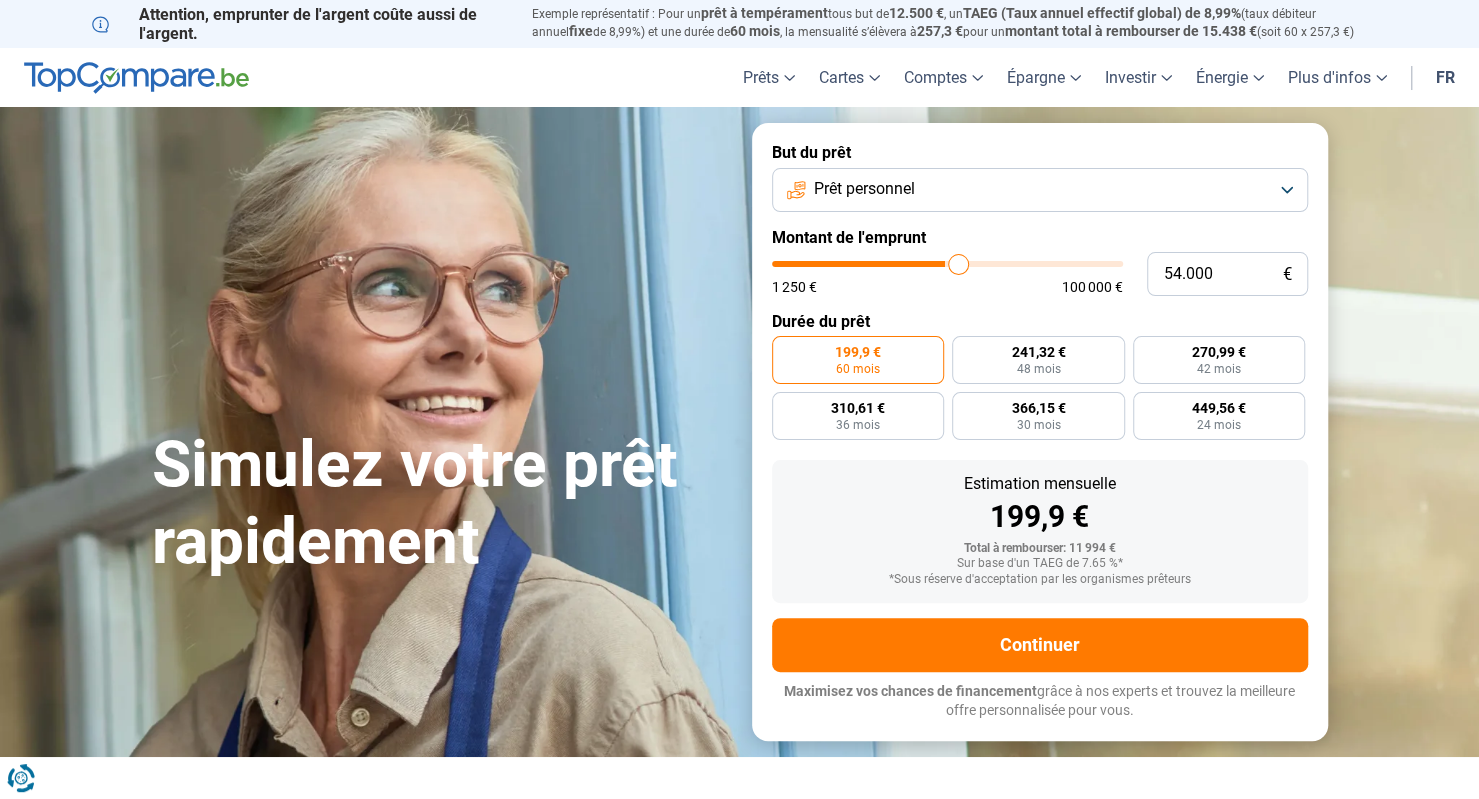 type on "60.250" 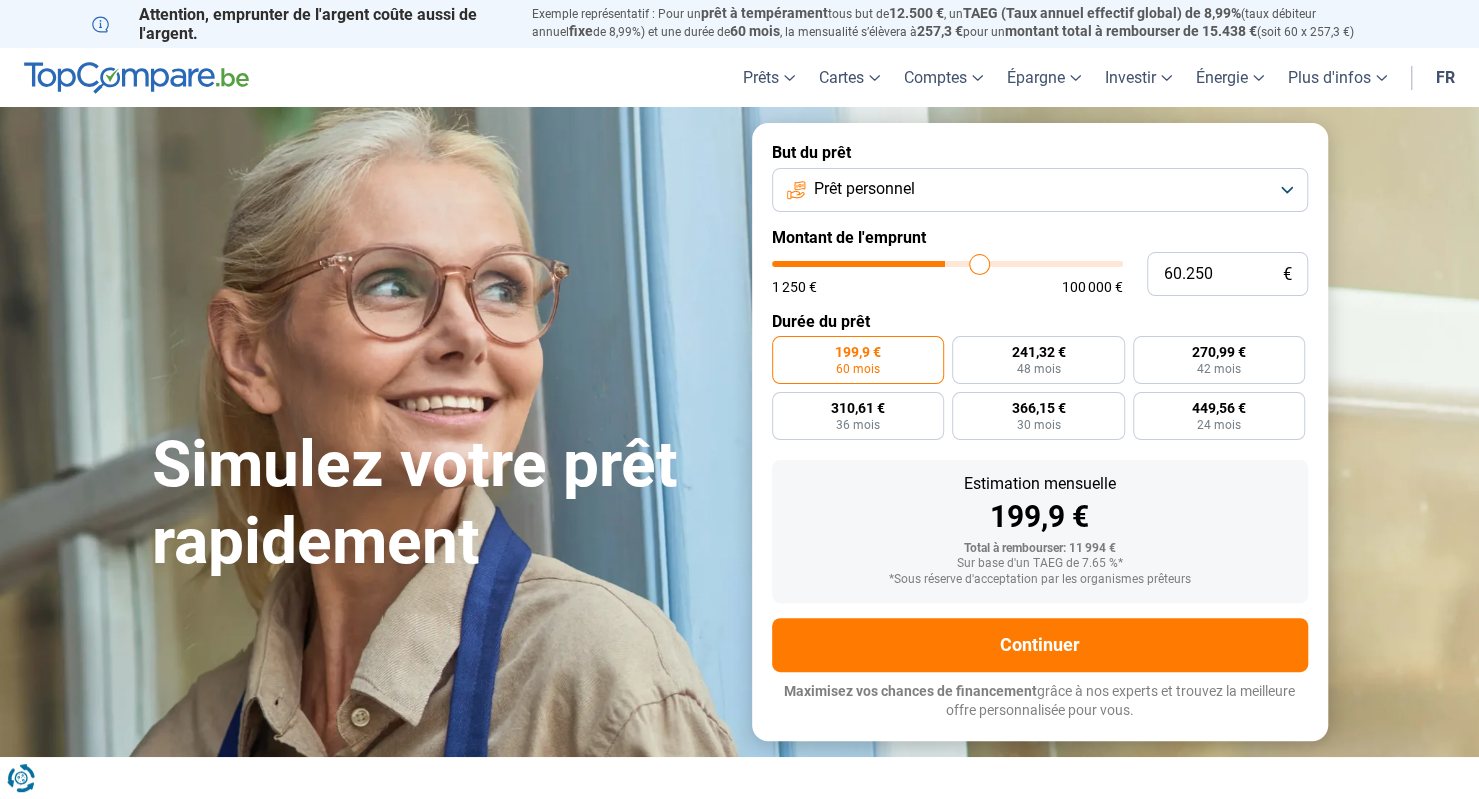 type on "63.750" 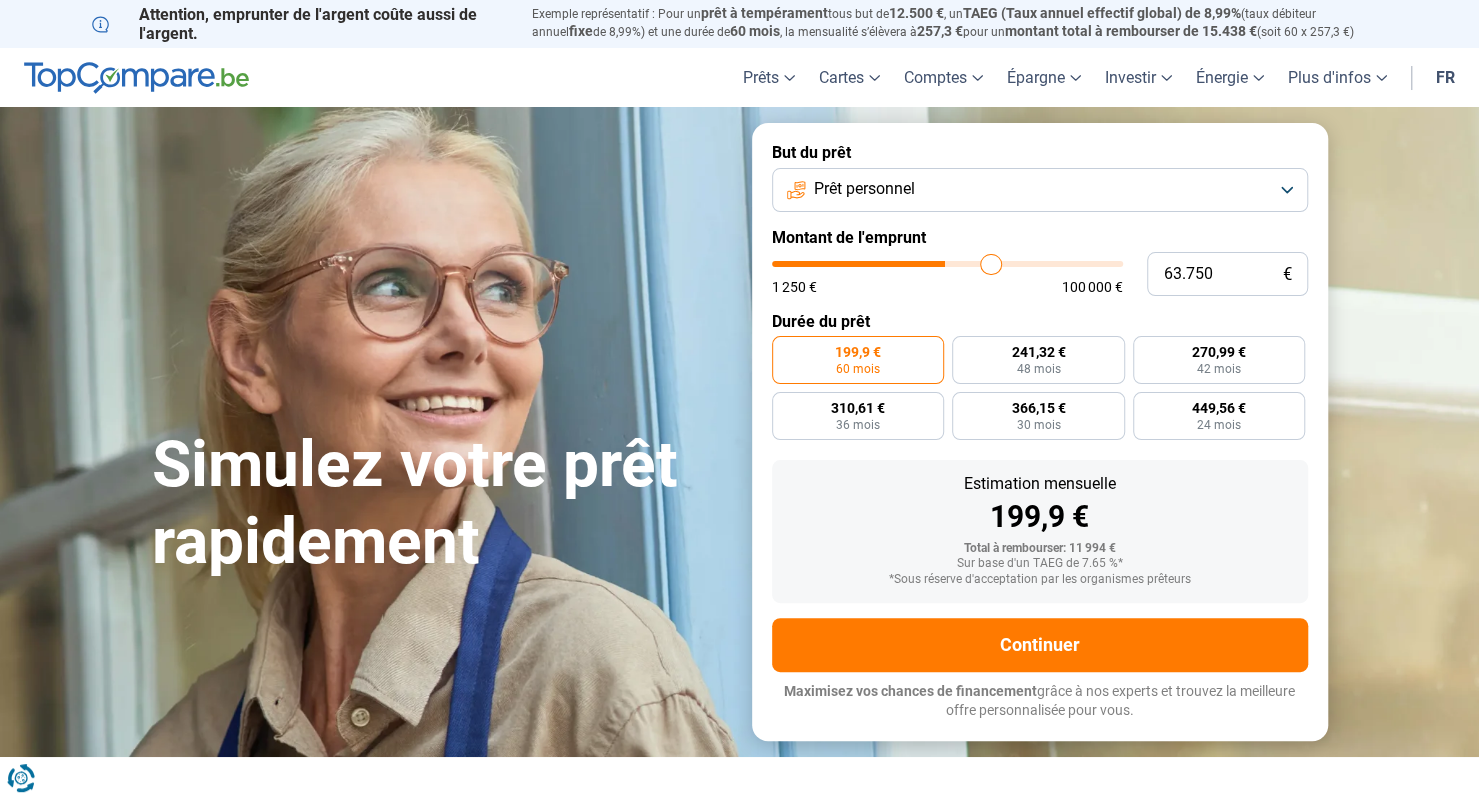 type on "66.250" 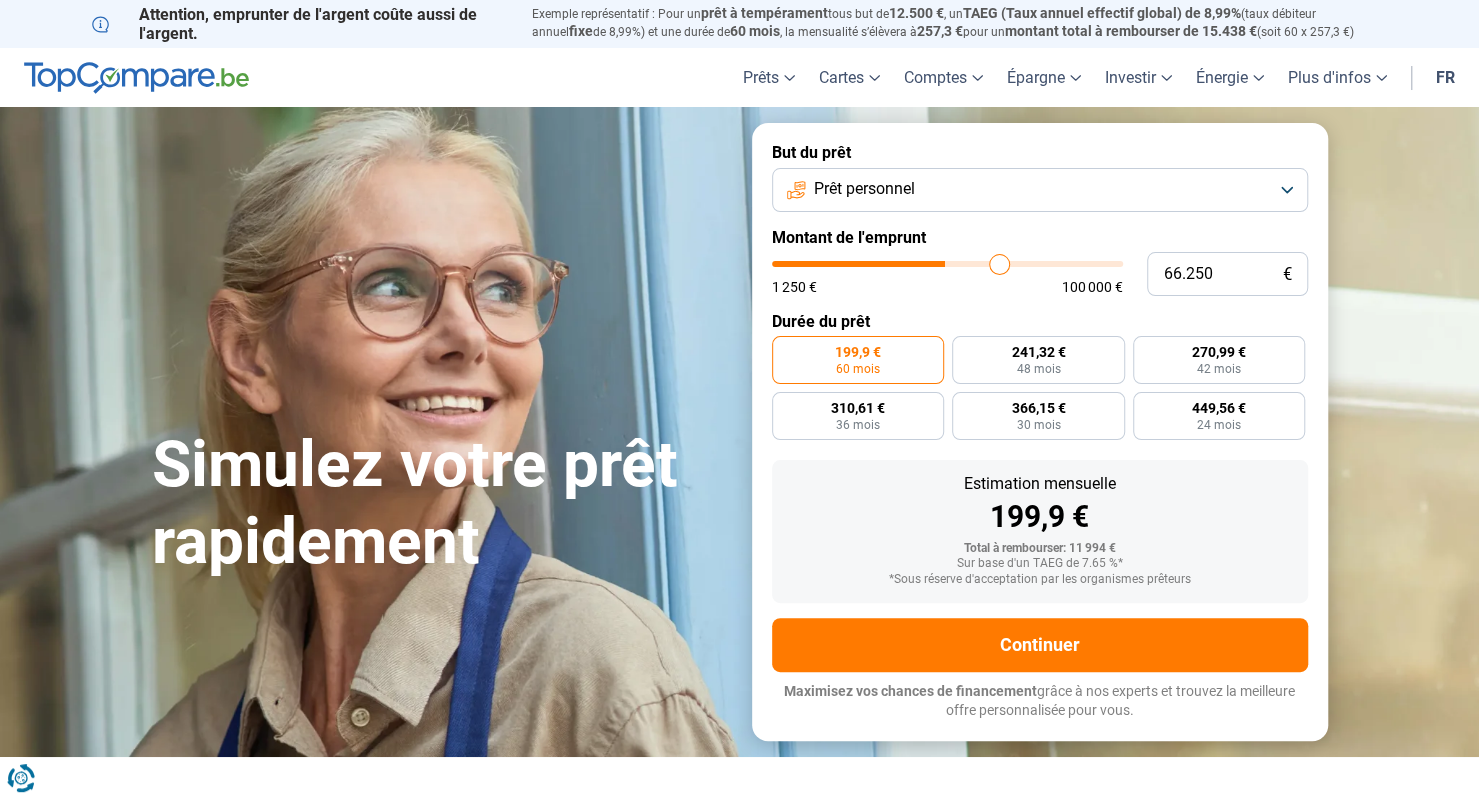 type on "68.500" 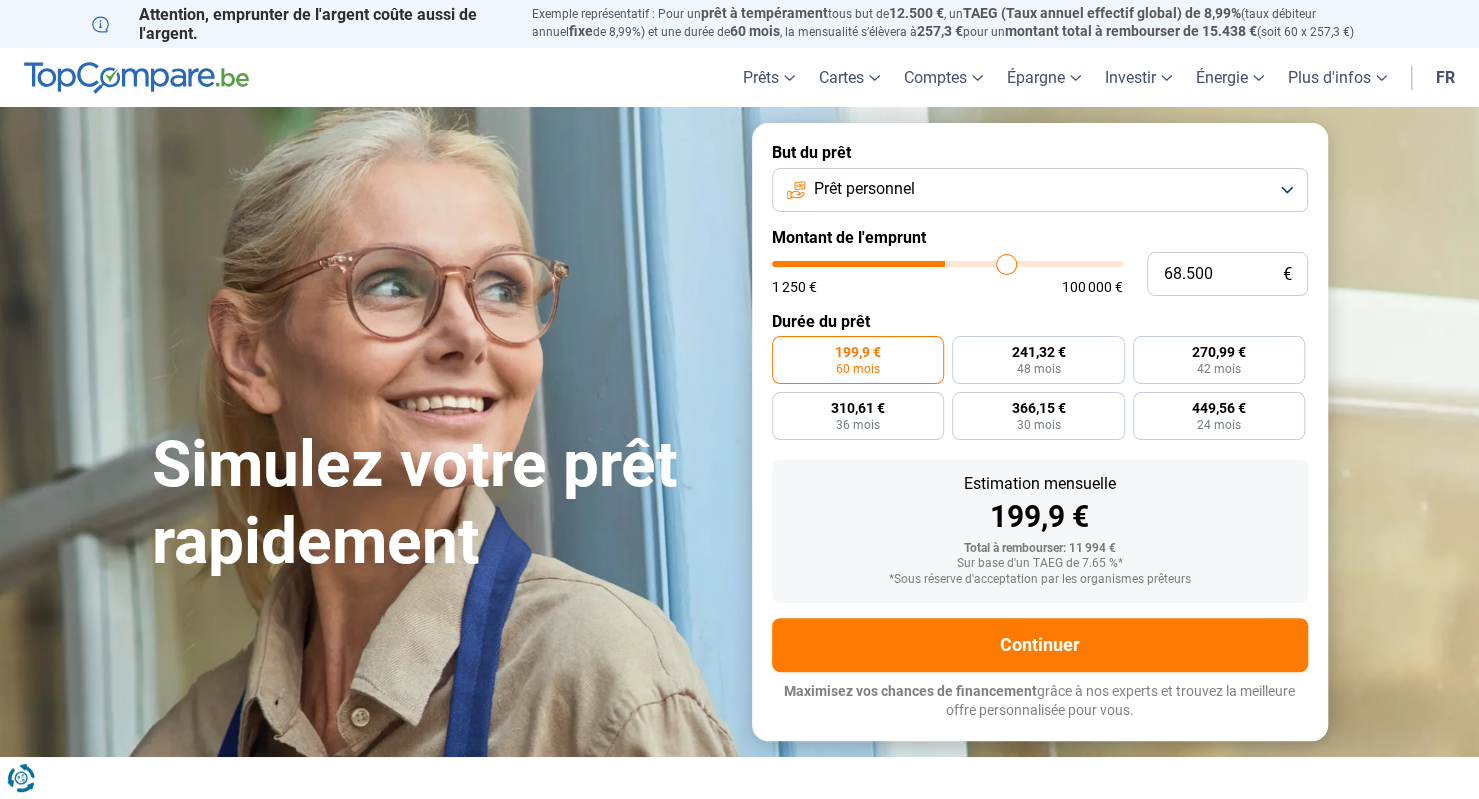 type on "70.500" 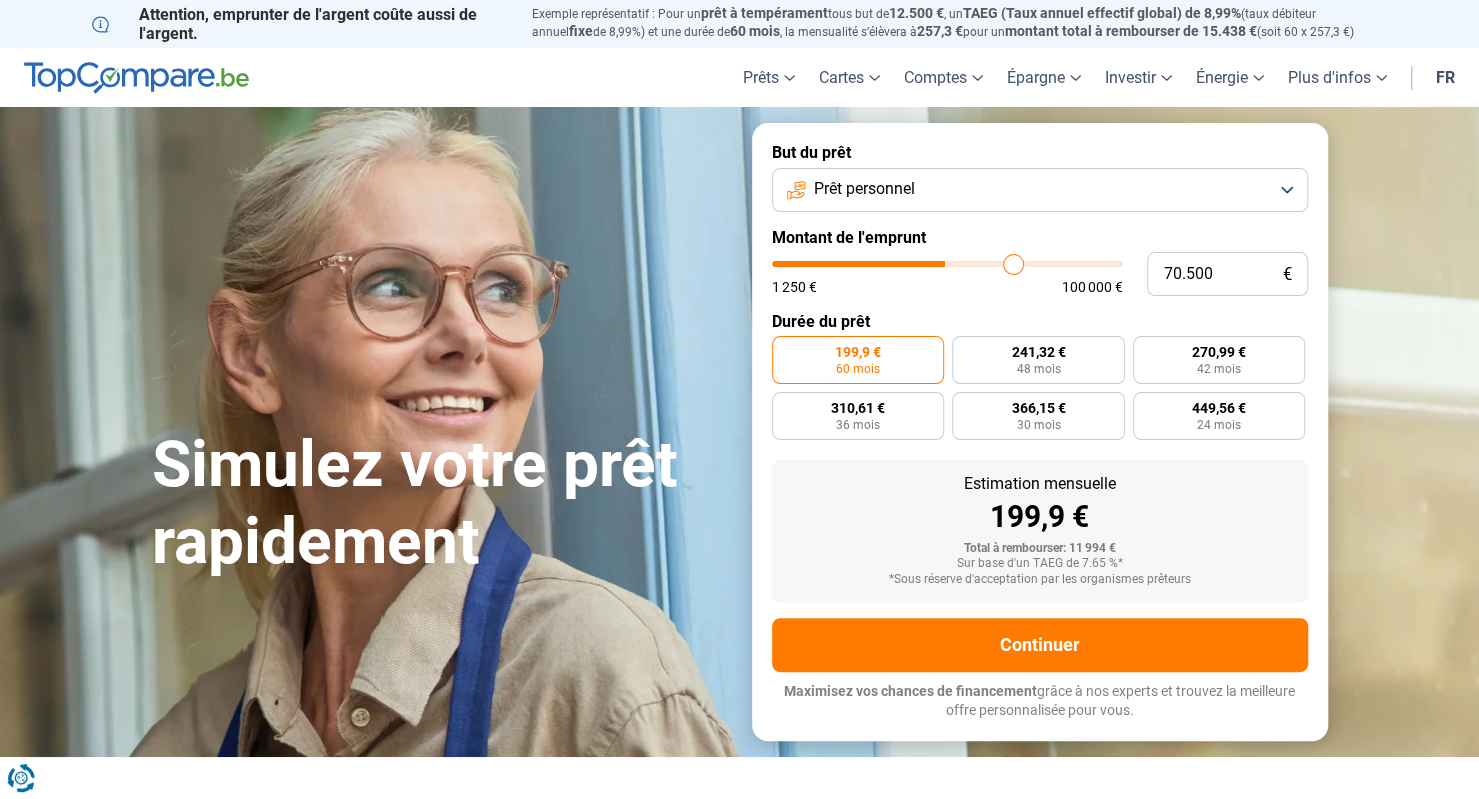 type on "71.250" 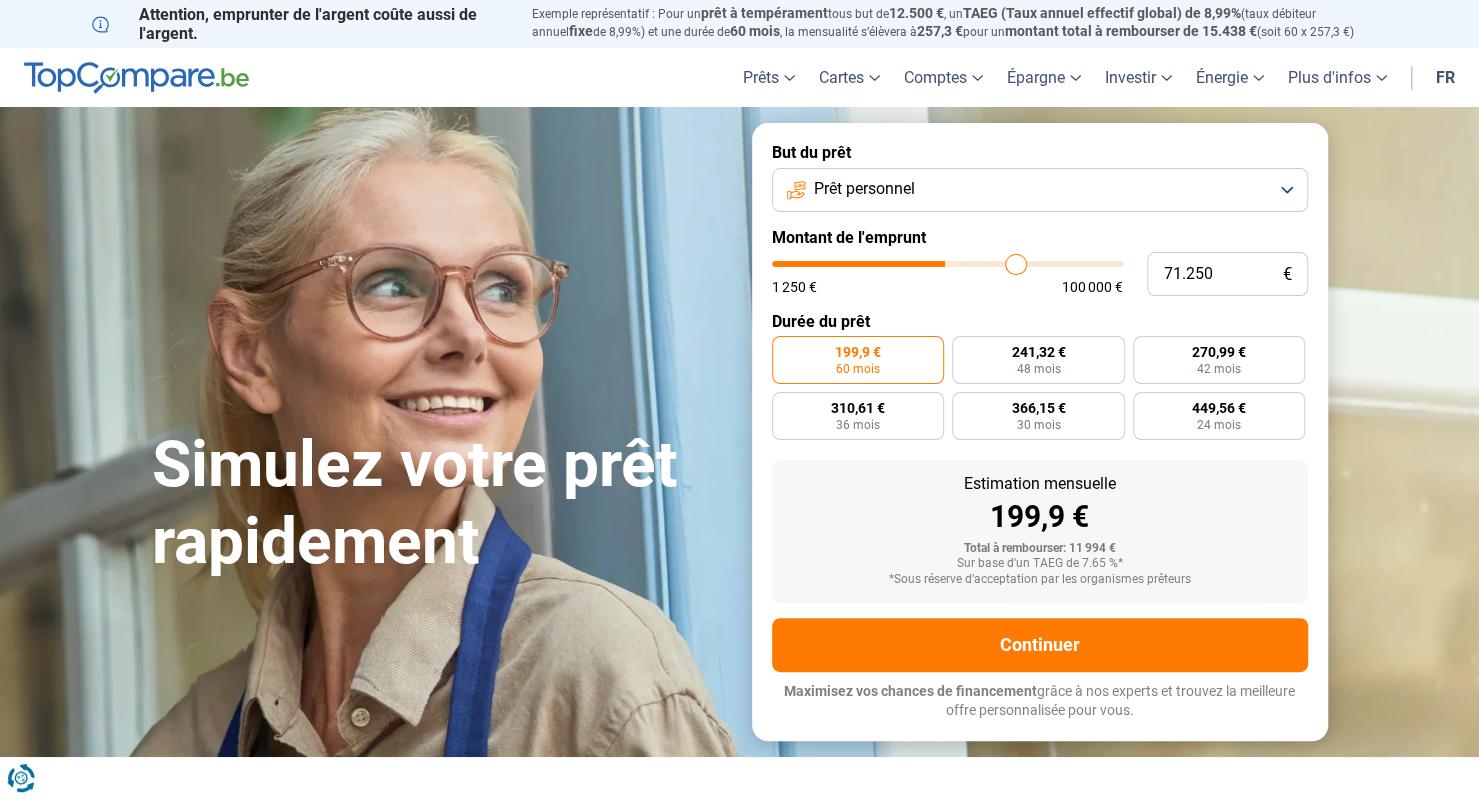 type on "72.000" 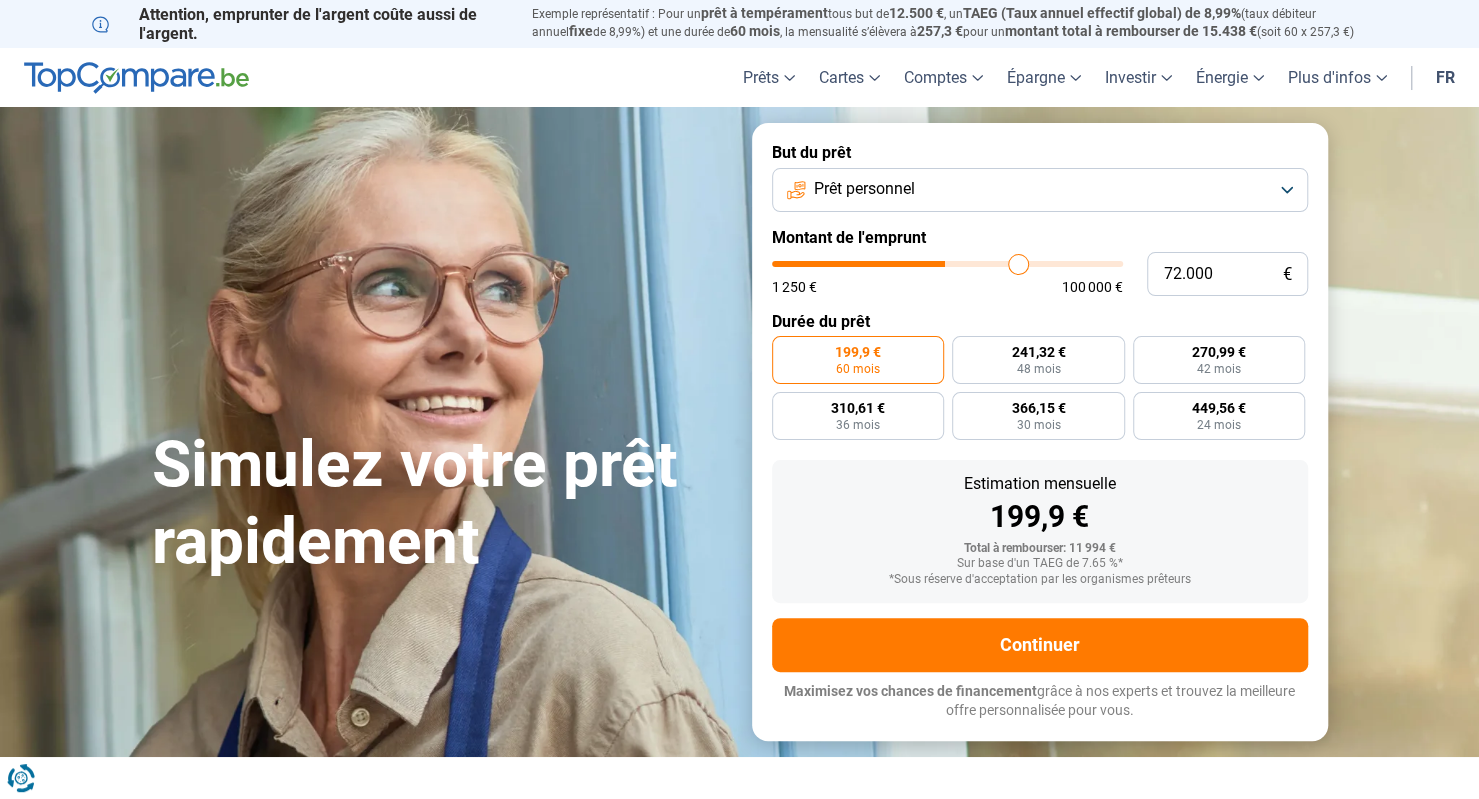 type on "72.250" 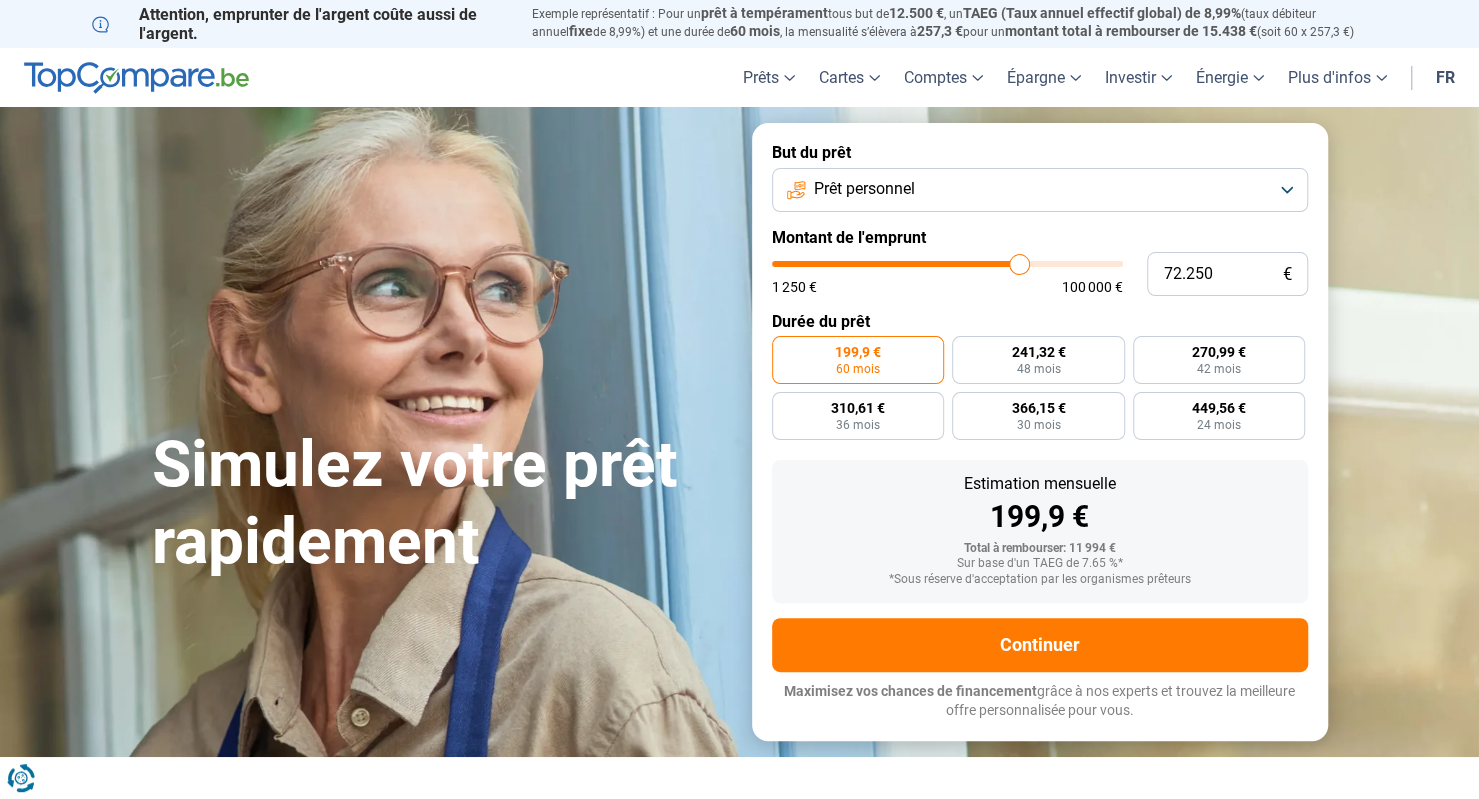 drag, startPoint x: 812, startPoint y: 266, endPoint x: 1018, endPoint y: 263, distance: 206.02185 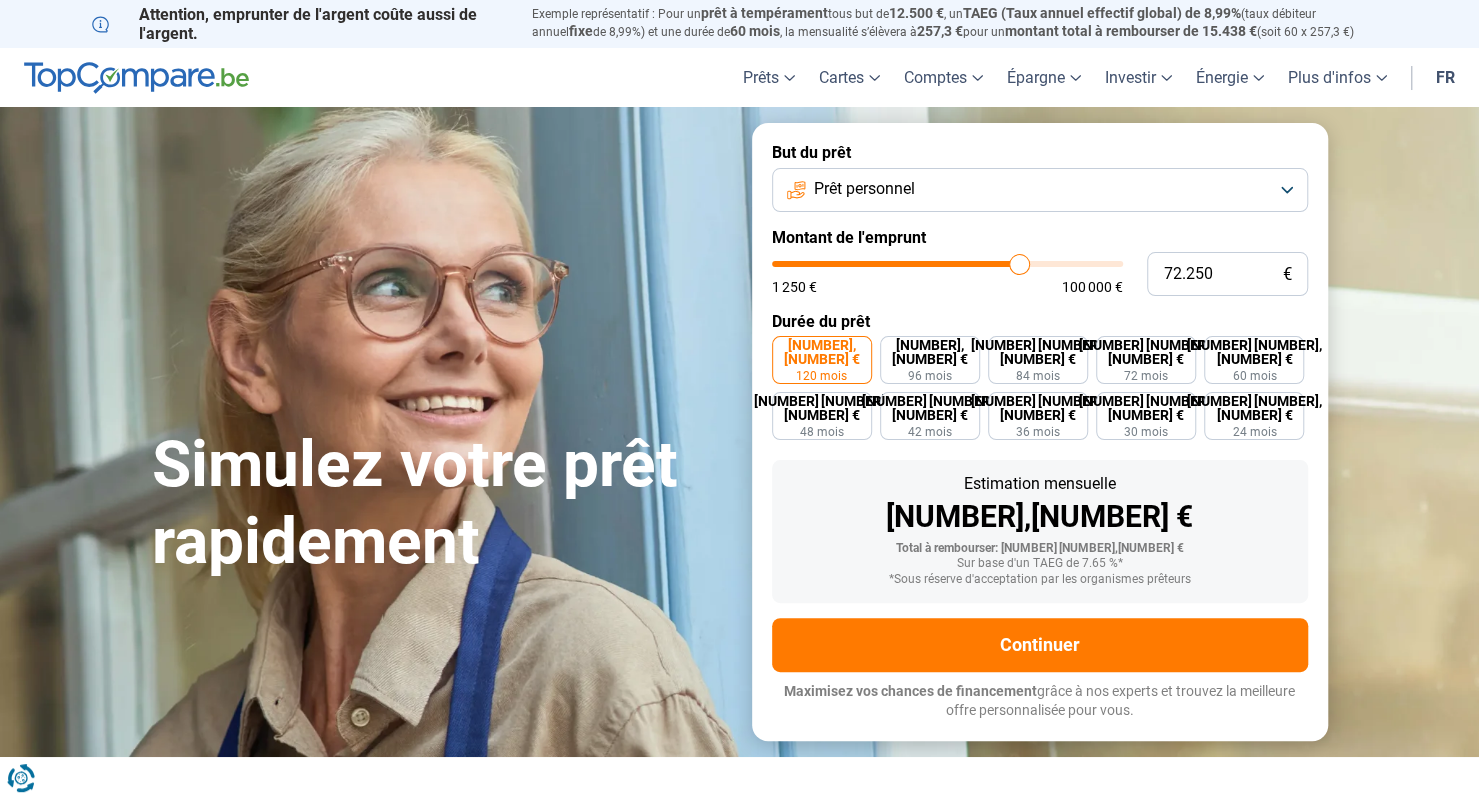 type on "72.500" 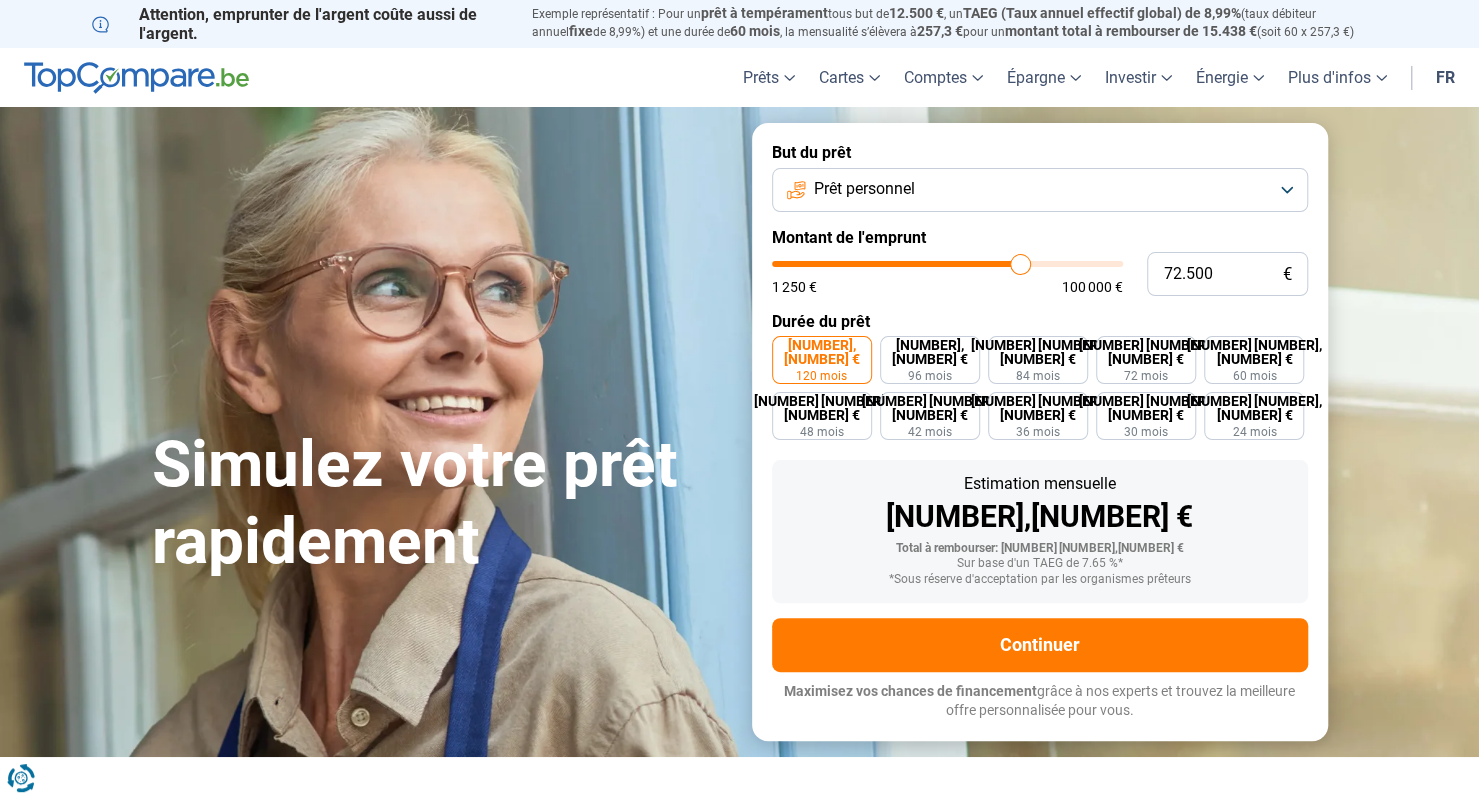 type on "72.750" 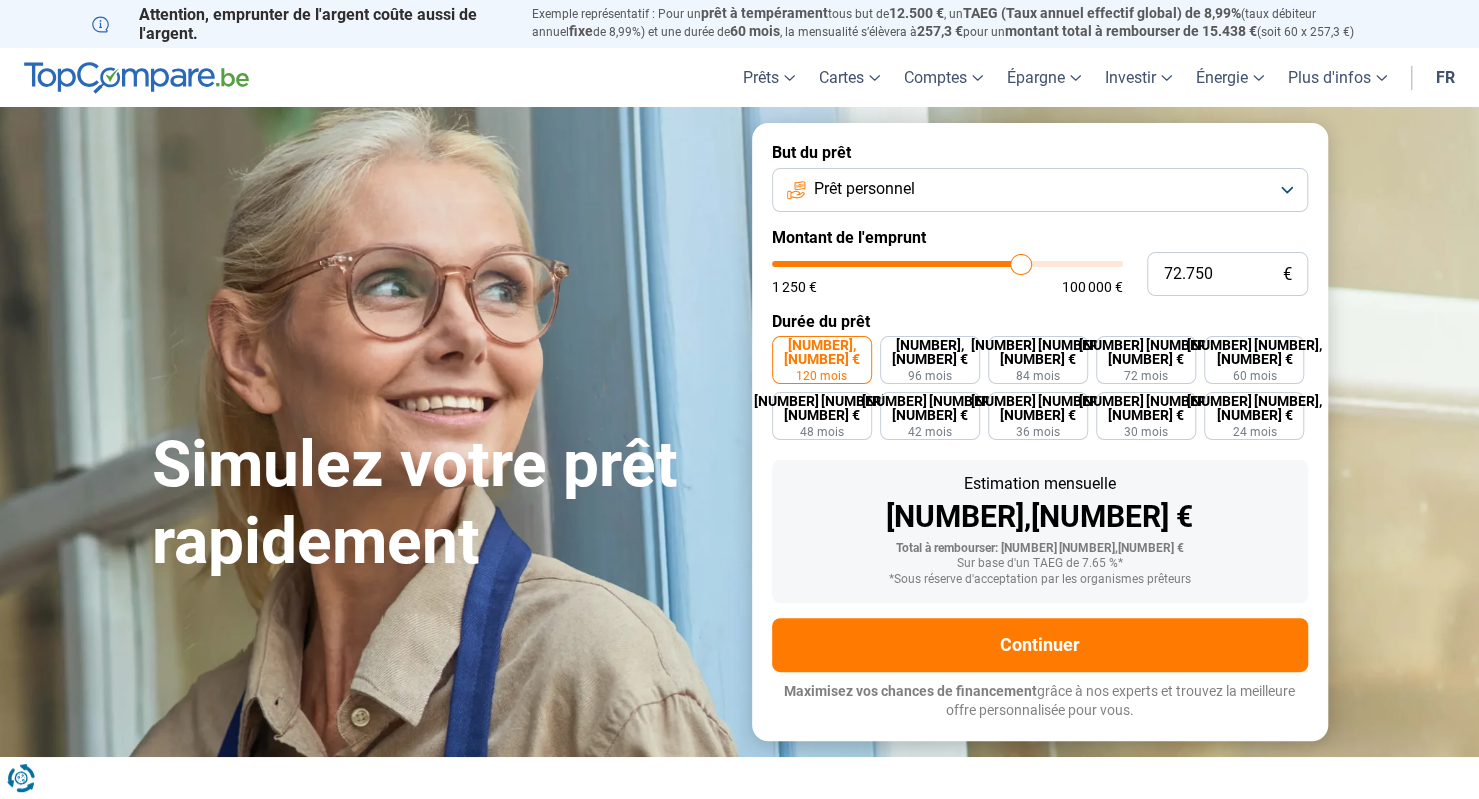type on "73.000" 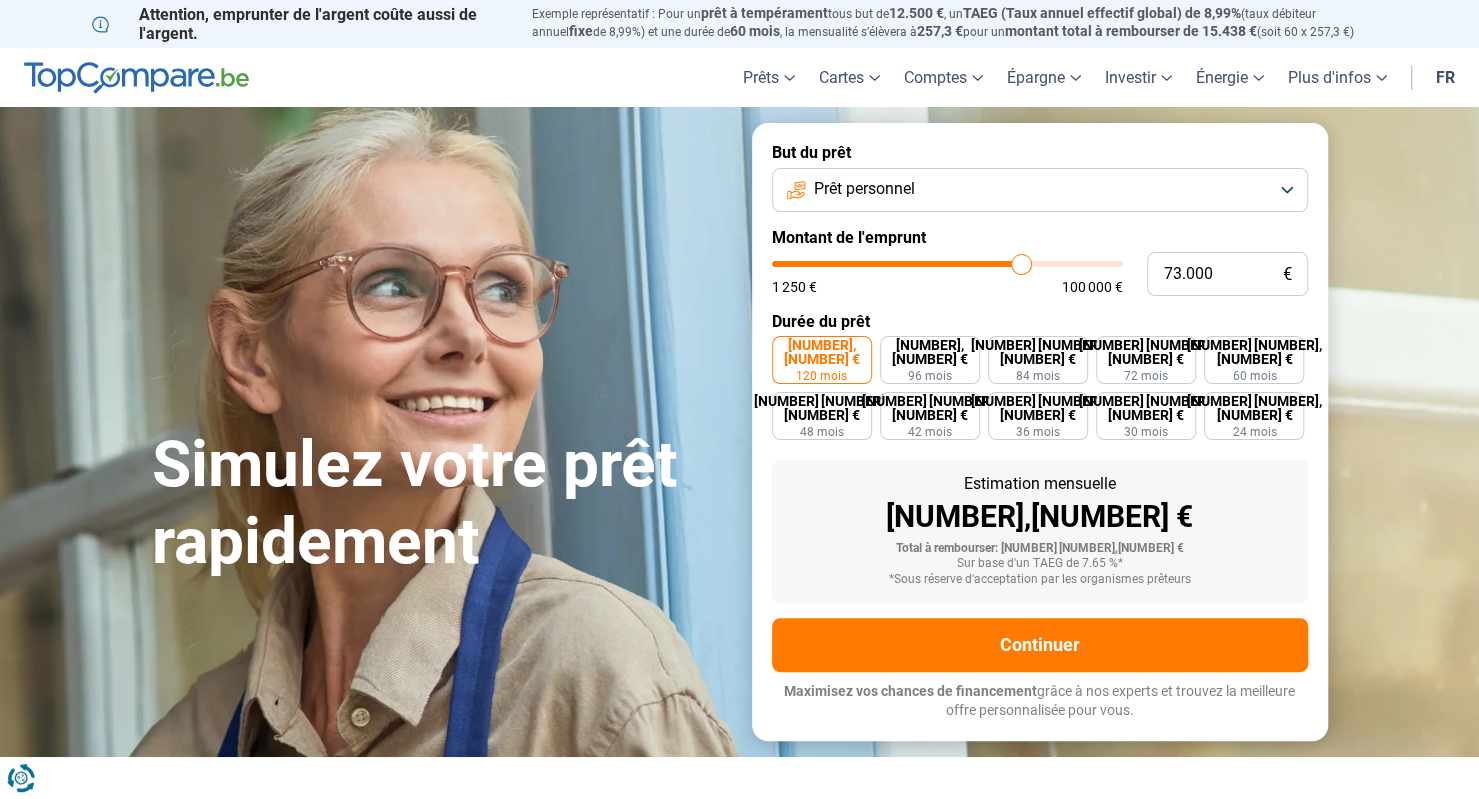type on "74.000" 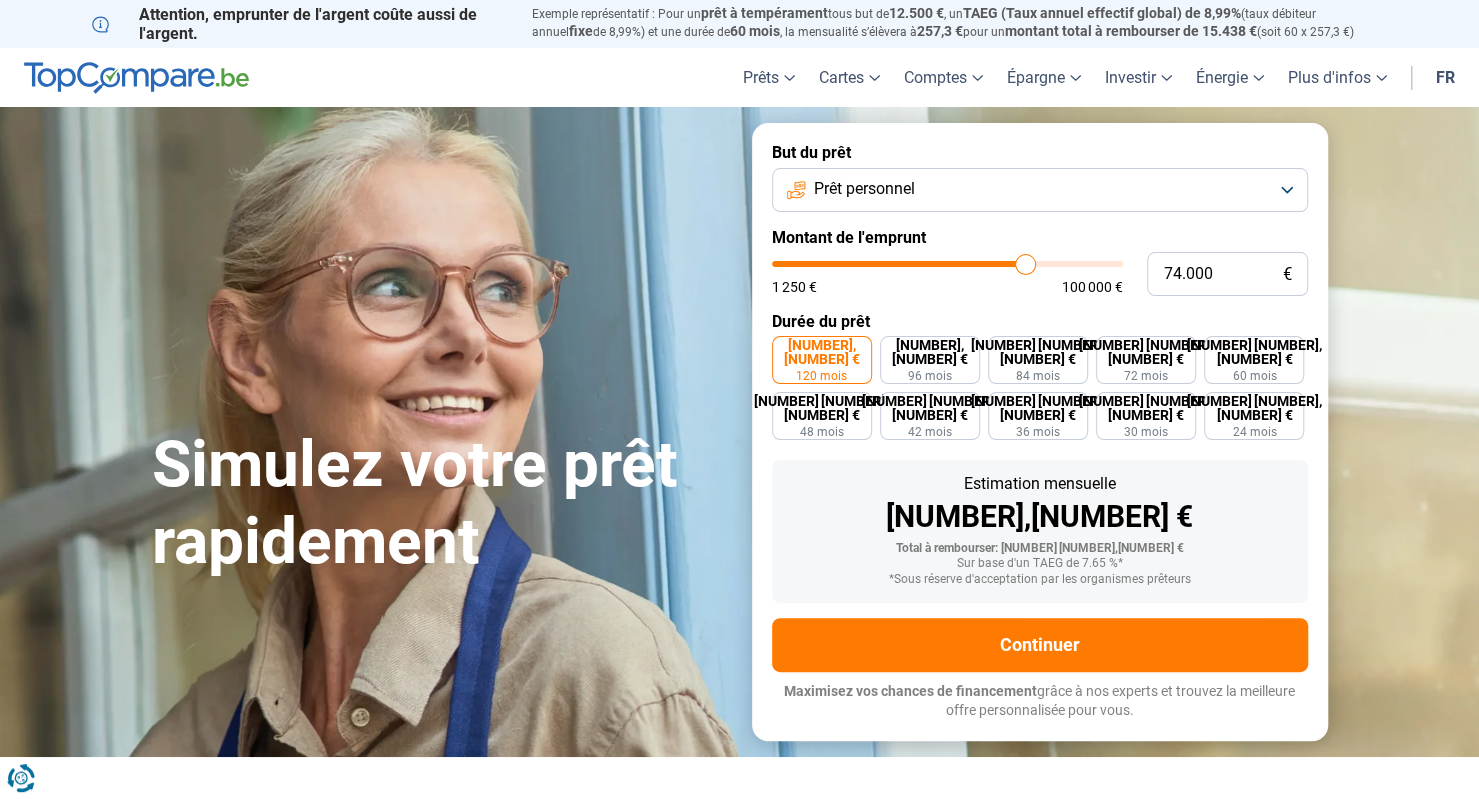 type on "74.750" 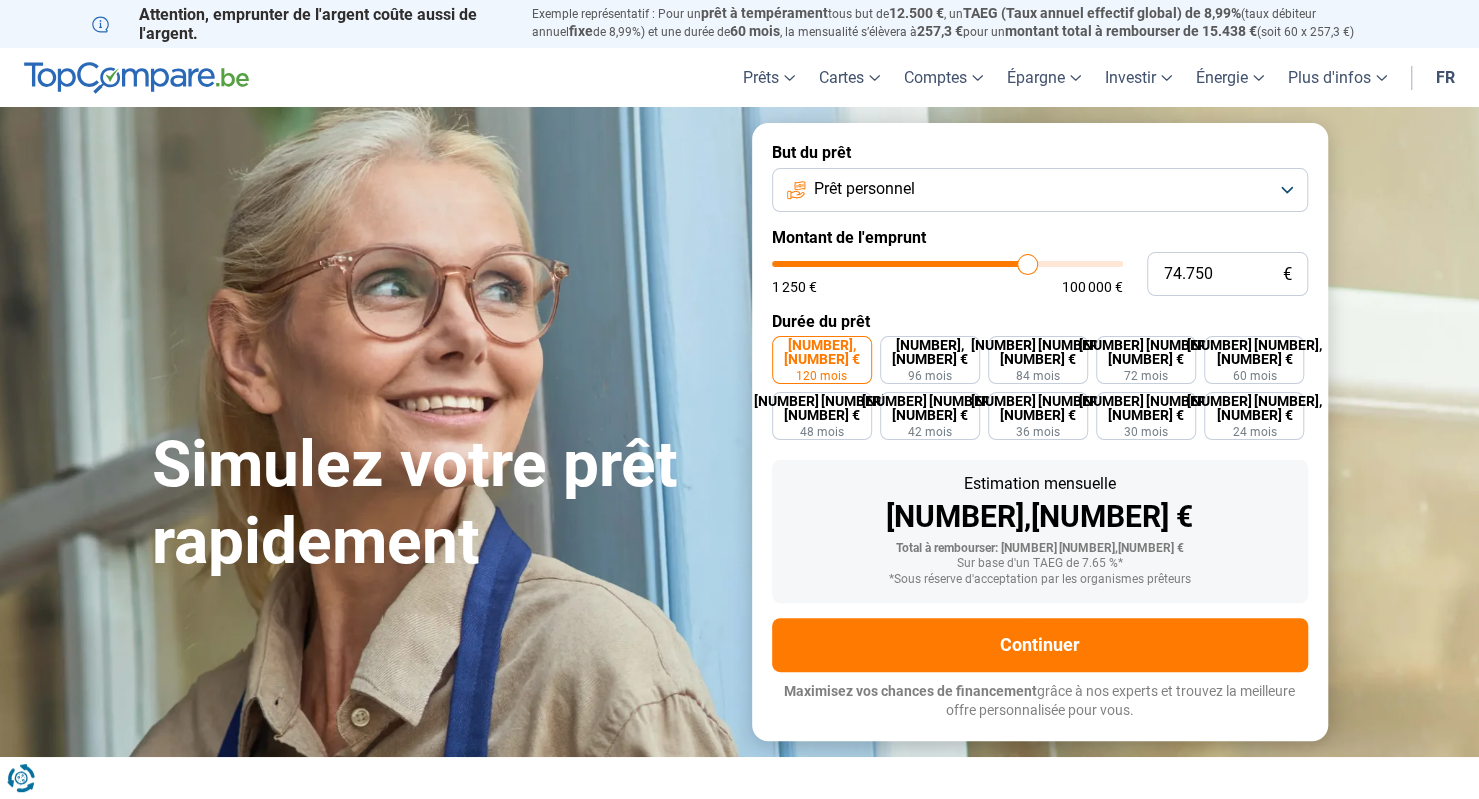 type on "75.250" 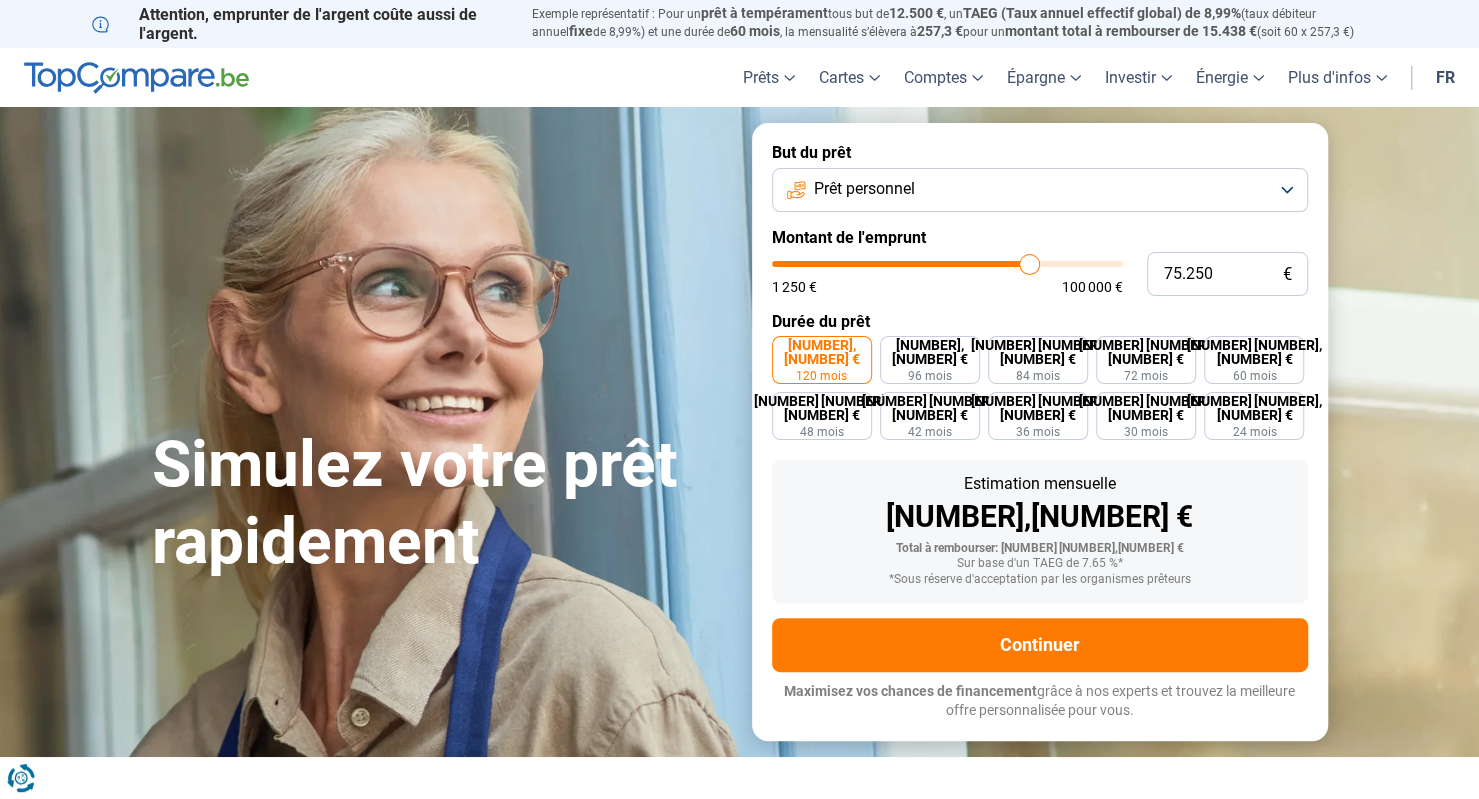 type on "75.500" 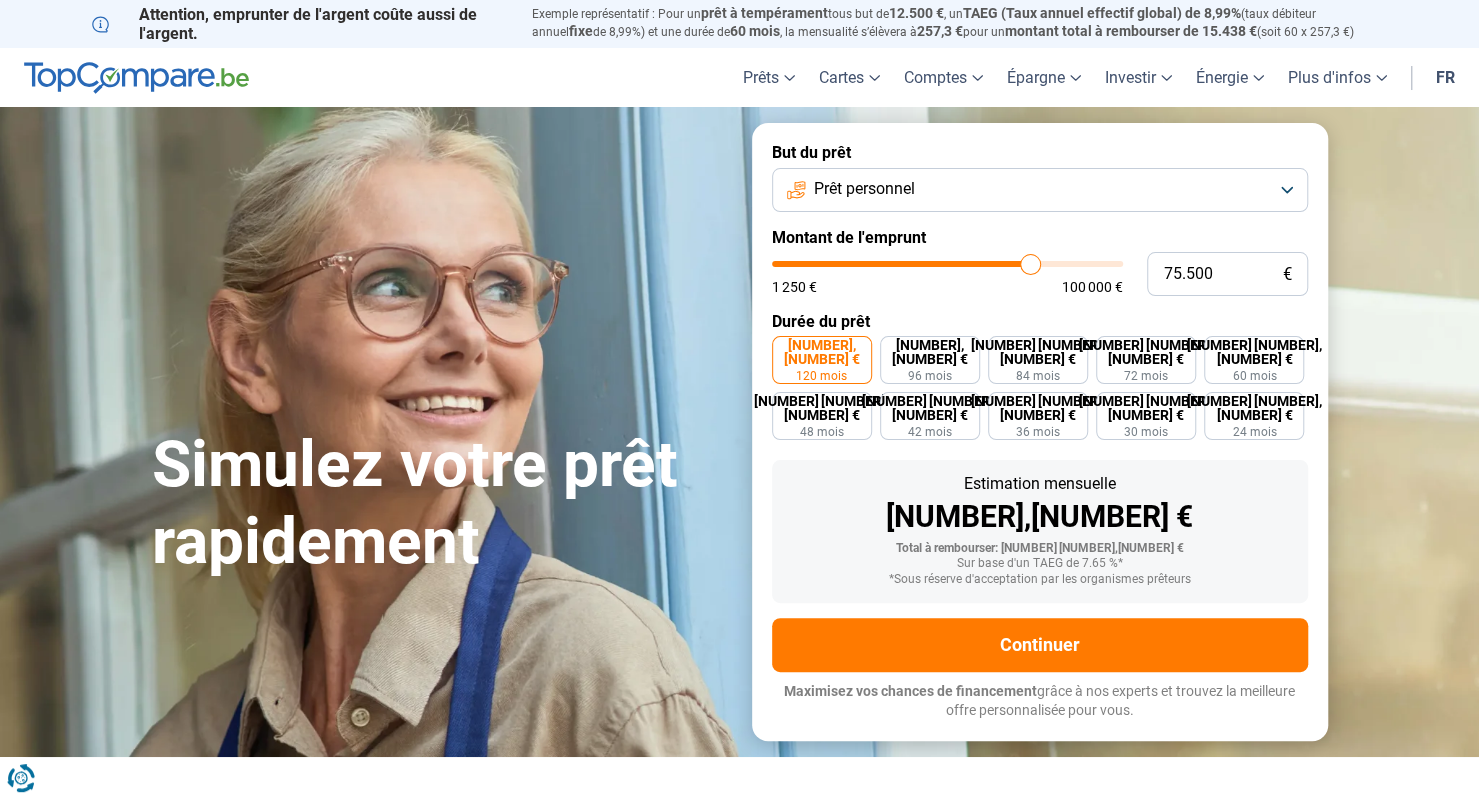 type on "75.750" 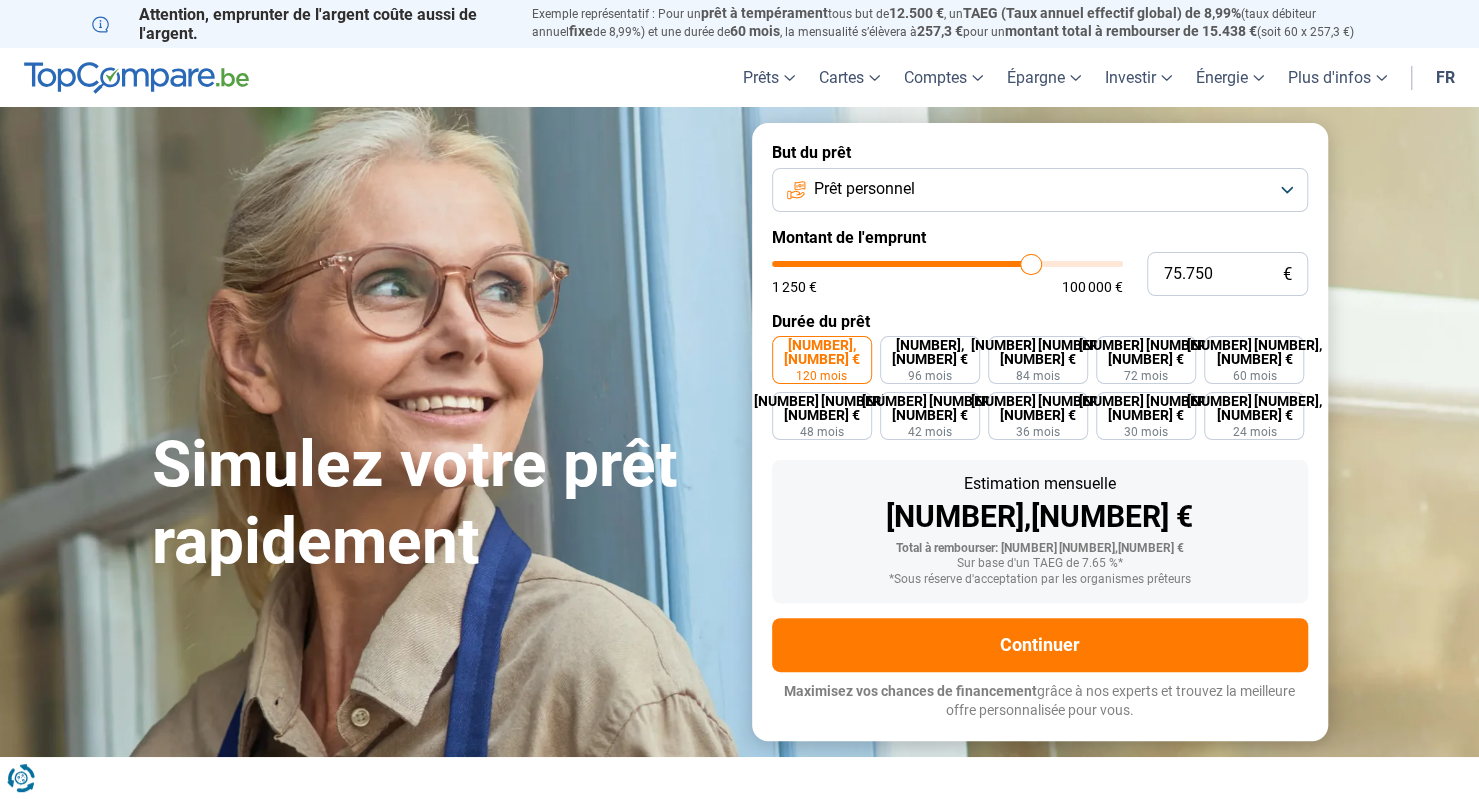 type on "76.000" 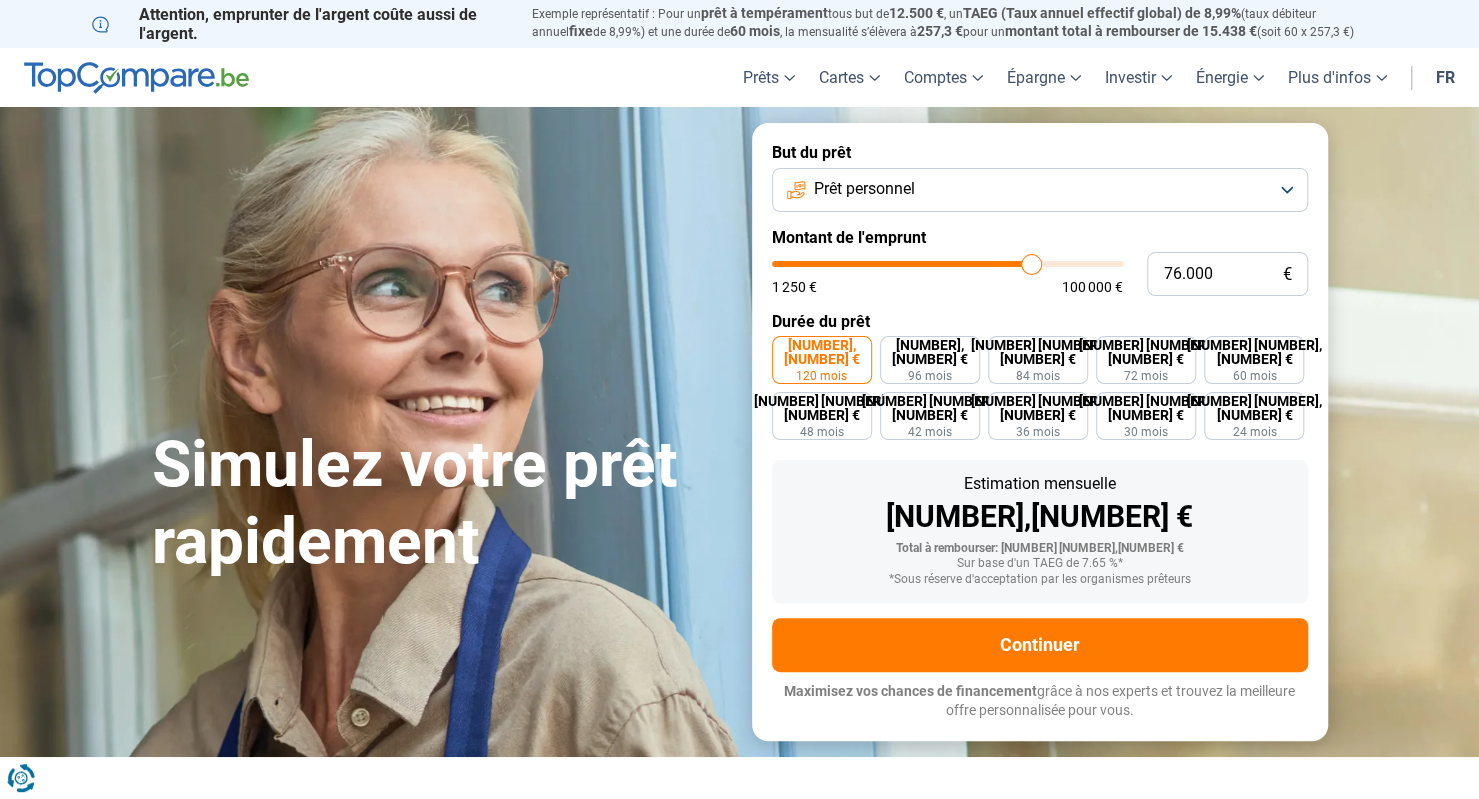 type on "76.250" 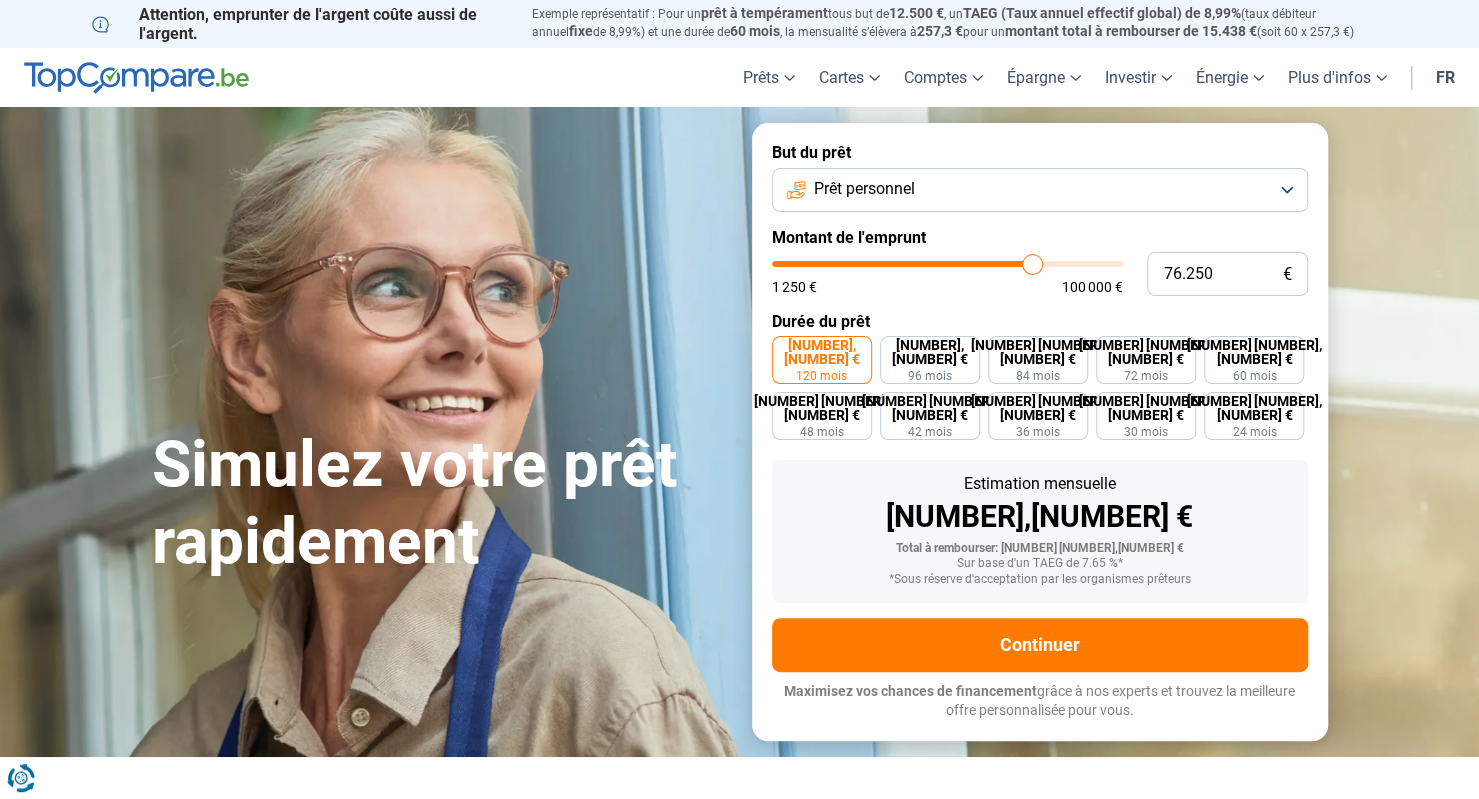type on "76.500" 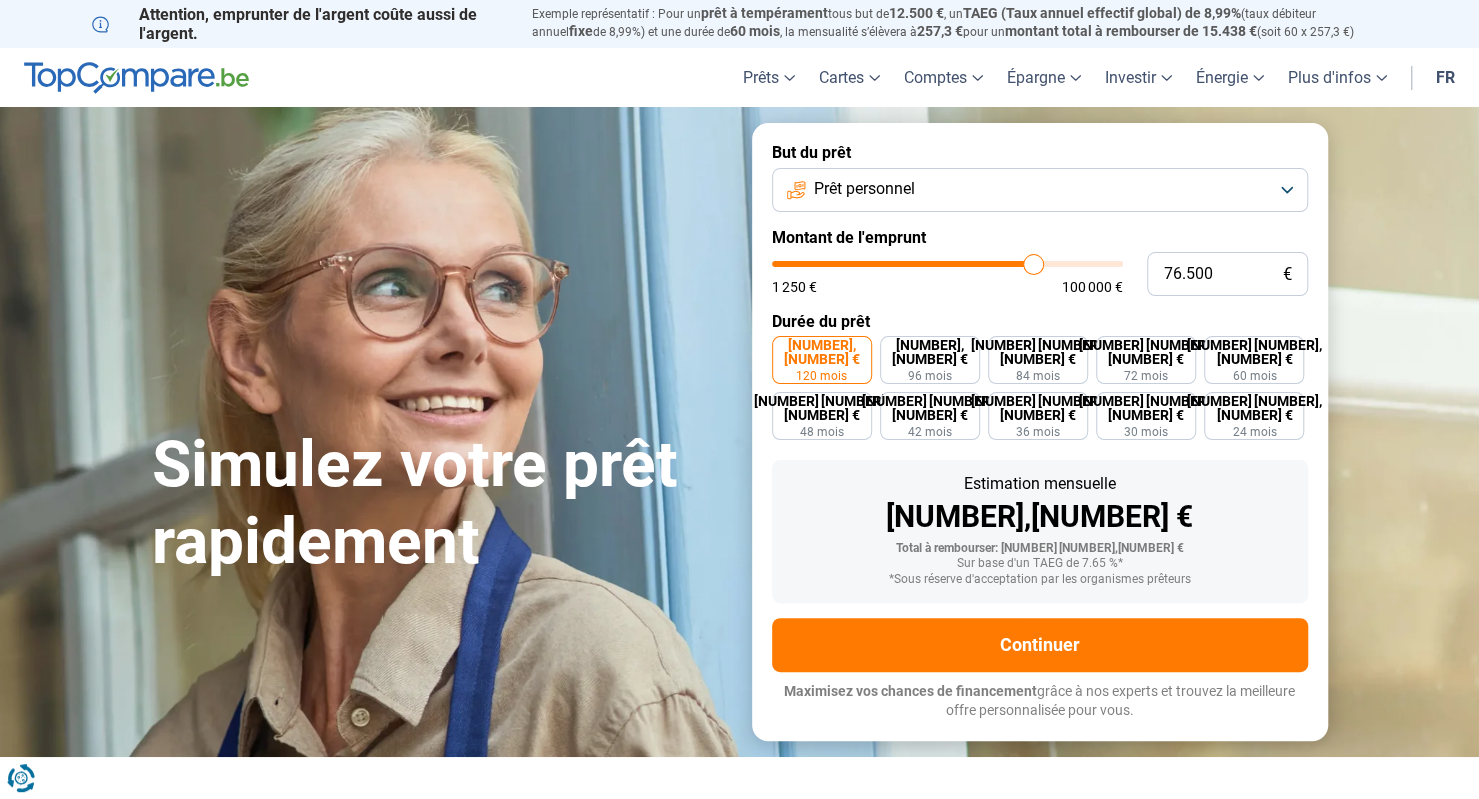 type on "76.750" 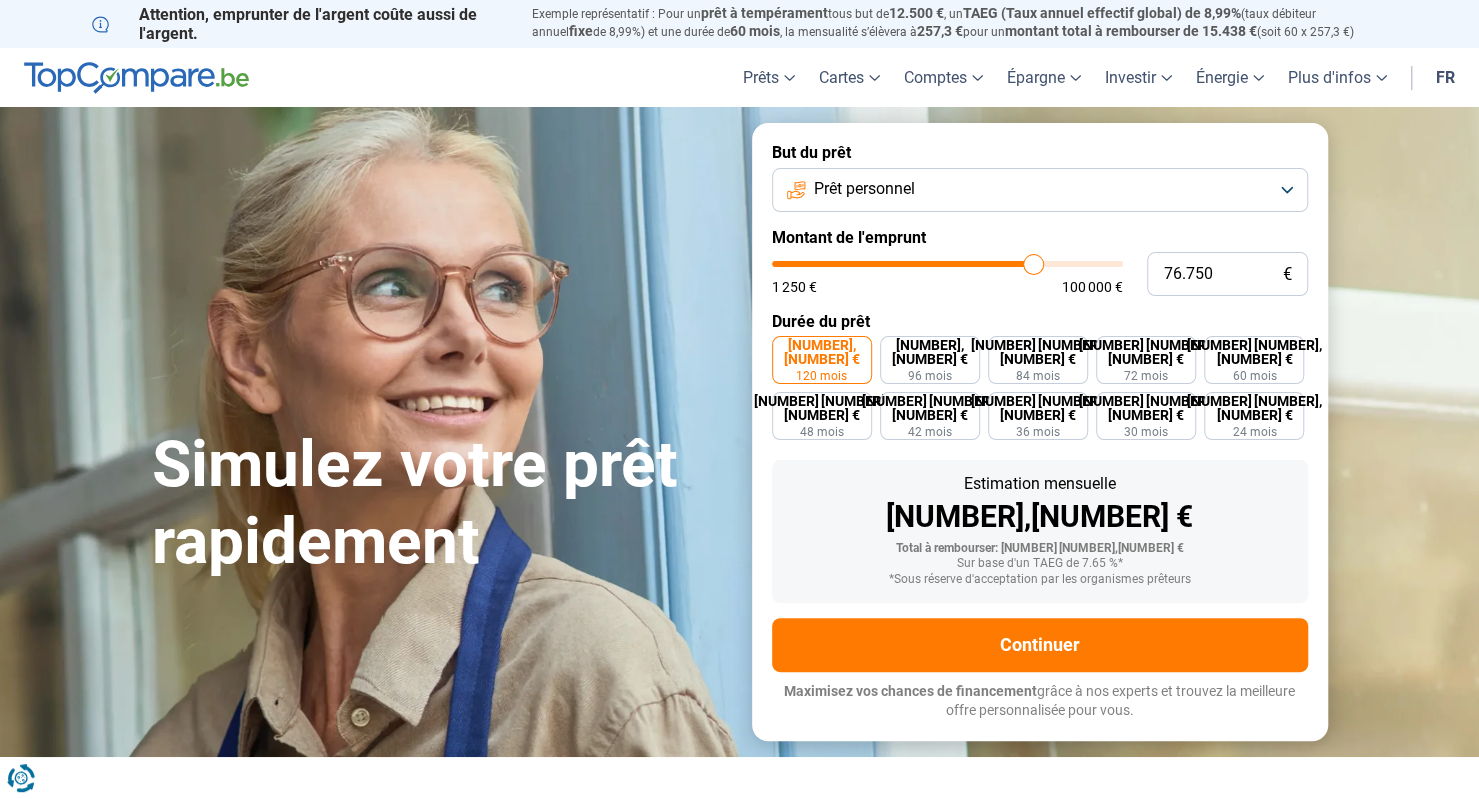 type on "76750" 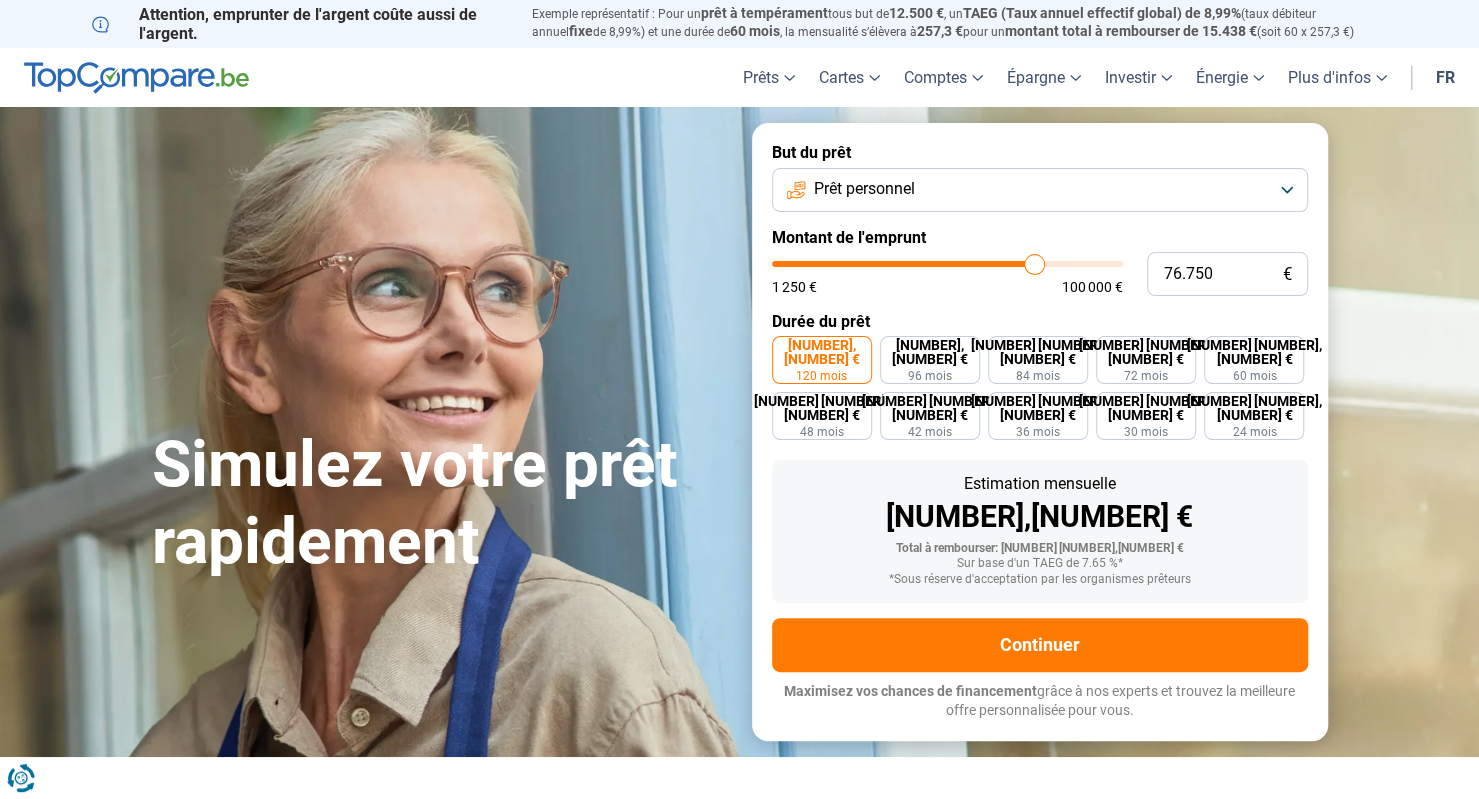 type on "77.500" 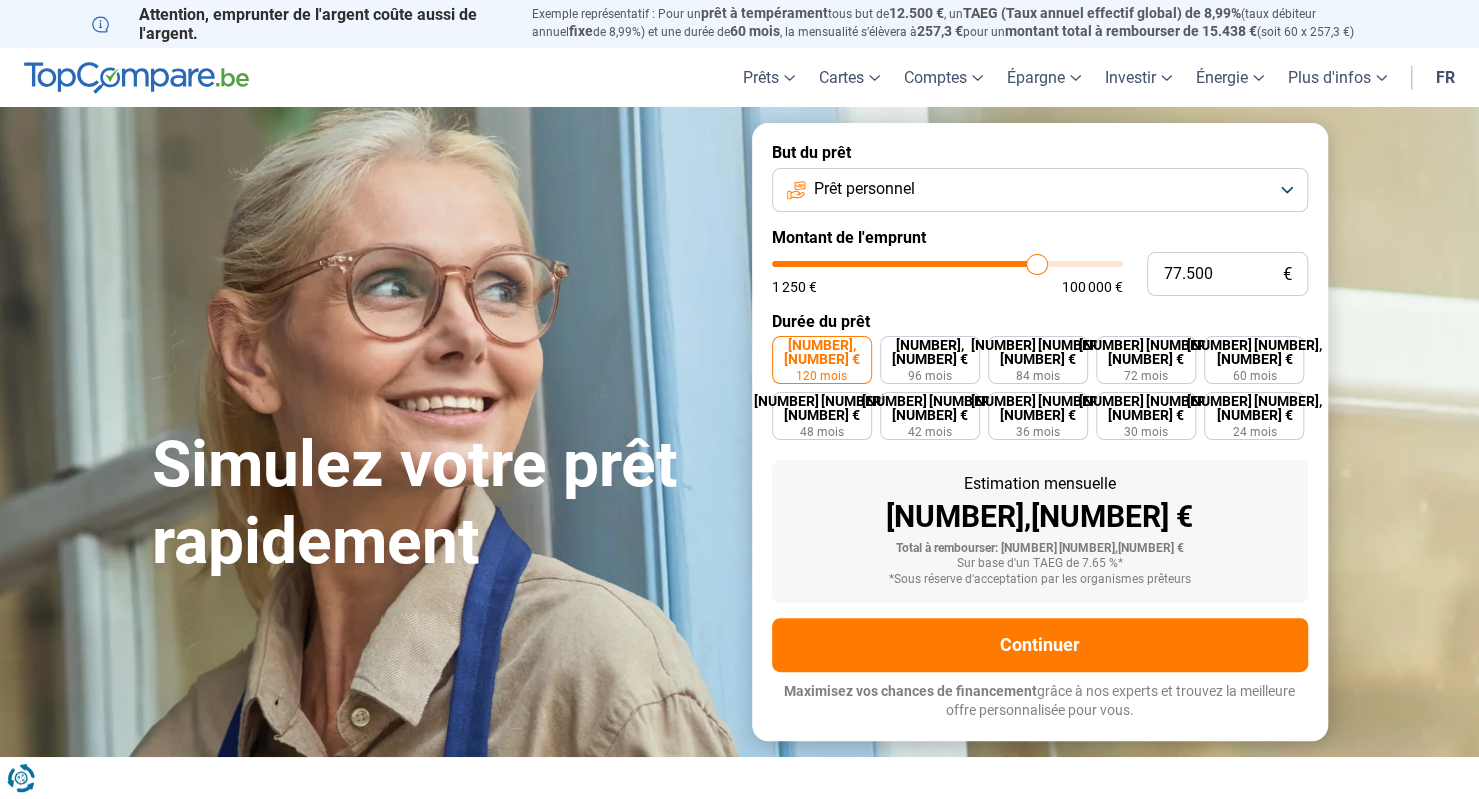 type on "78.500" 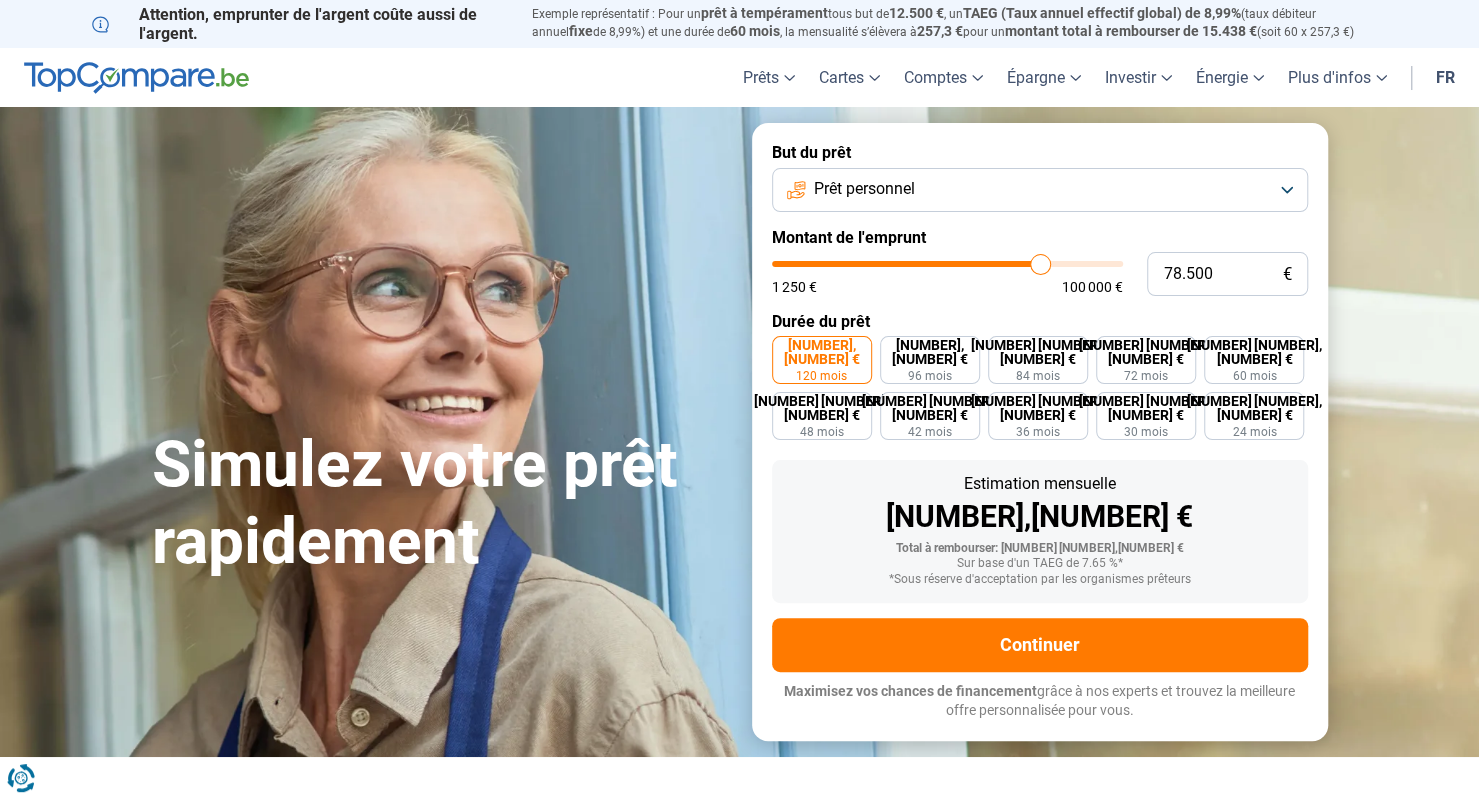 type on "79.000" 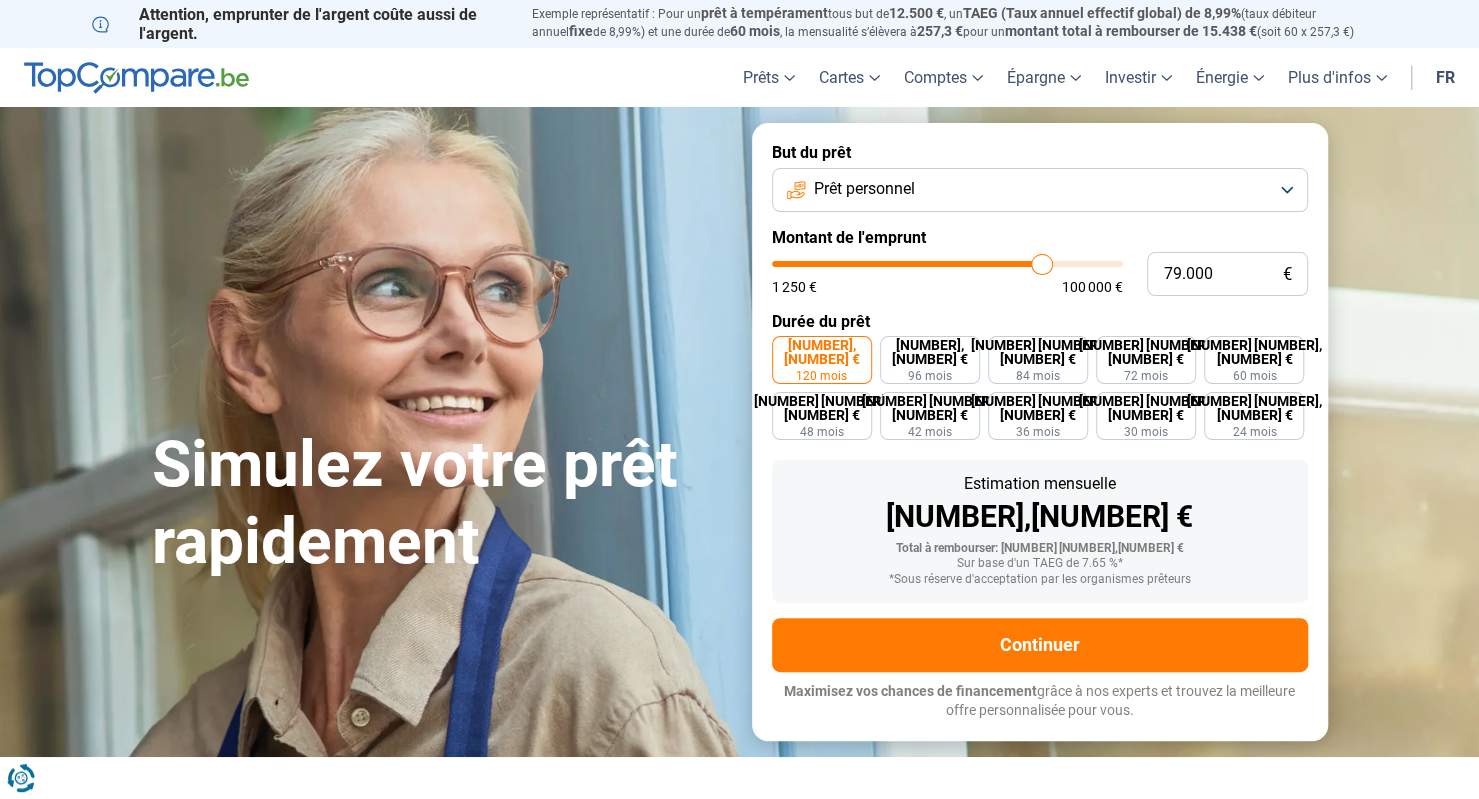 type on "79.750" 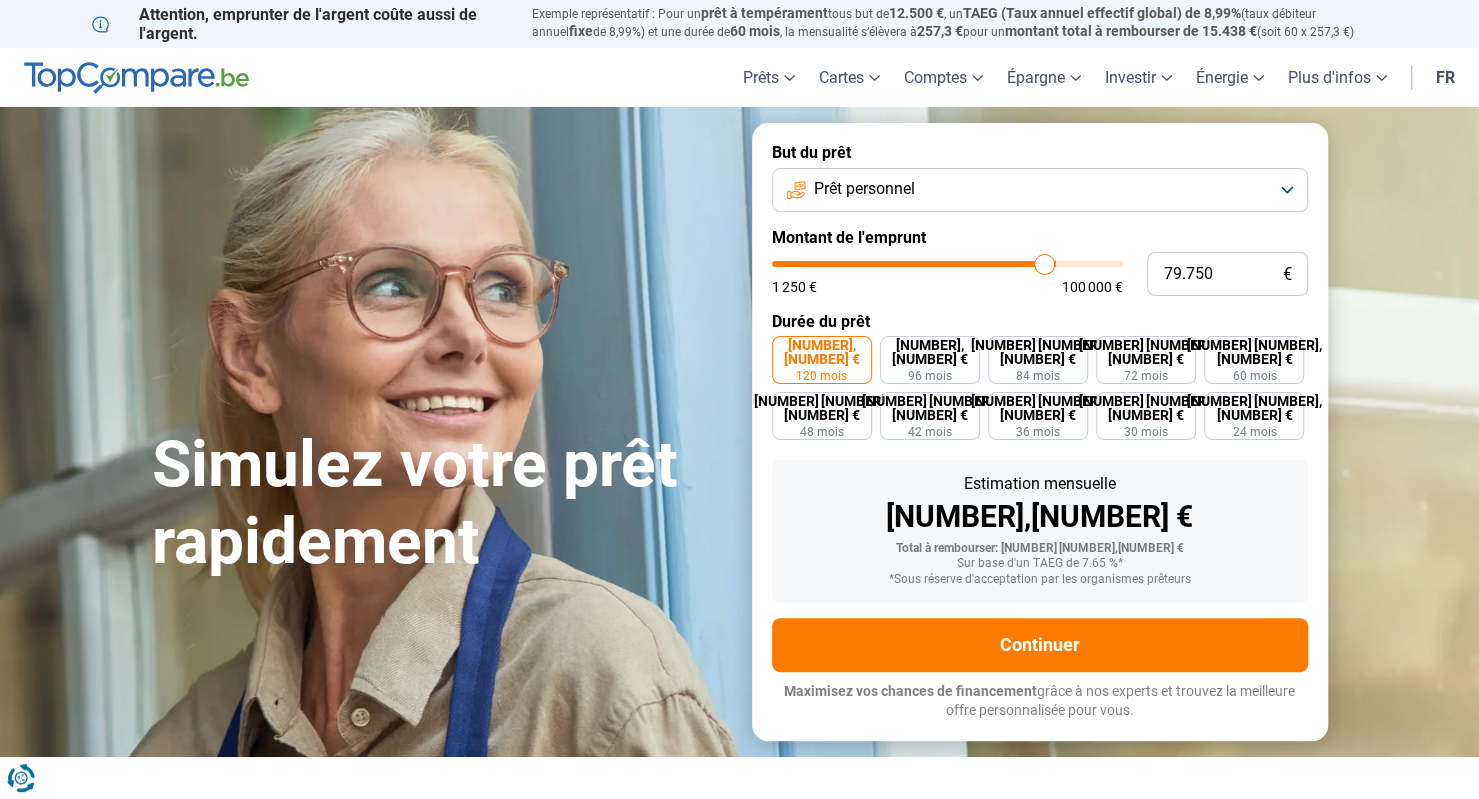 type on "81.000" 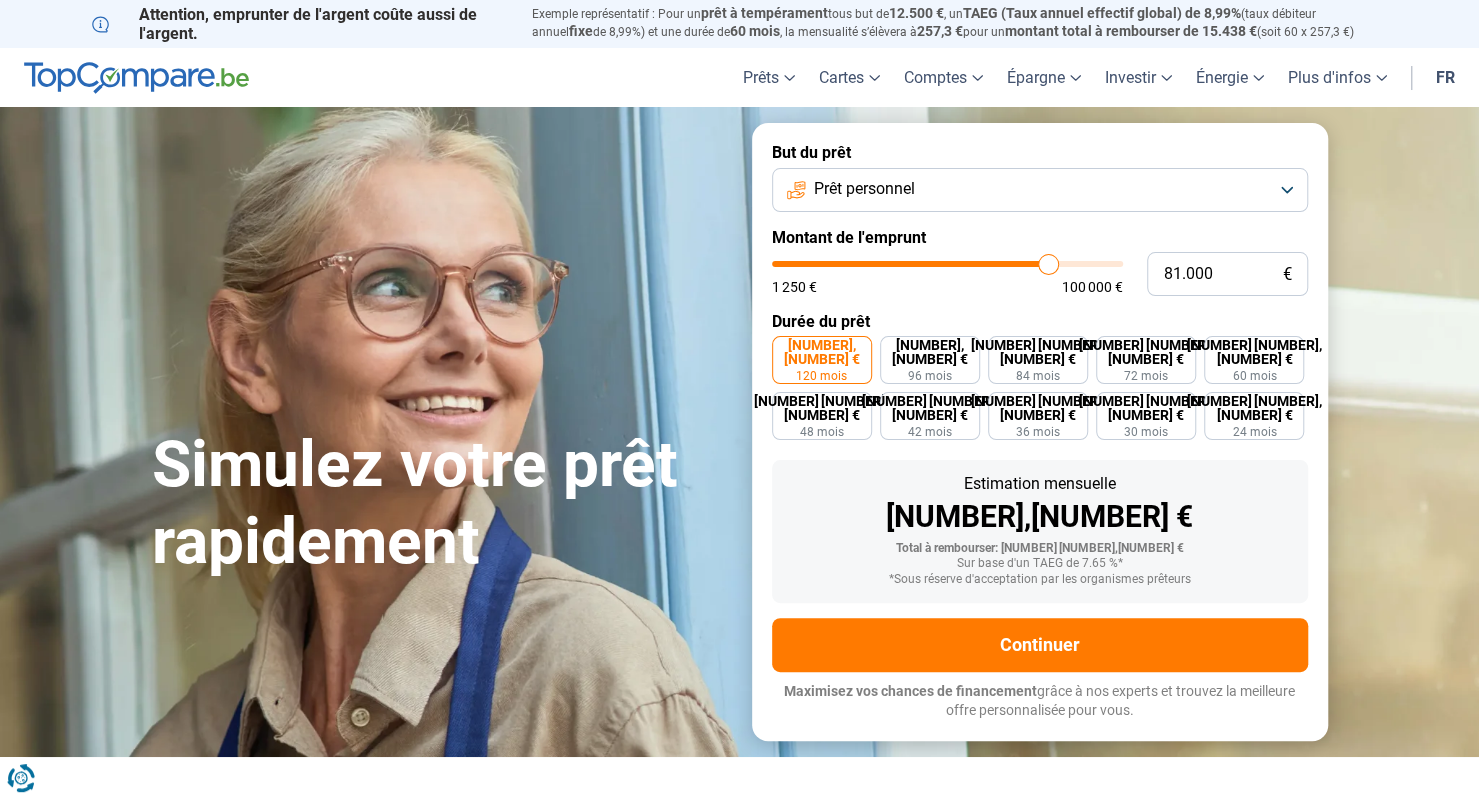 type on "82.750" 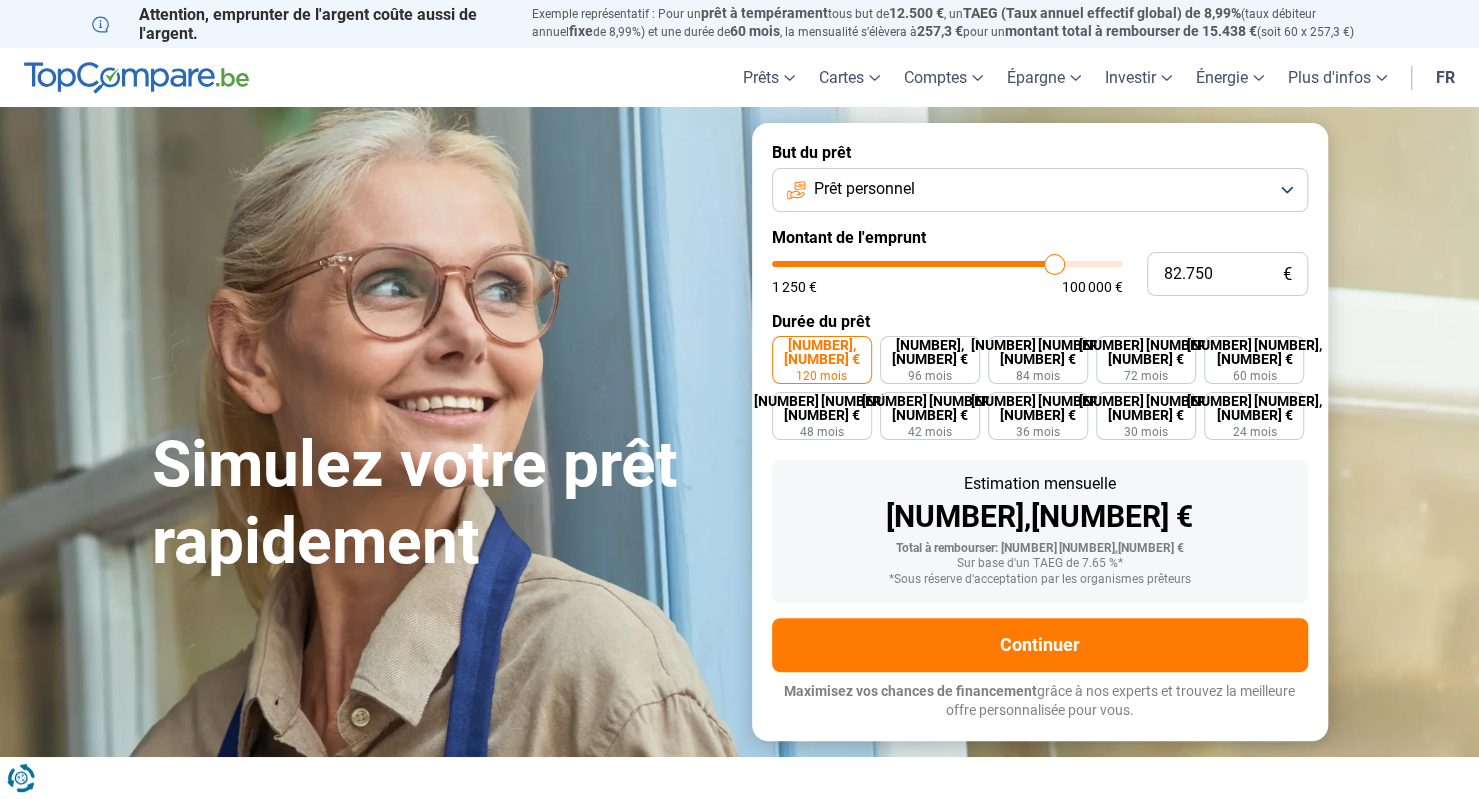 type on "83.500" 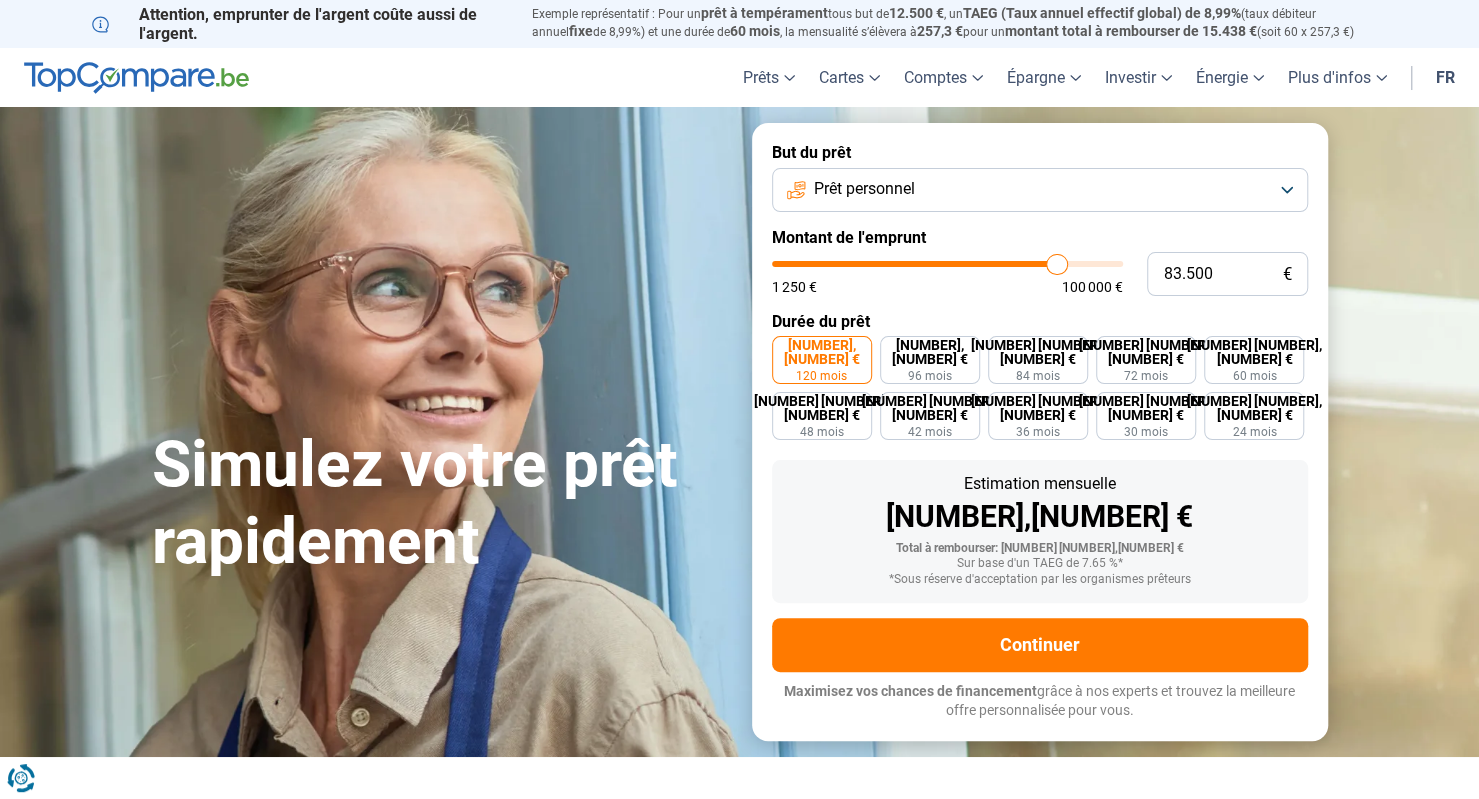 type on "86.750" 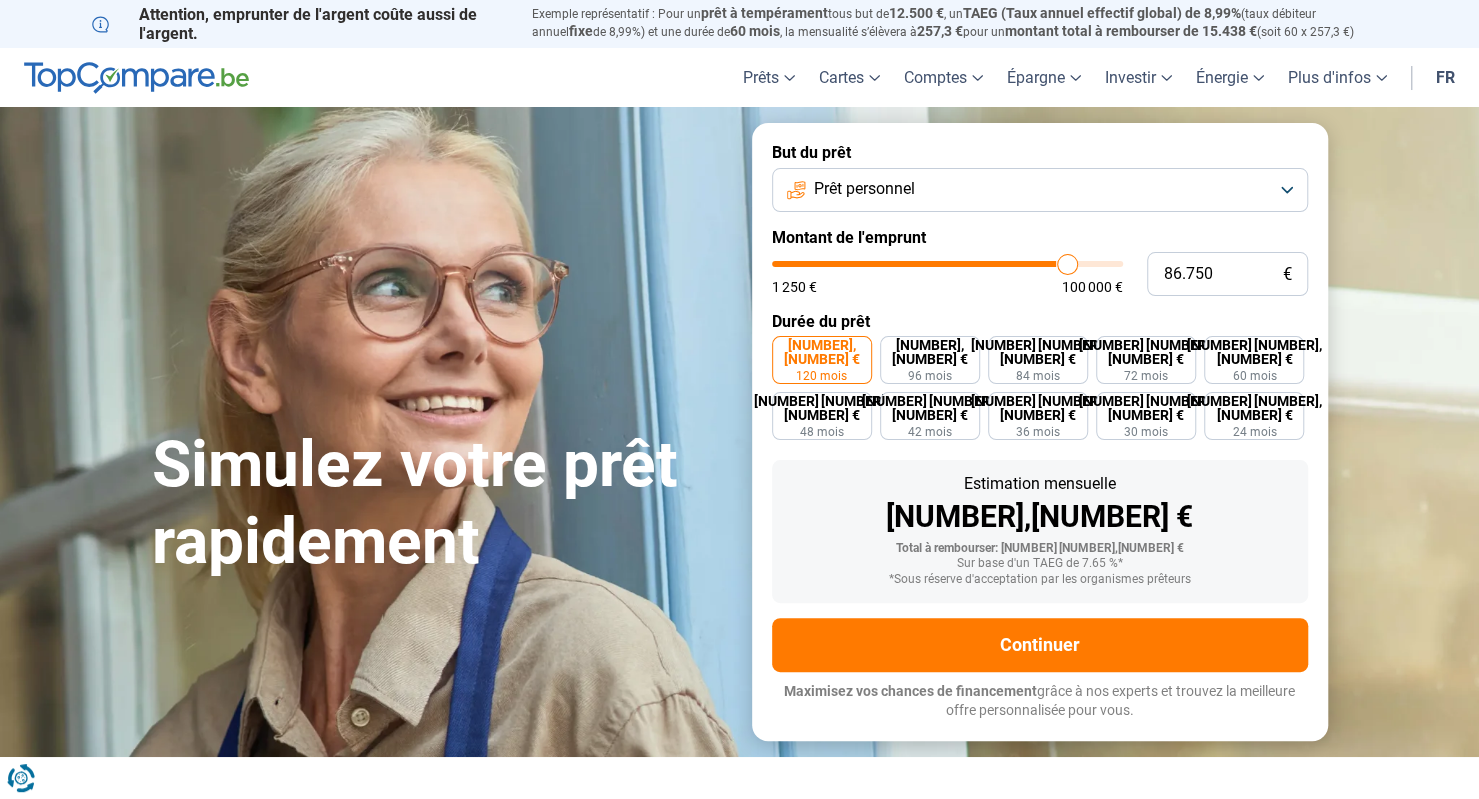 type on "88.000" 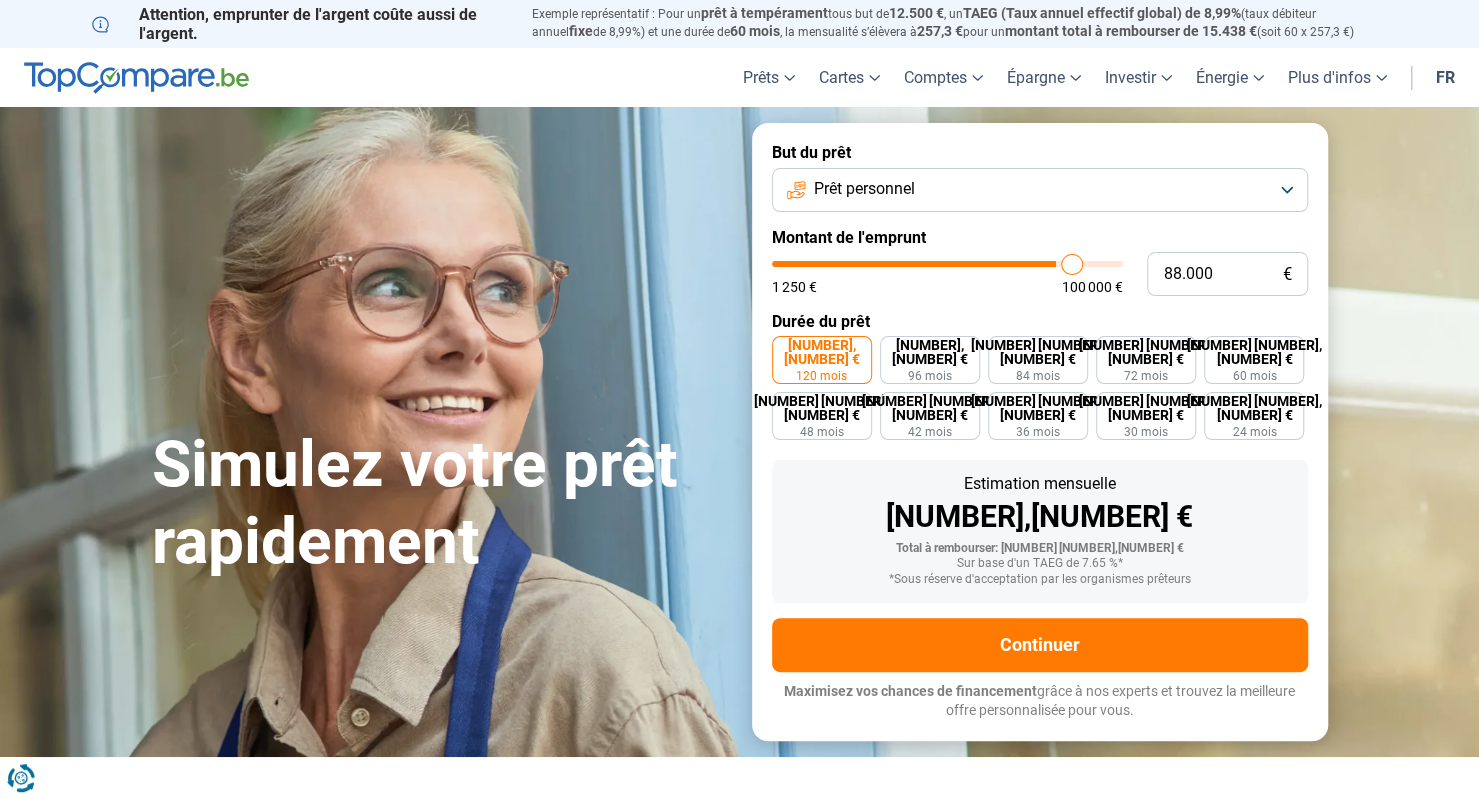 type on "89.250" 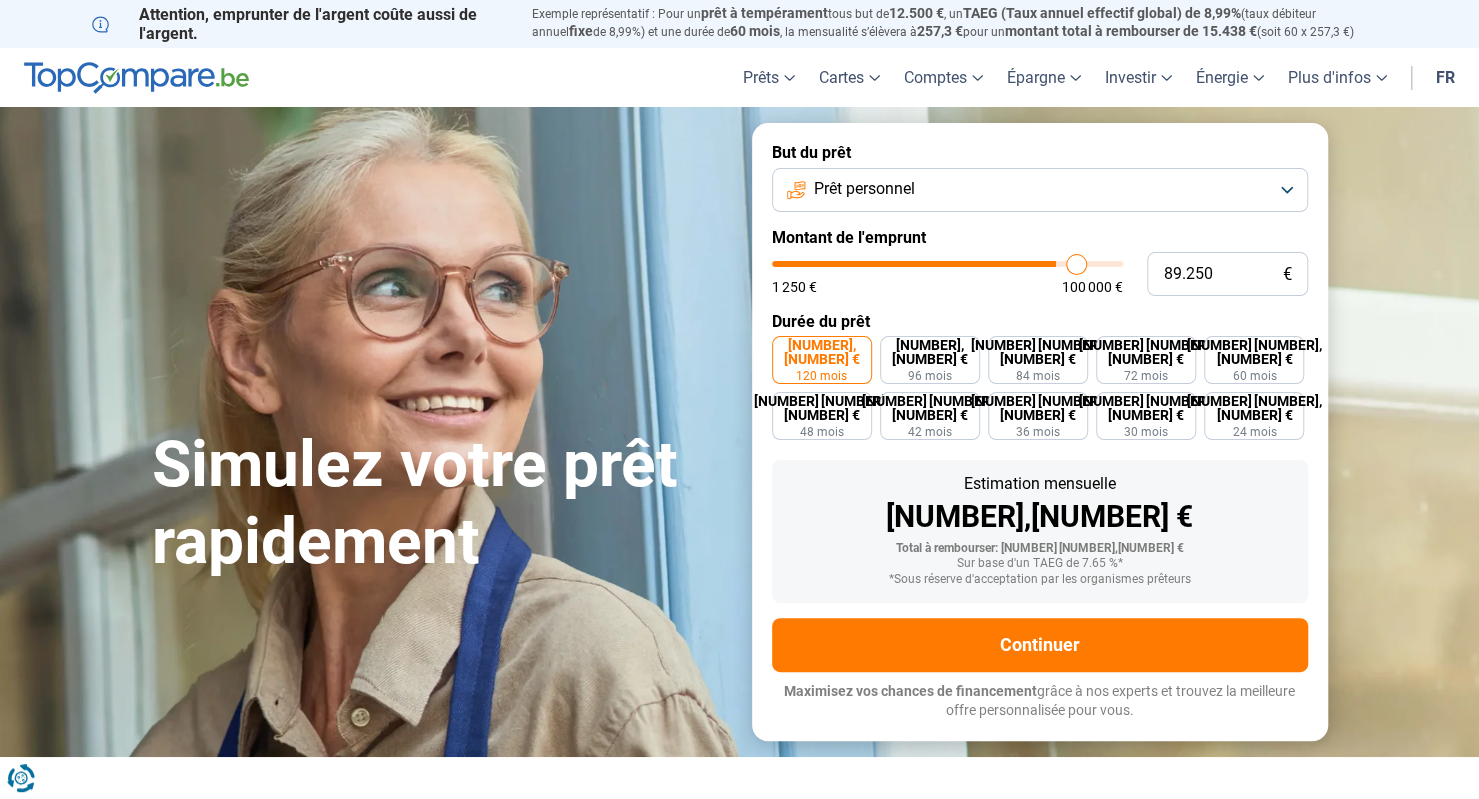 type on "90.250" 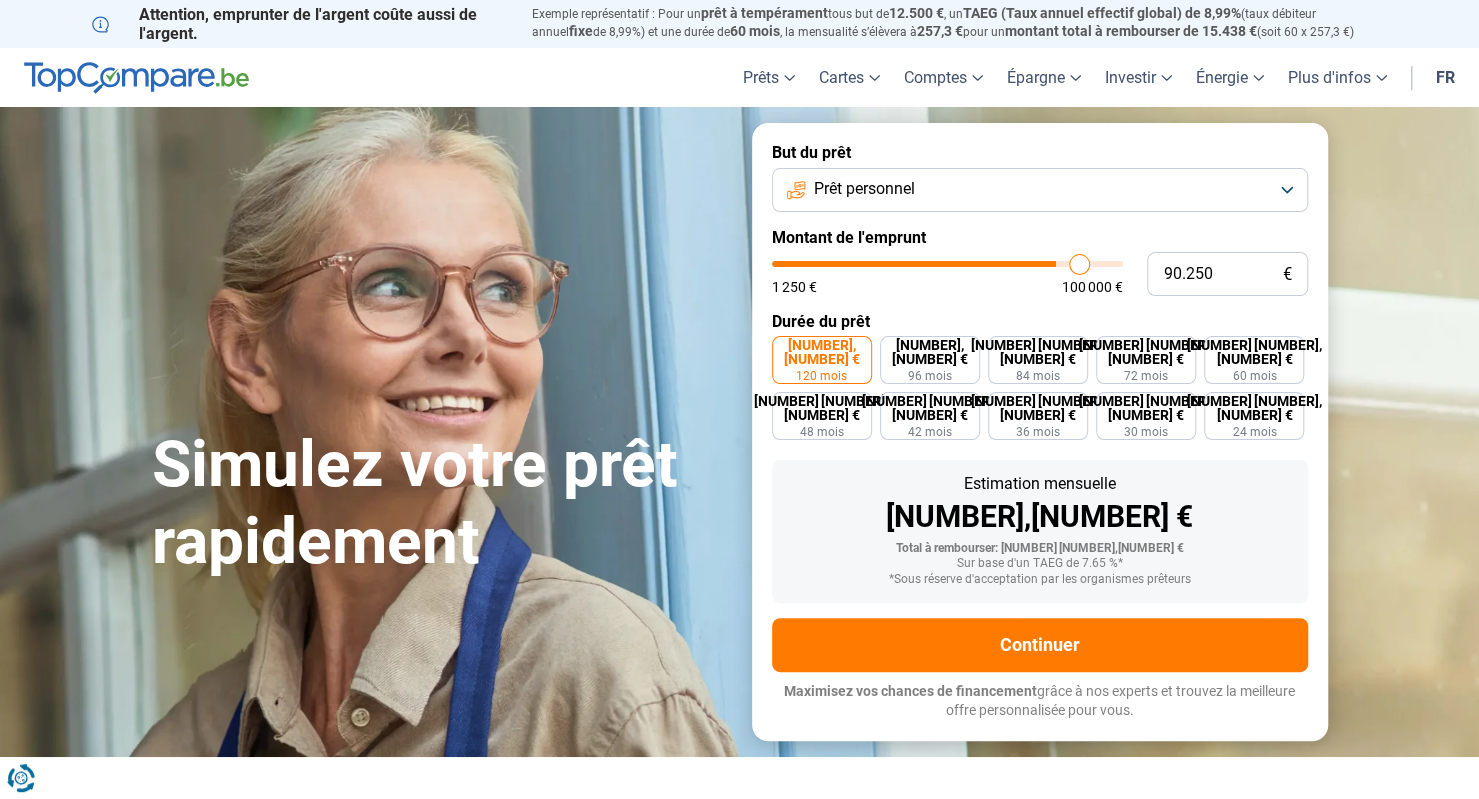 type on "91.250" 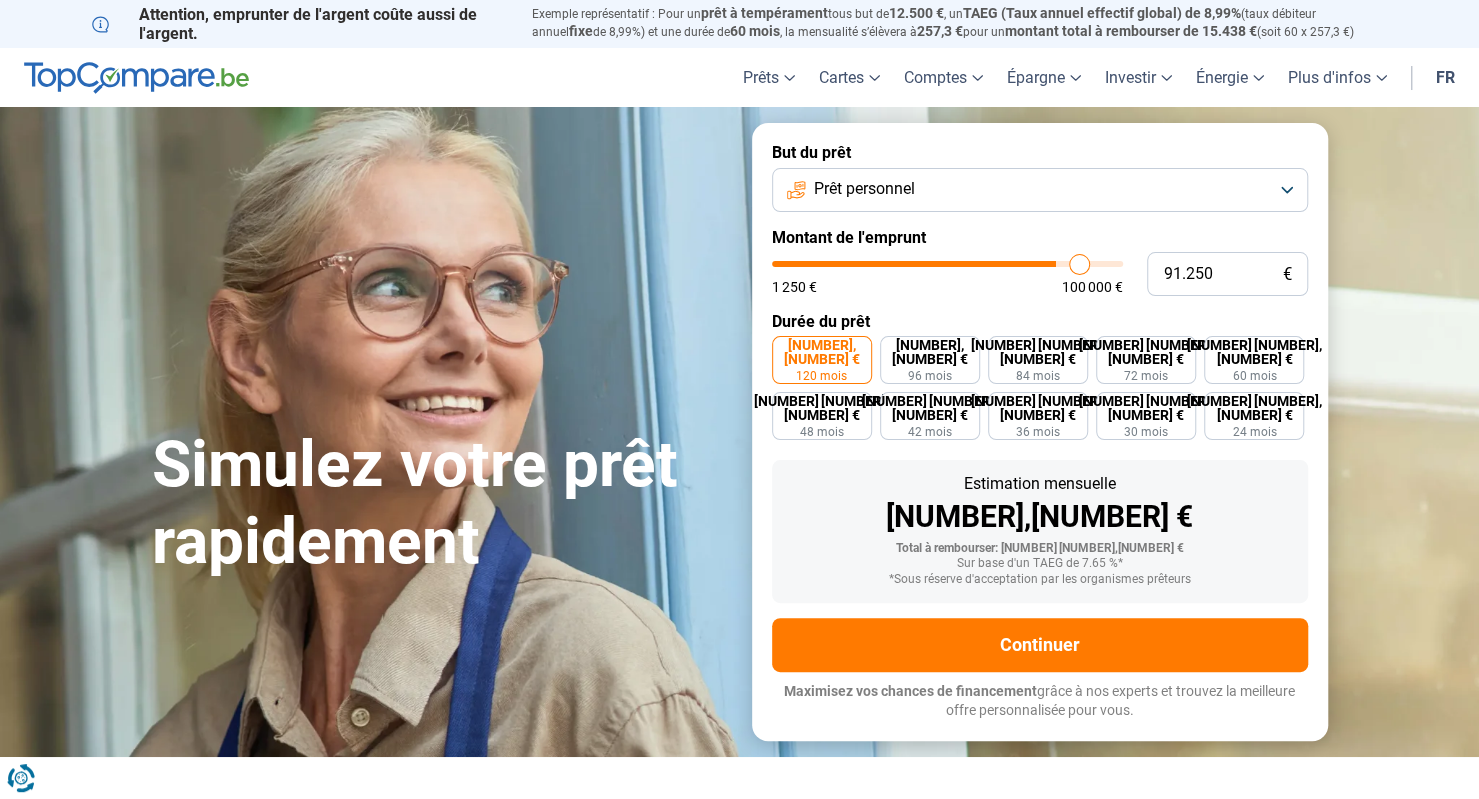 type on "91250" 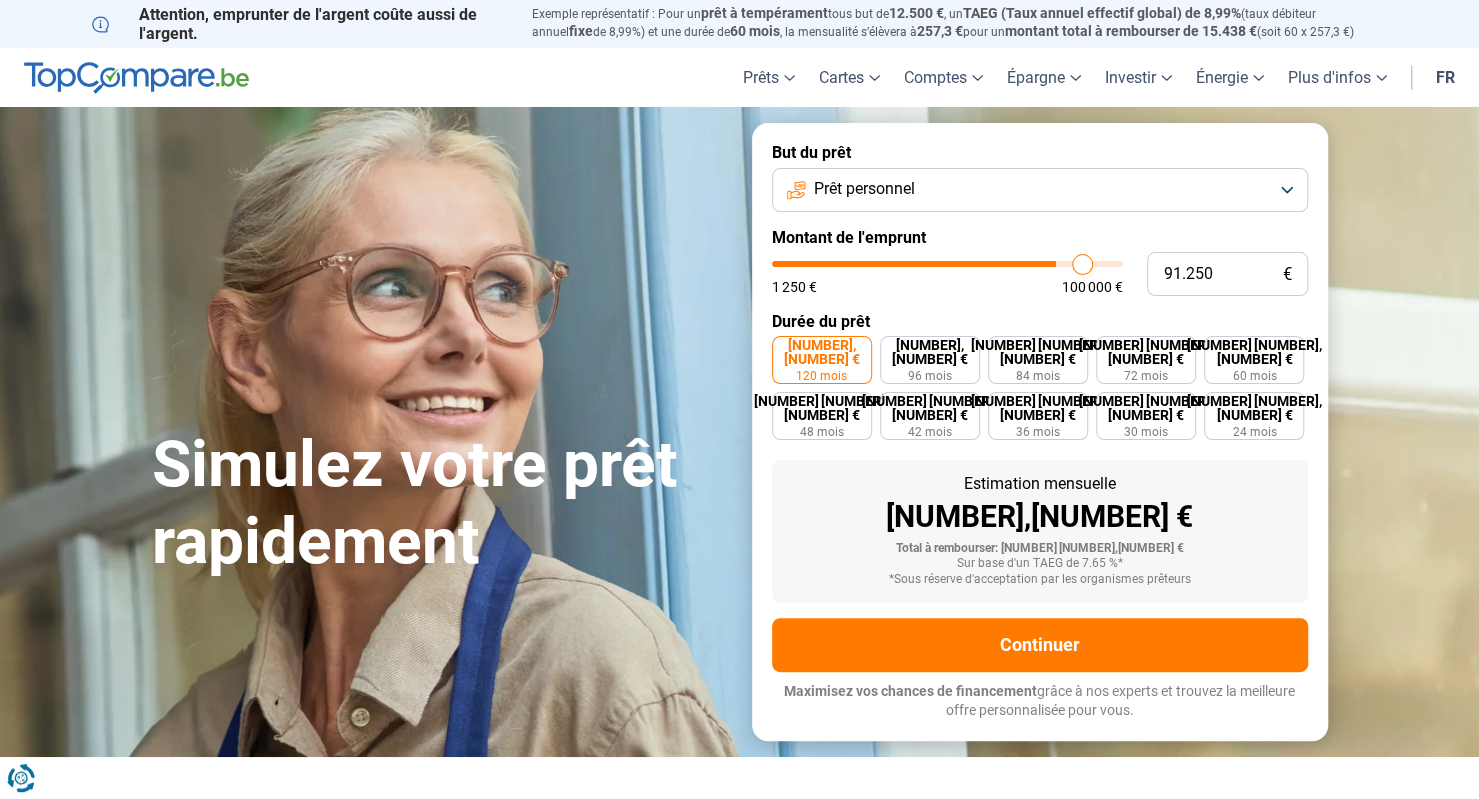 type on "91.500" 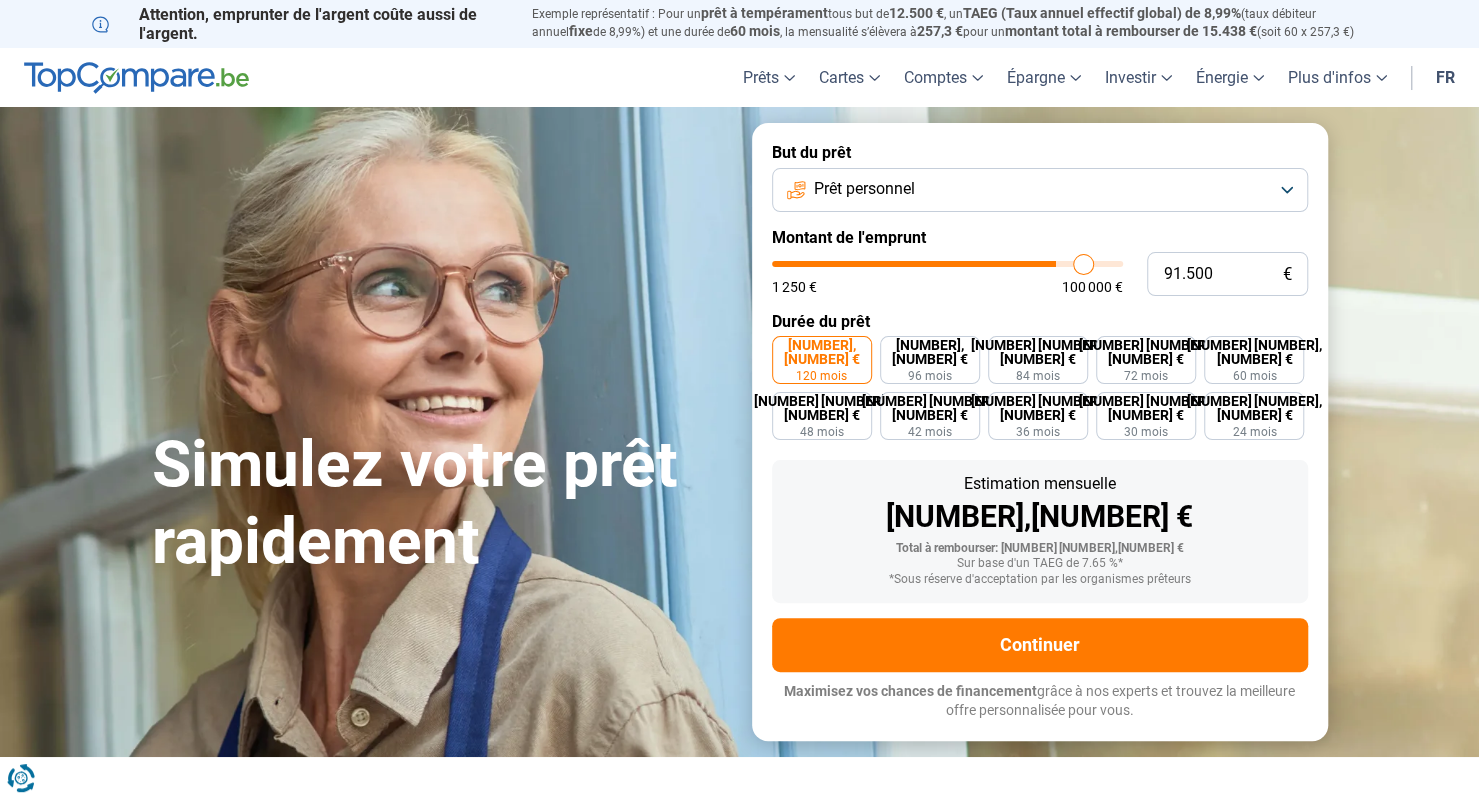type on "93.000" 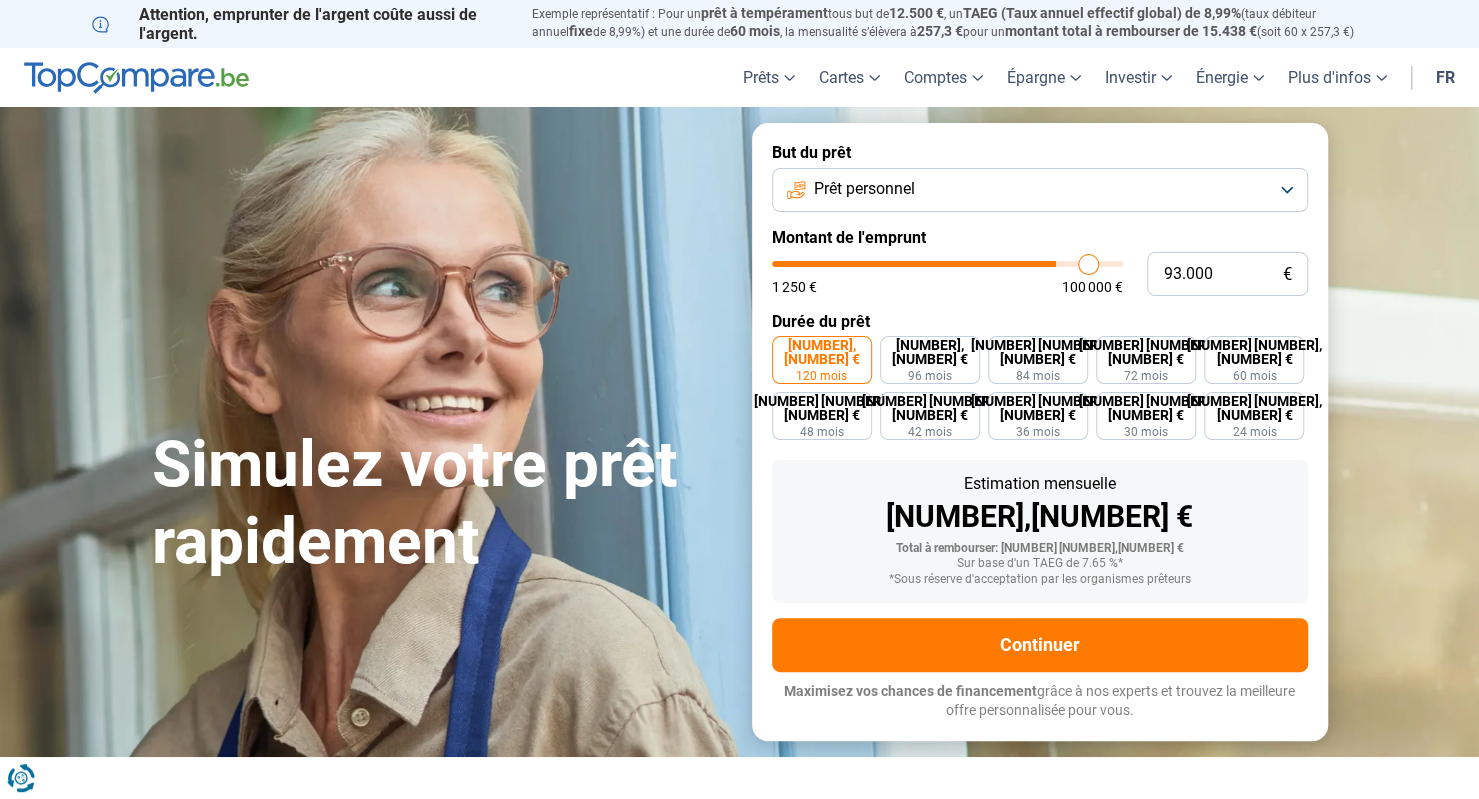 type on "94.000" 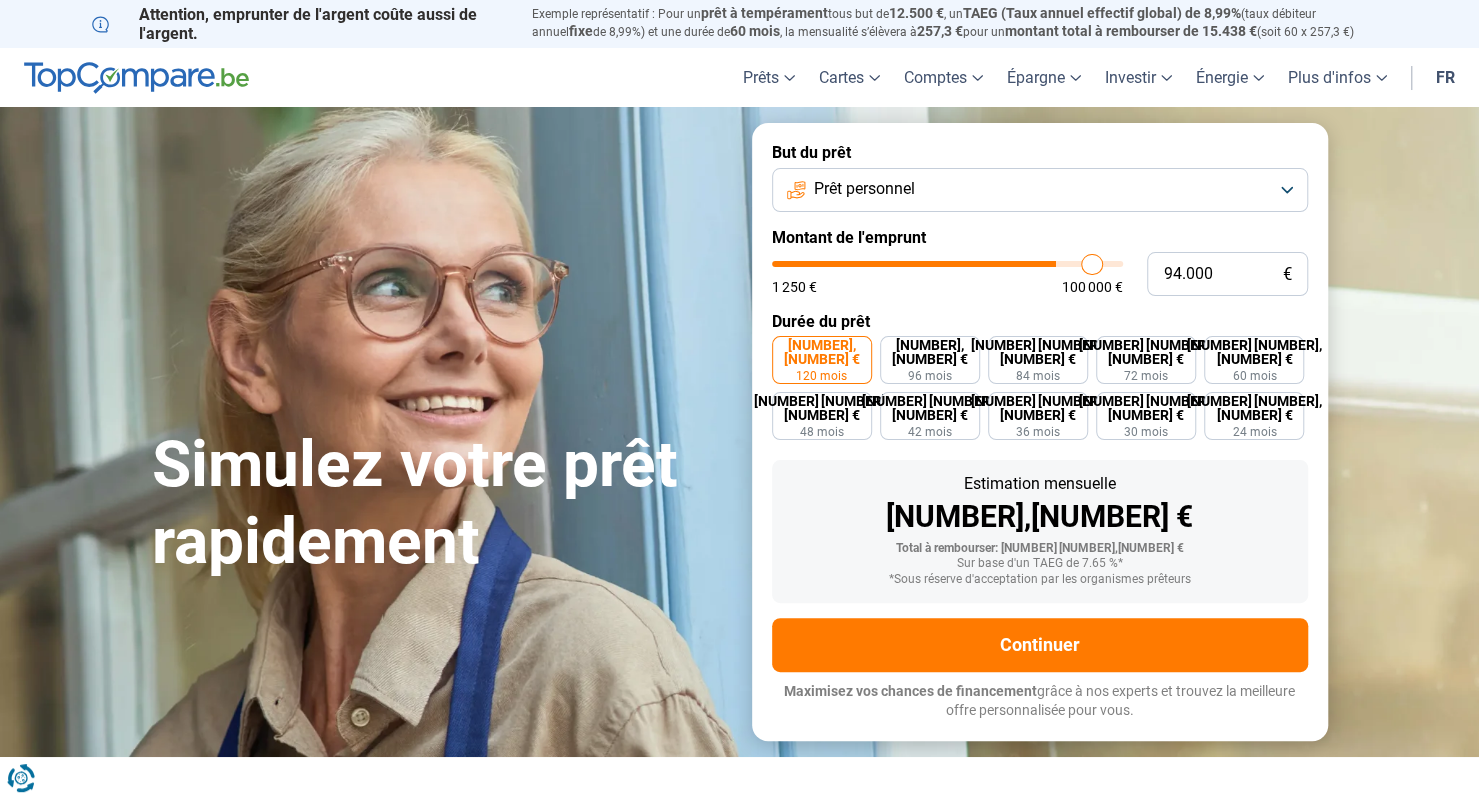 type on "95.250" 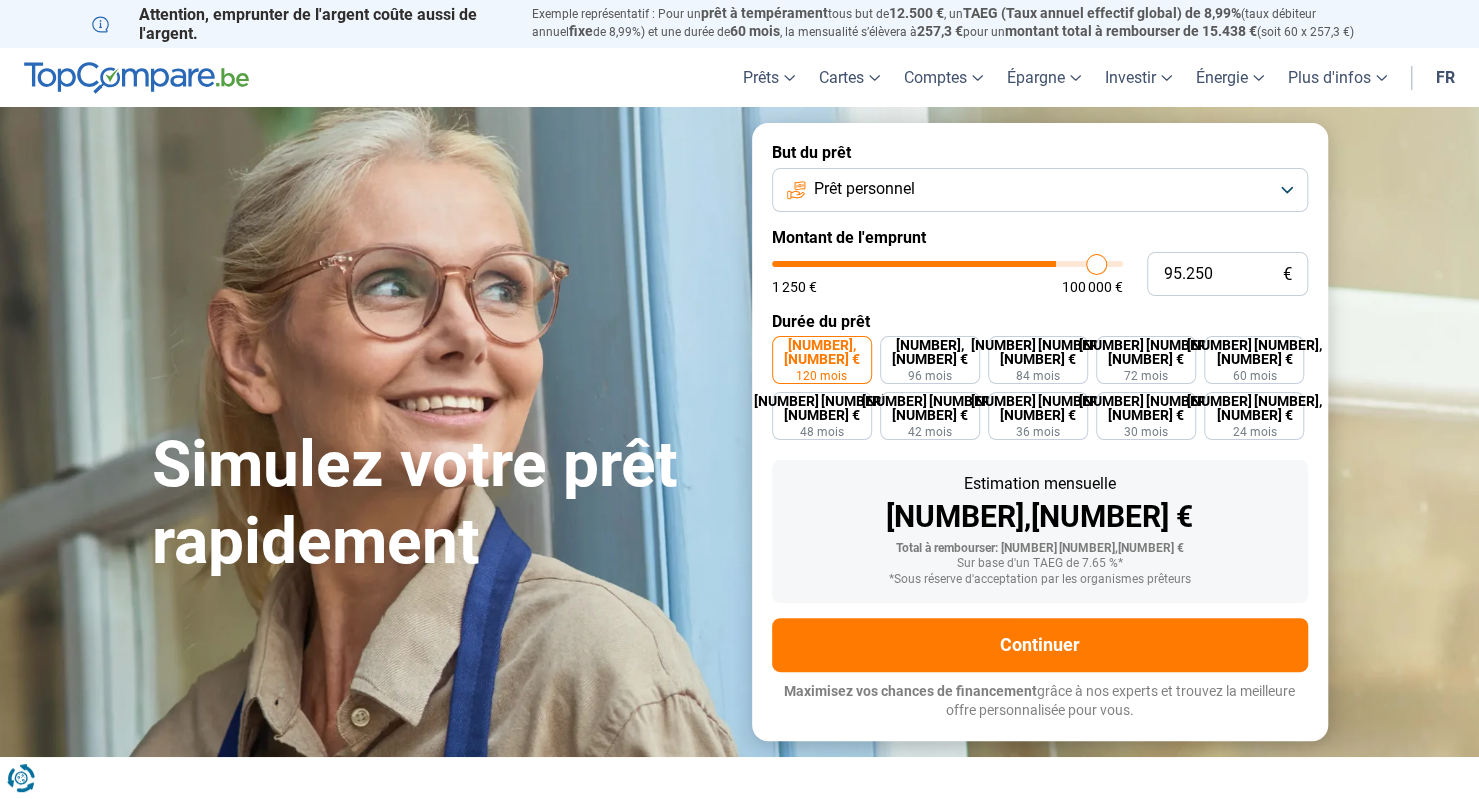 type on "95.750" 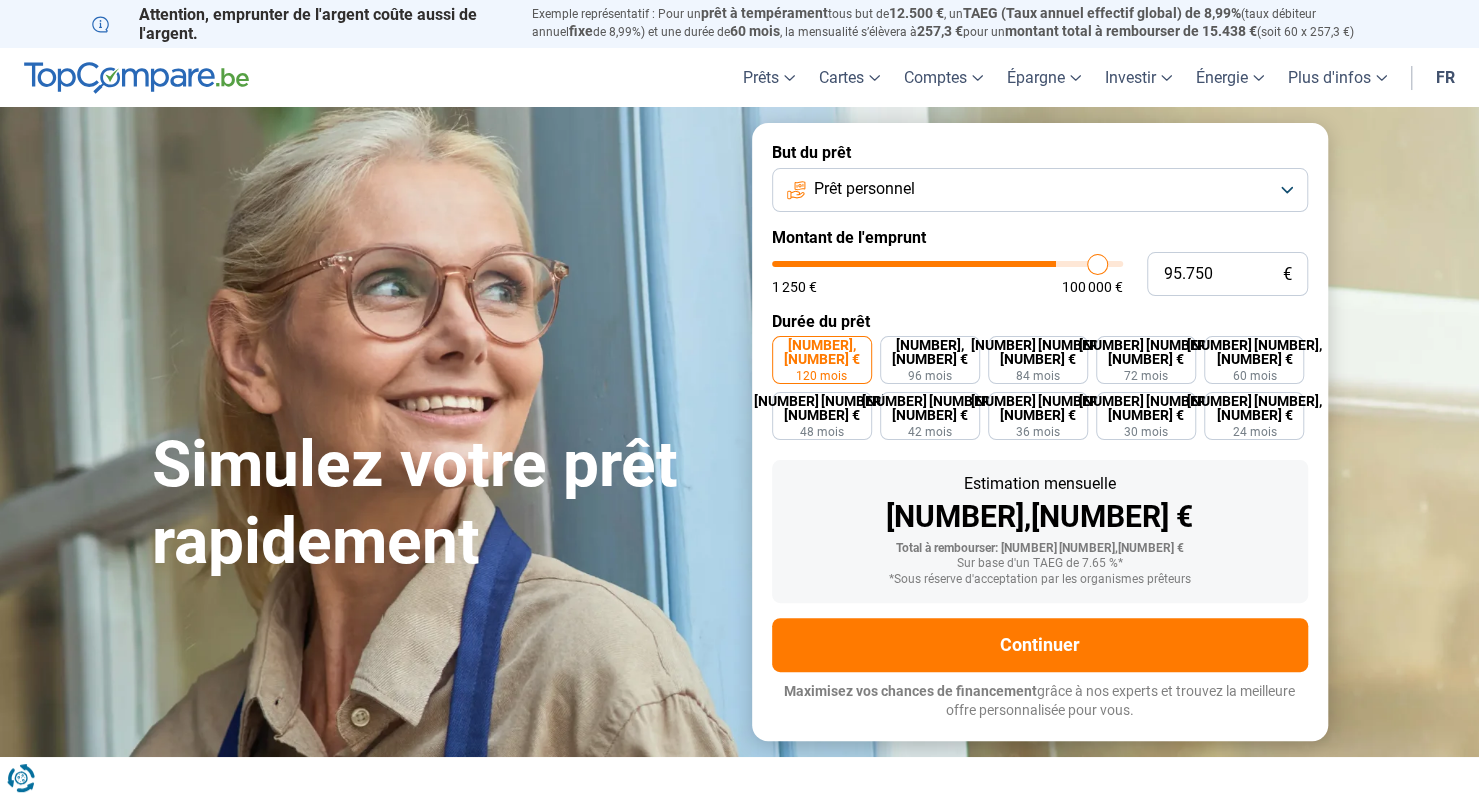 type on "98.000" 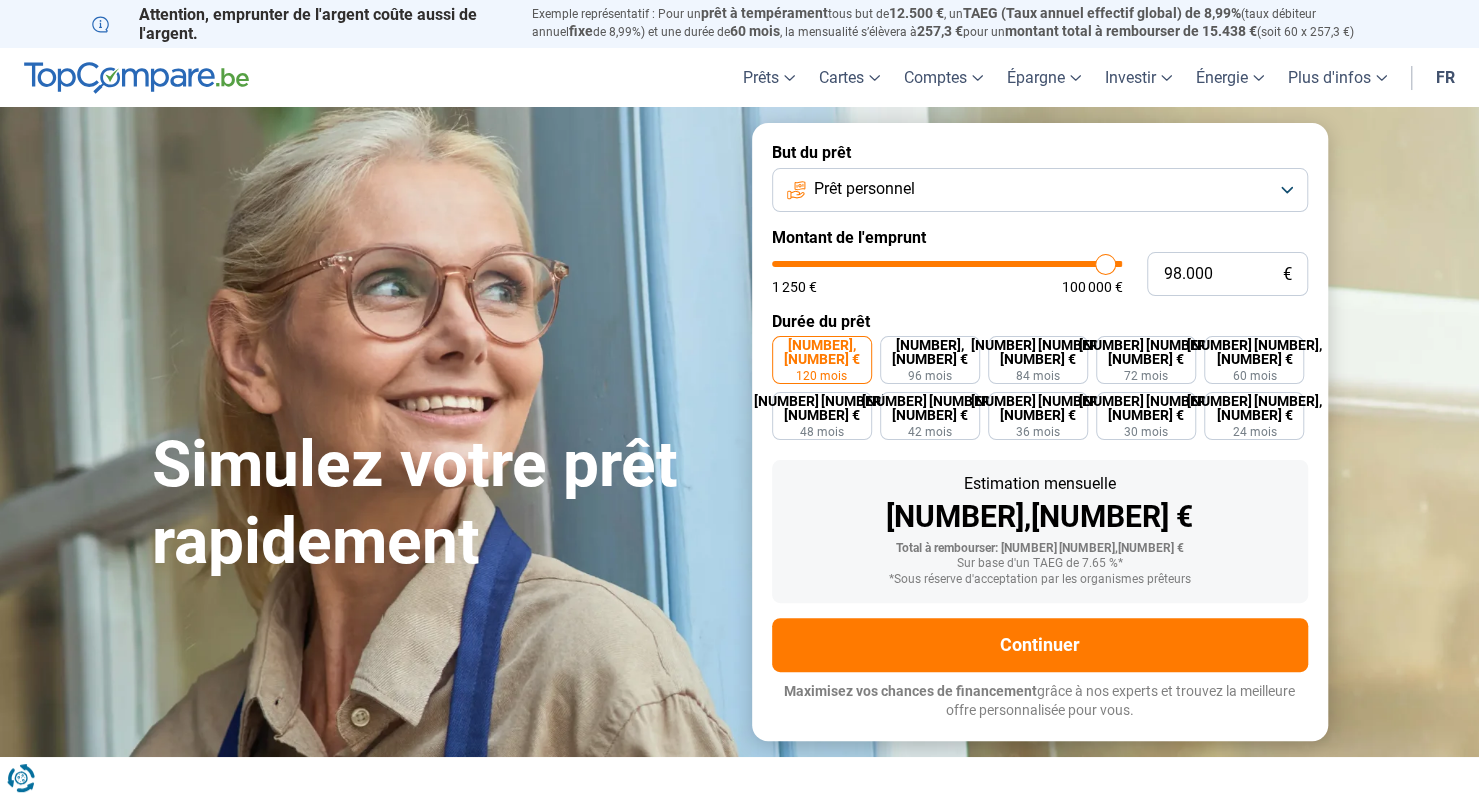 type on "99.500" 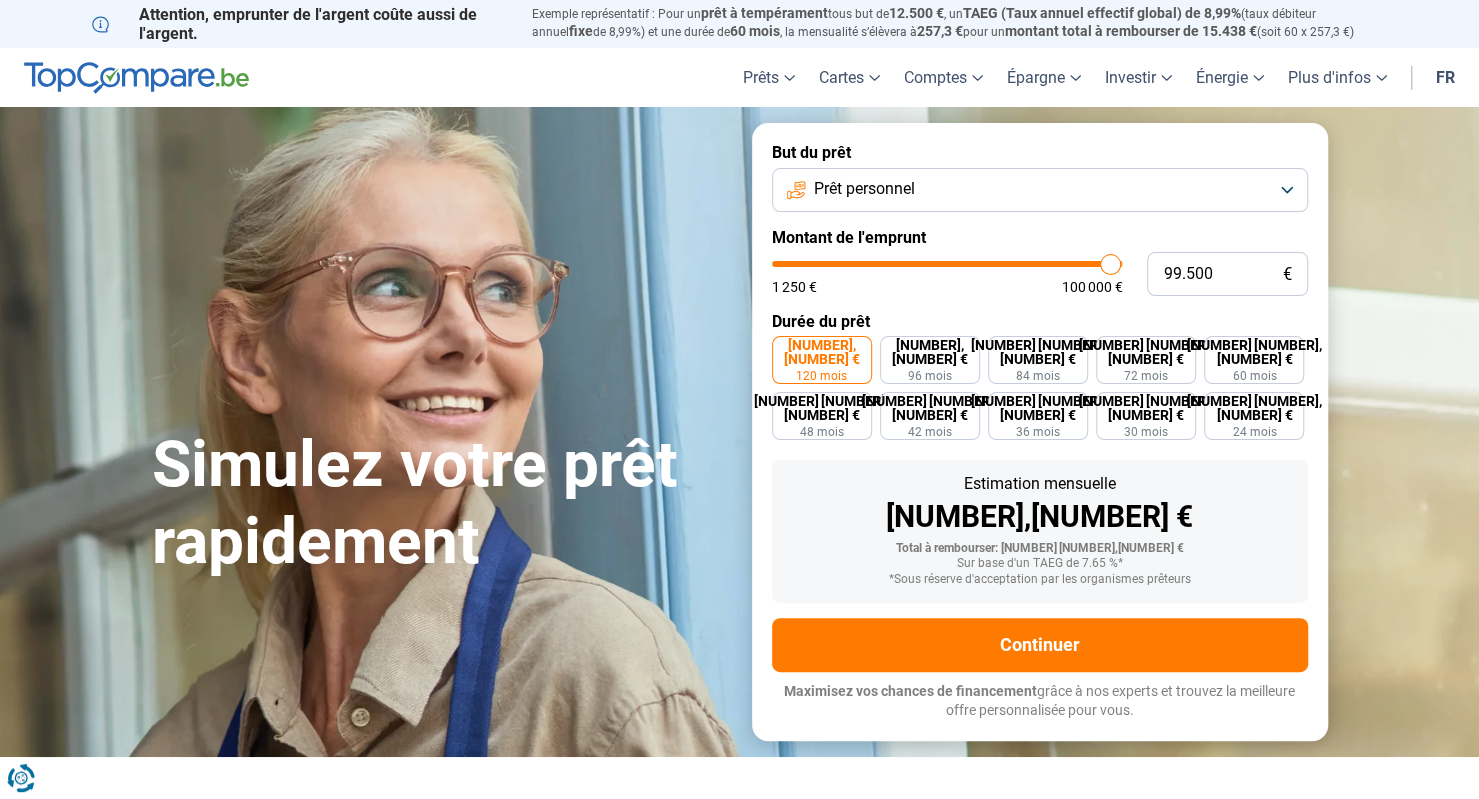 type on "100.000" 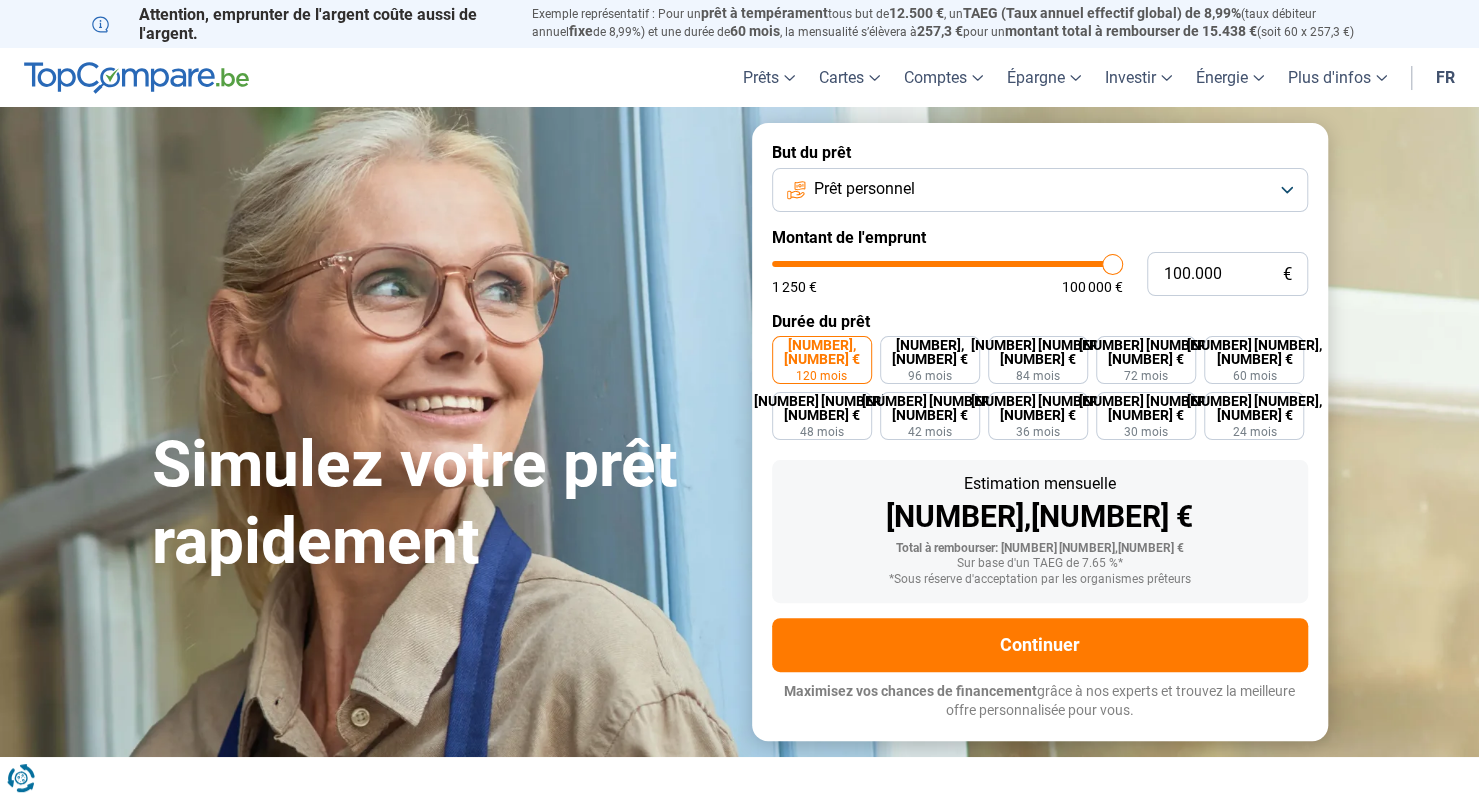 drag, startPoint x: 1017, startPoint y: 267, endPoint x: 1180, endPoint y: 258, distance: 163.24828 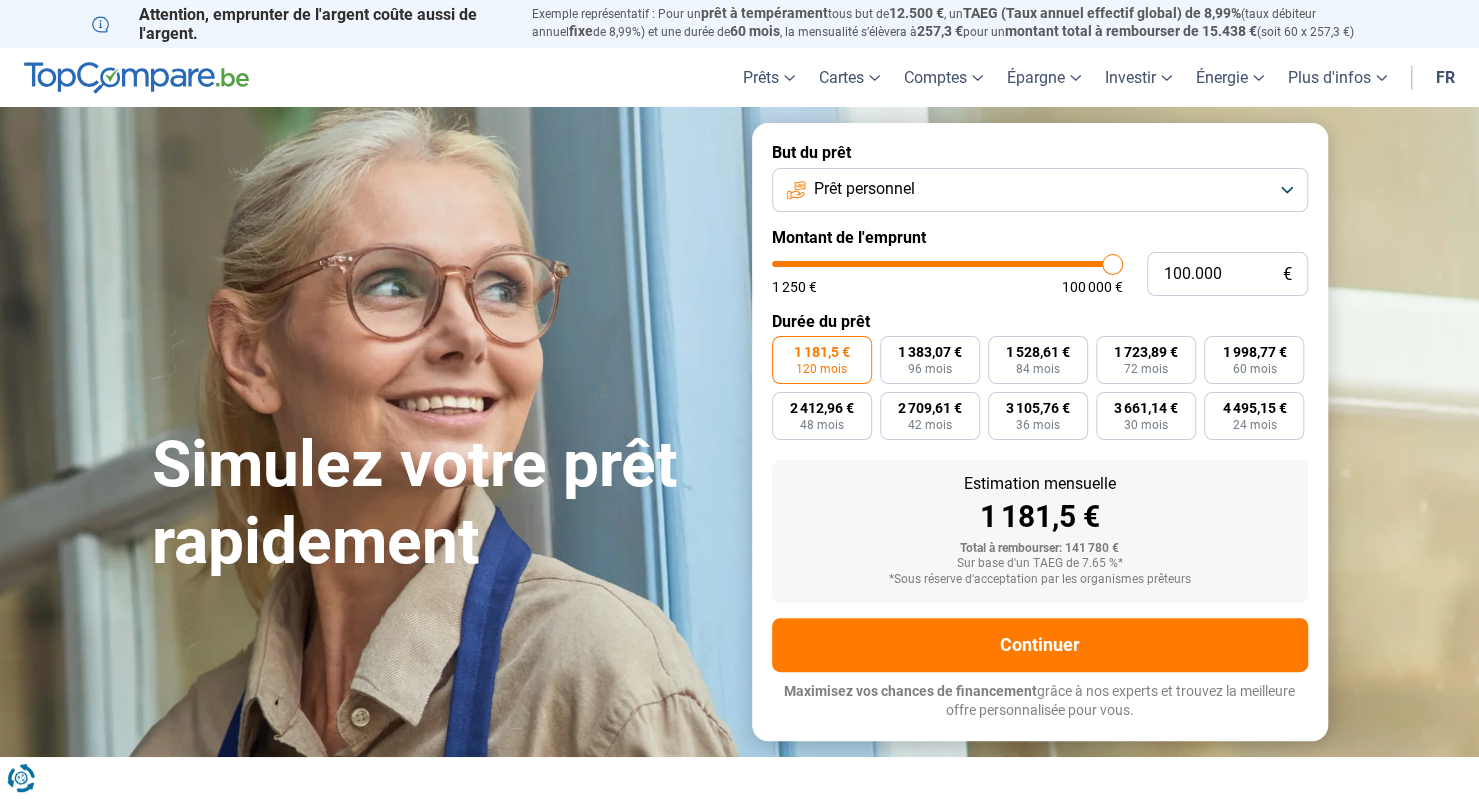 type on "99.750" 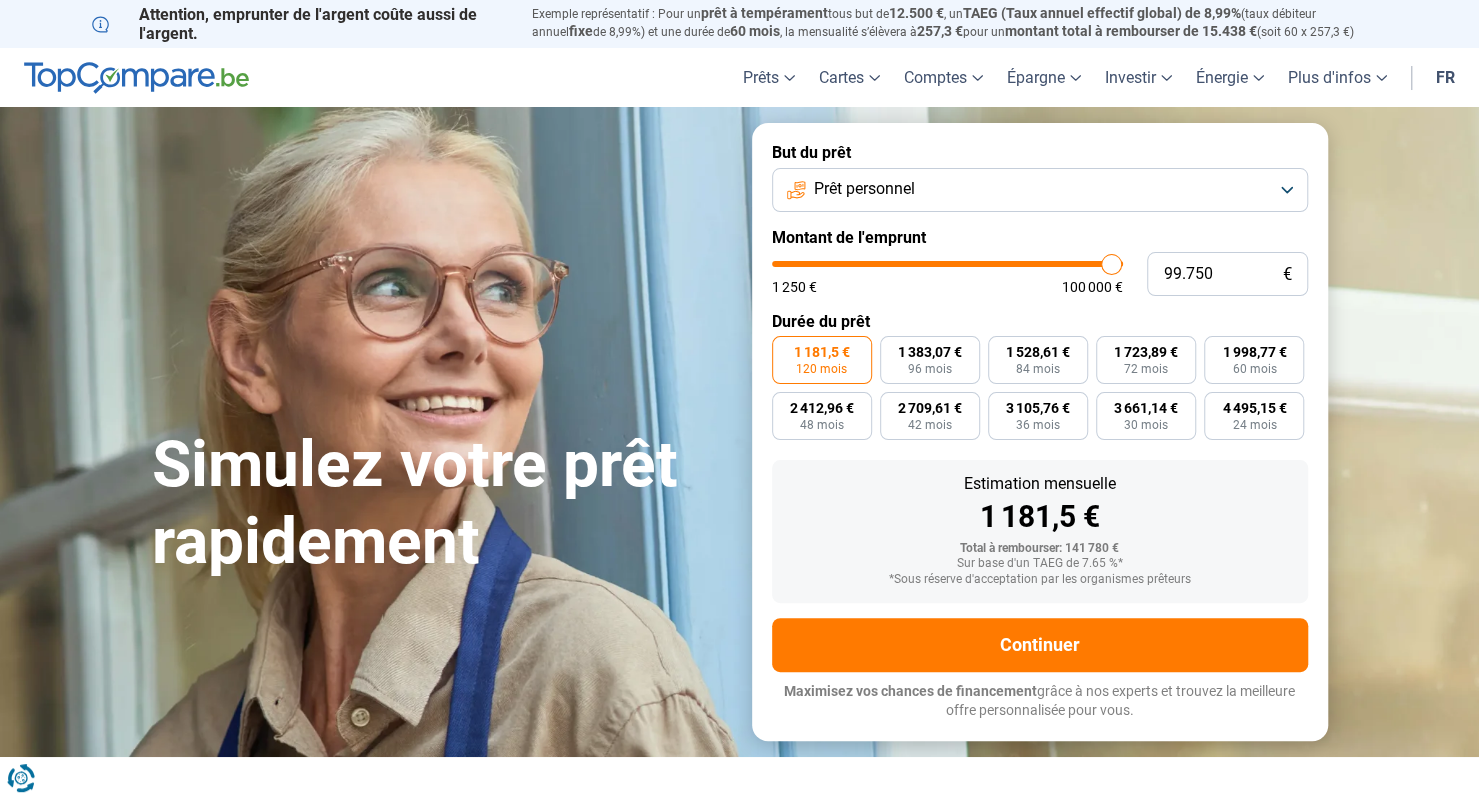 type on "99.250" 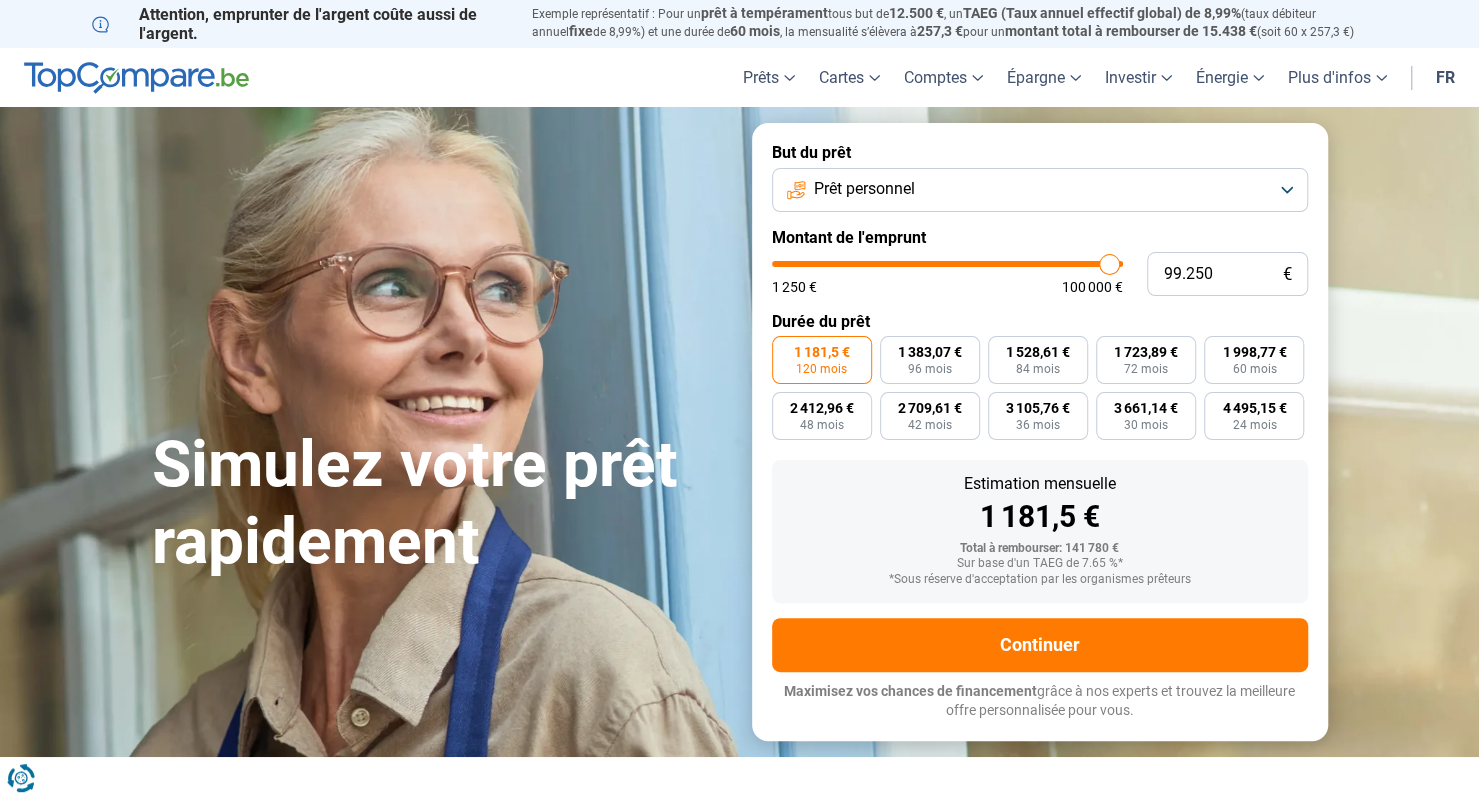 type on "99.000" 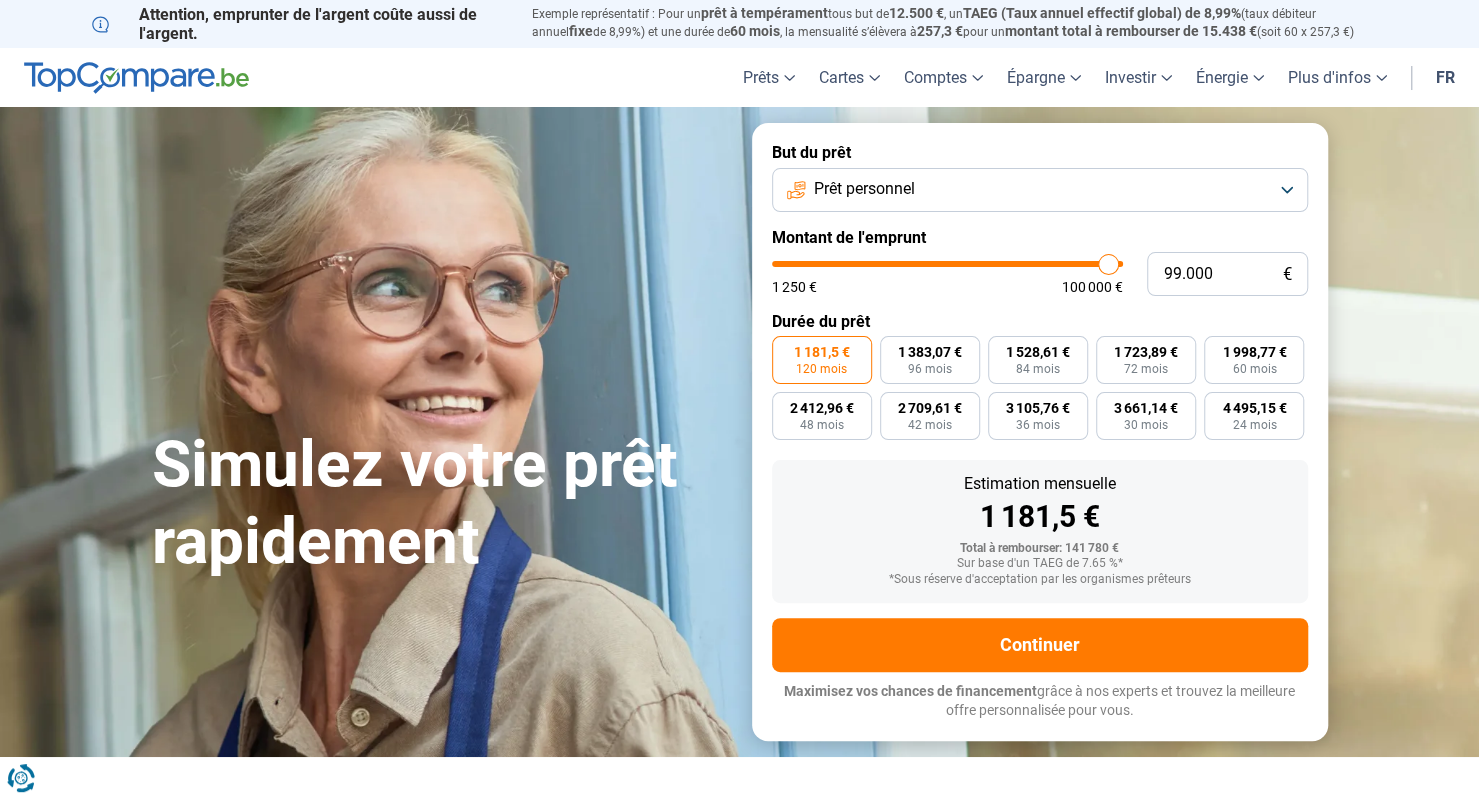 type on "98.500" 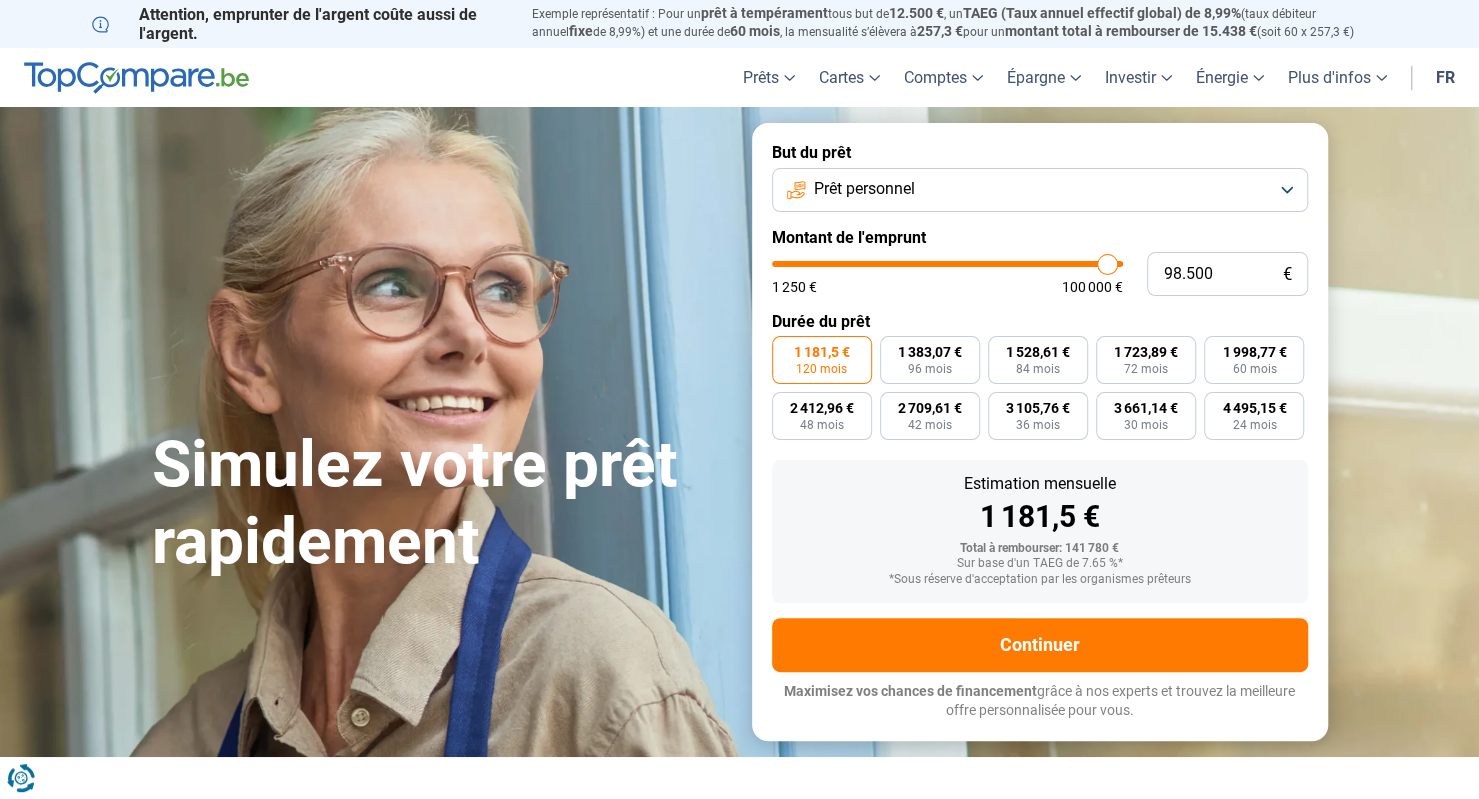 type on "98.250" 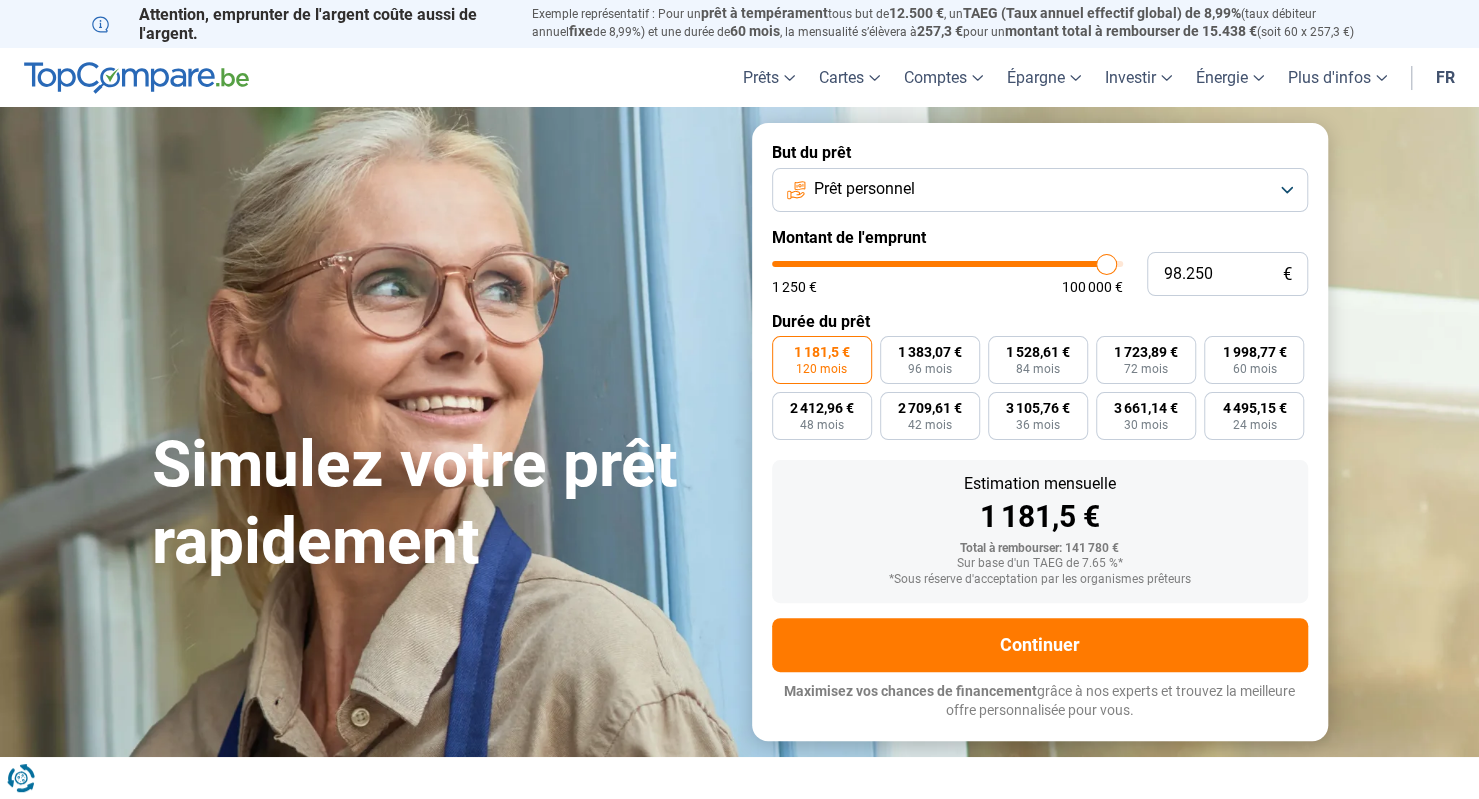 type on "98.000" 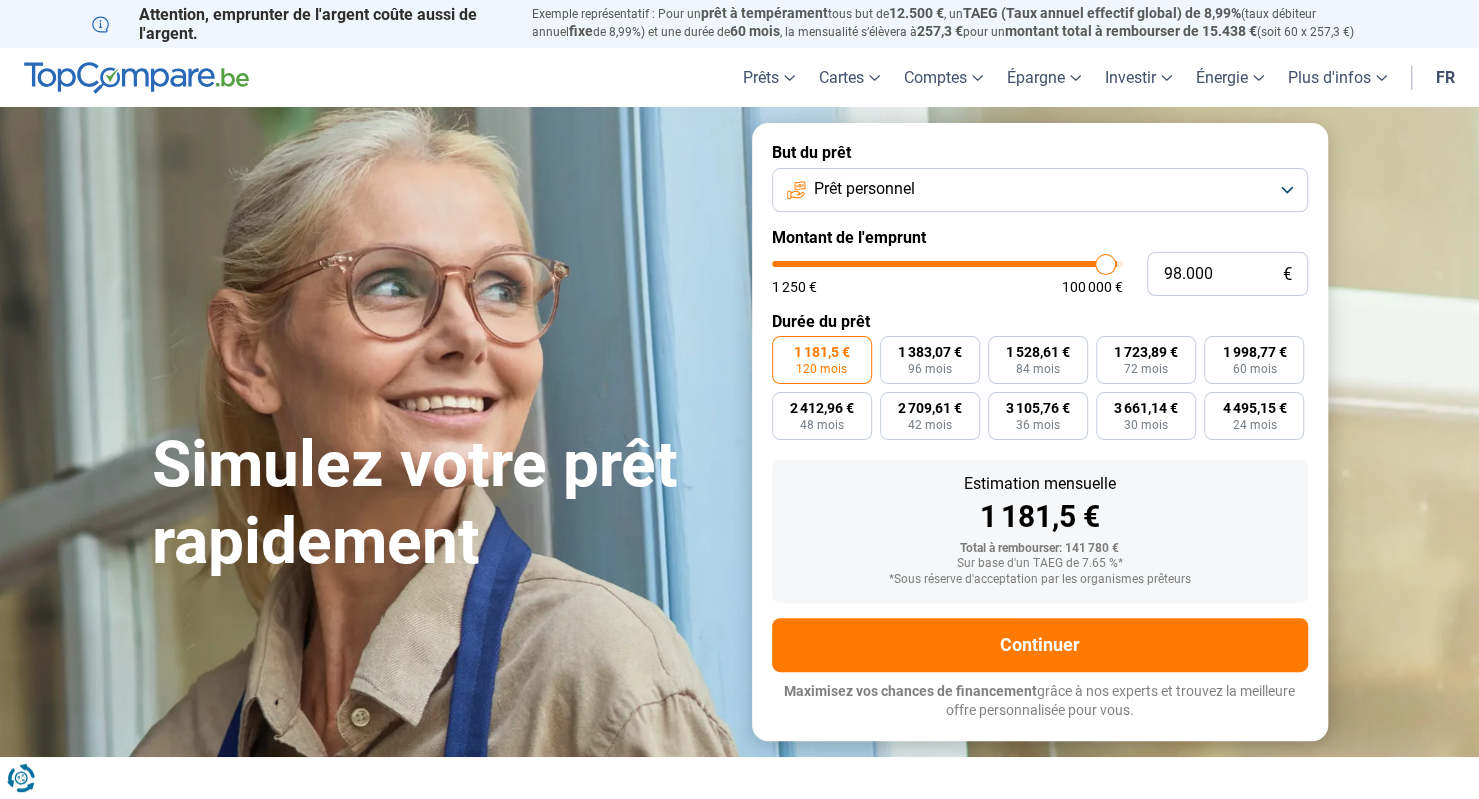 type on "97.750" 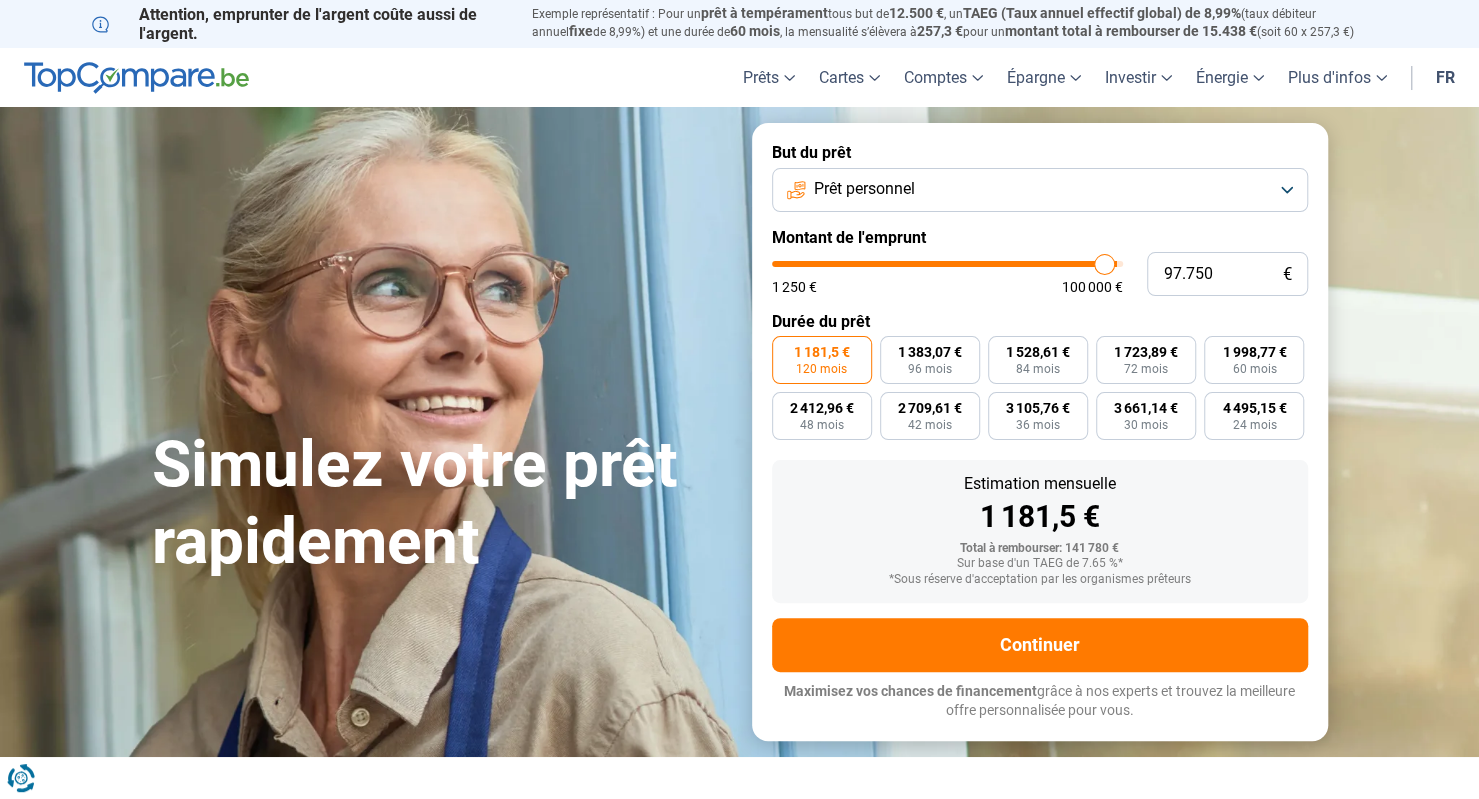 type on "97.250" 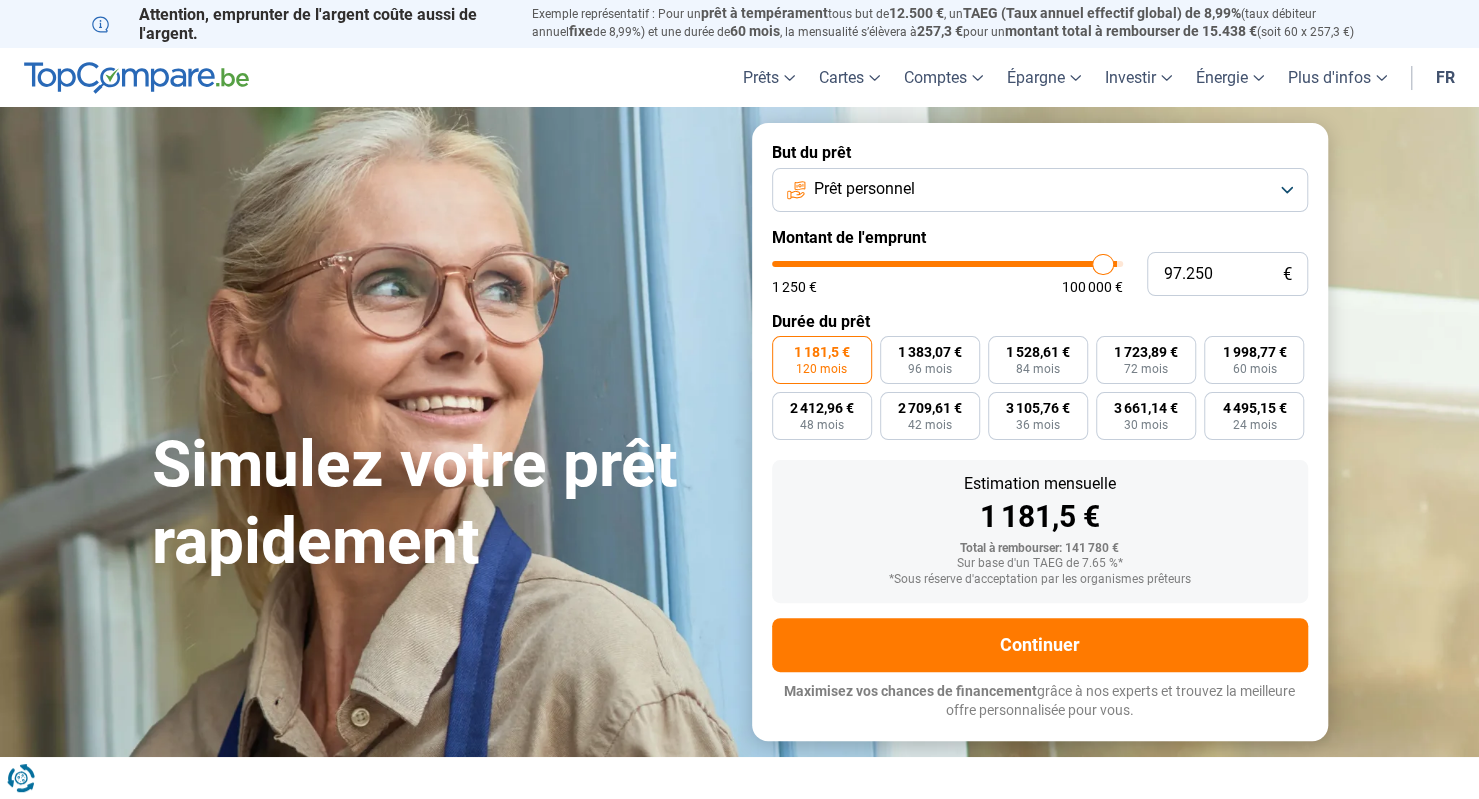 type on "97.000" 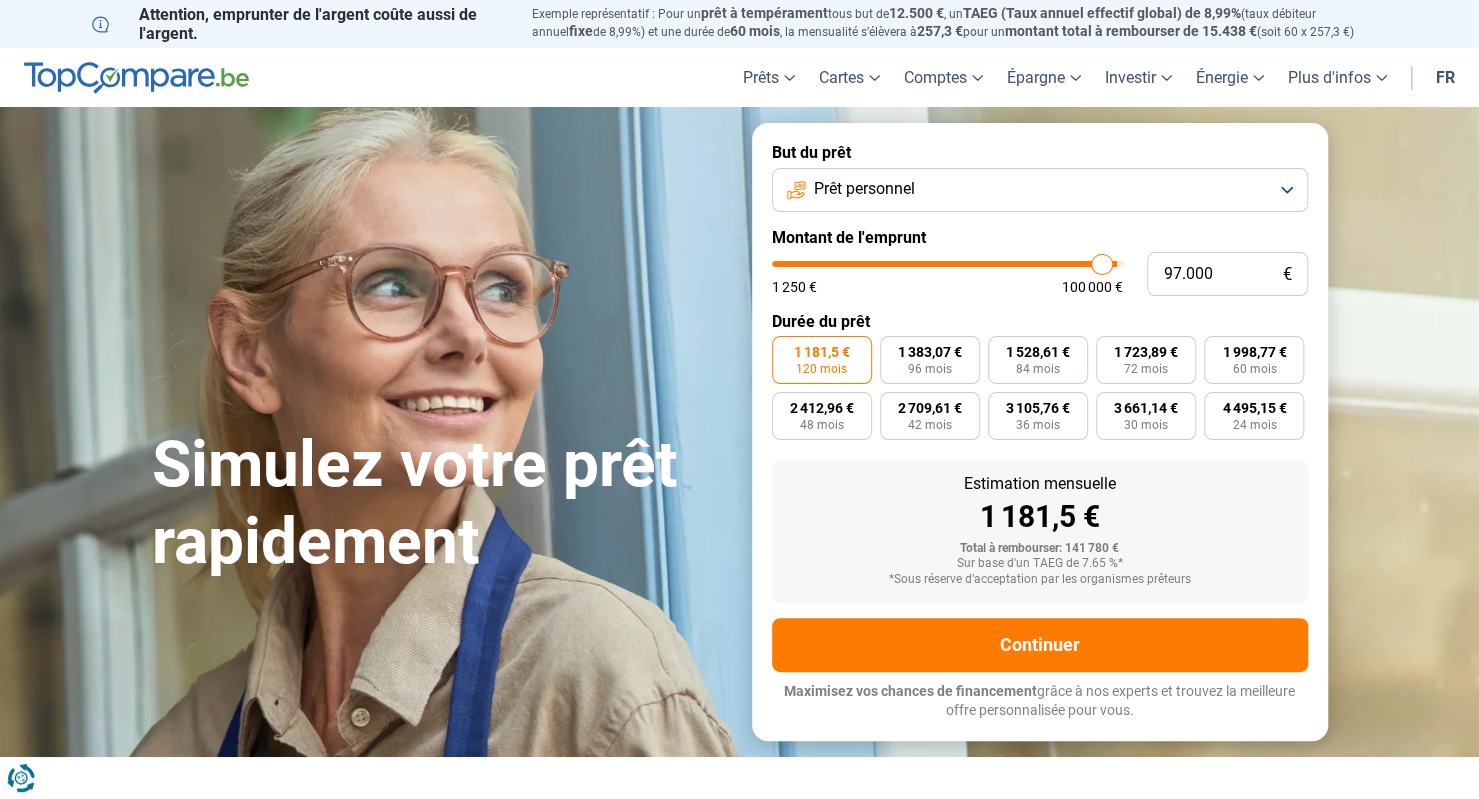 type on "96.500" 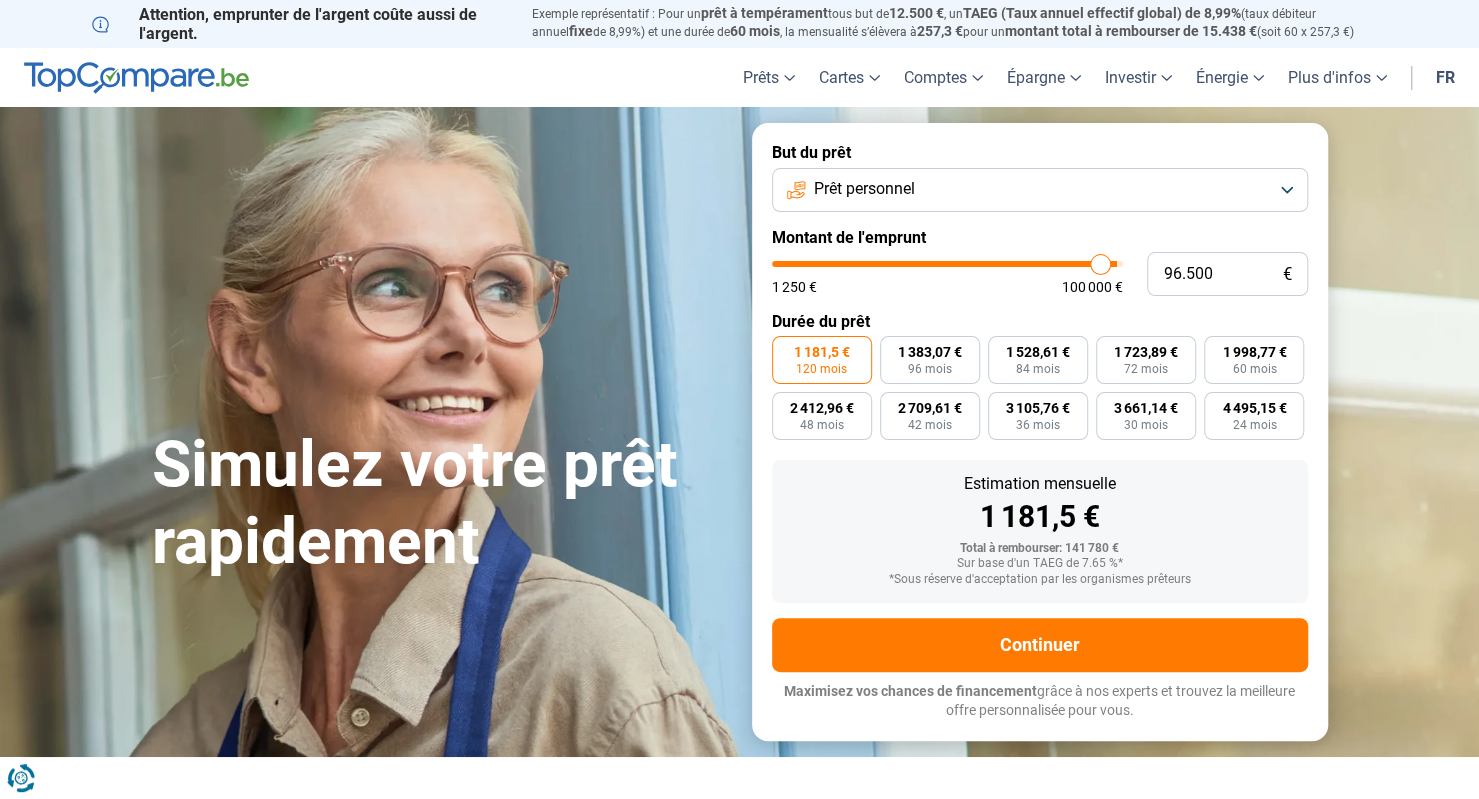 type on "96.250" 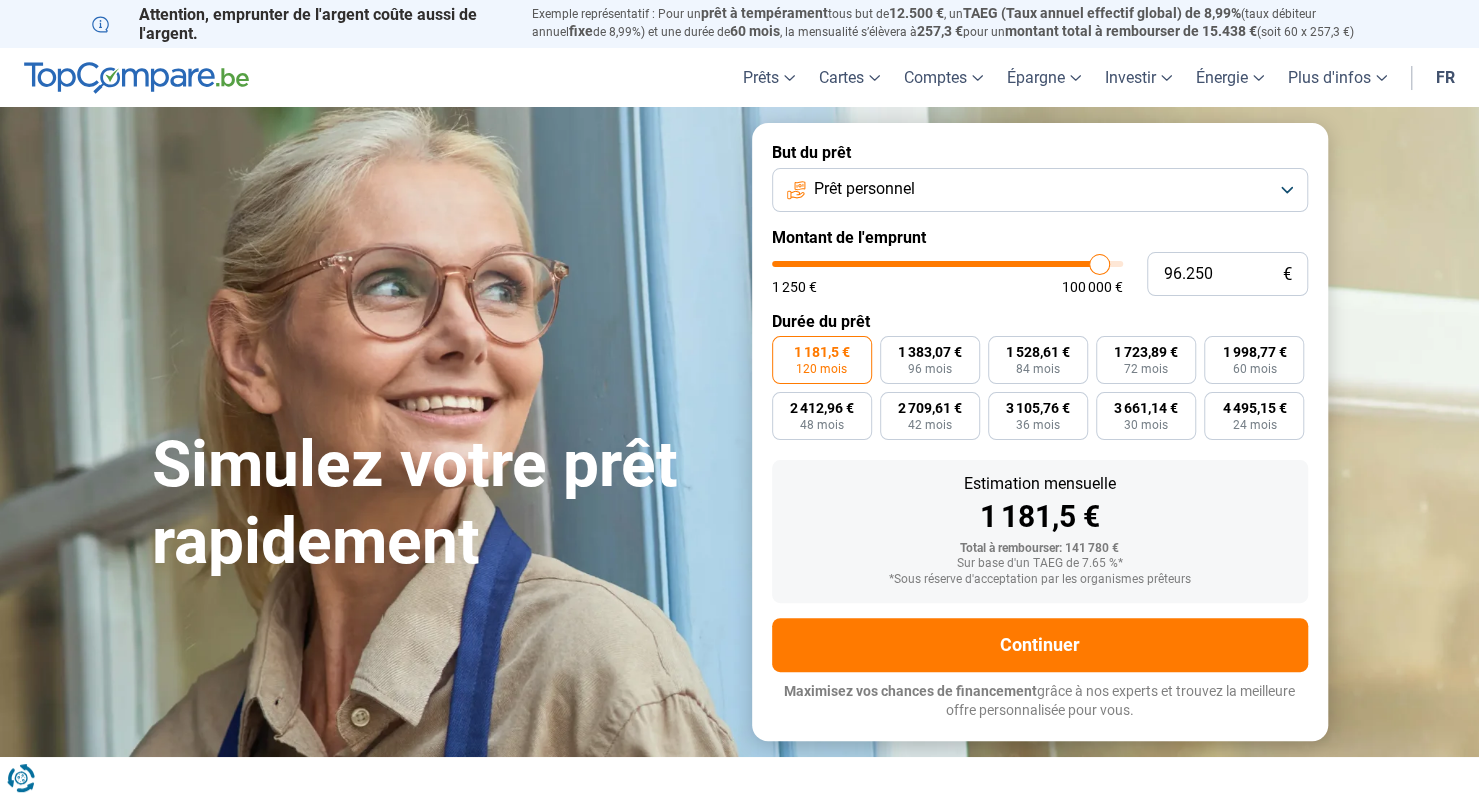 type on "95.750" 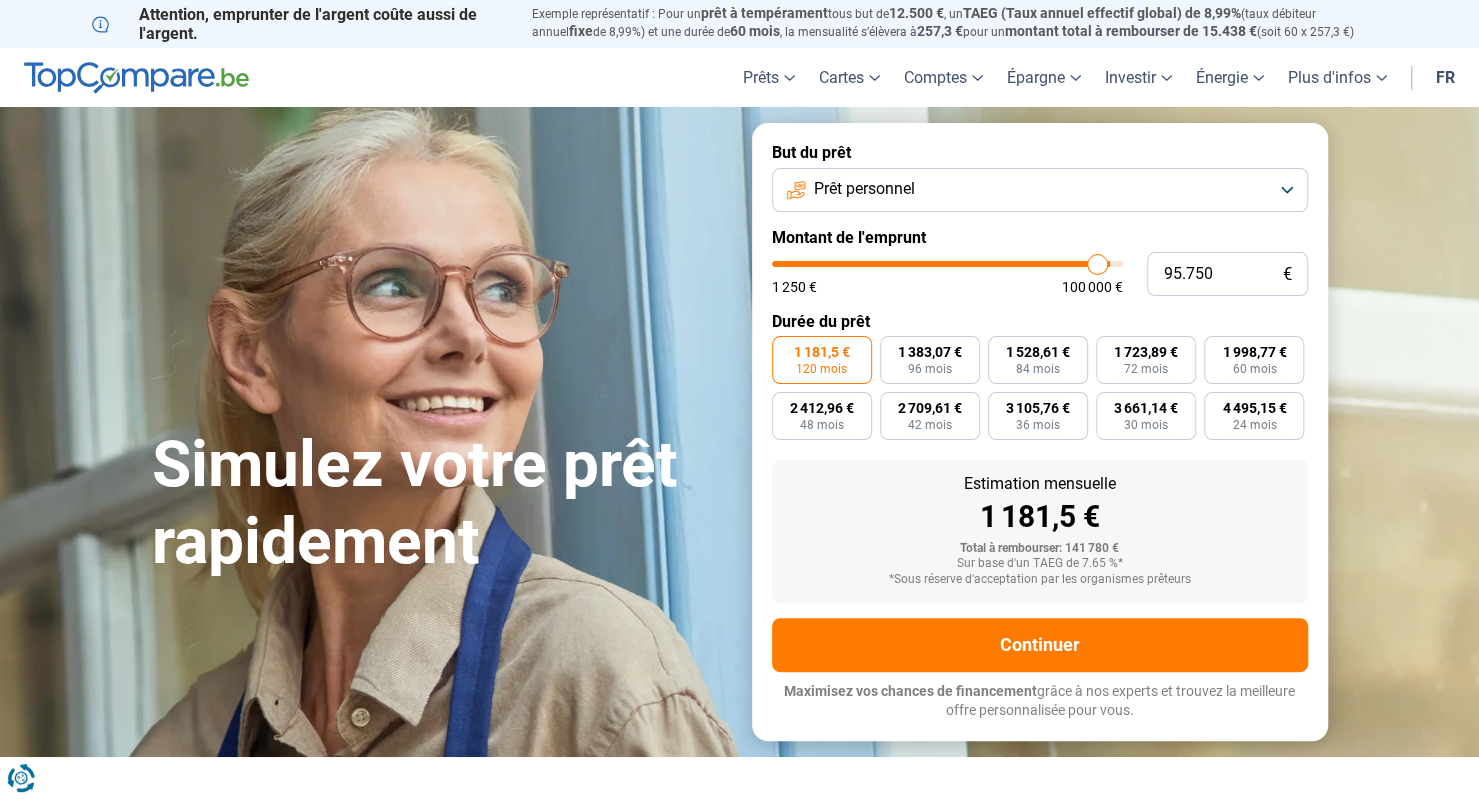 type on "95.500" 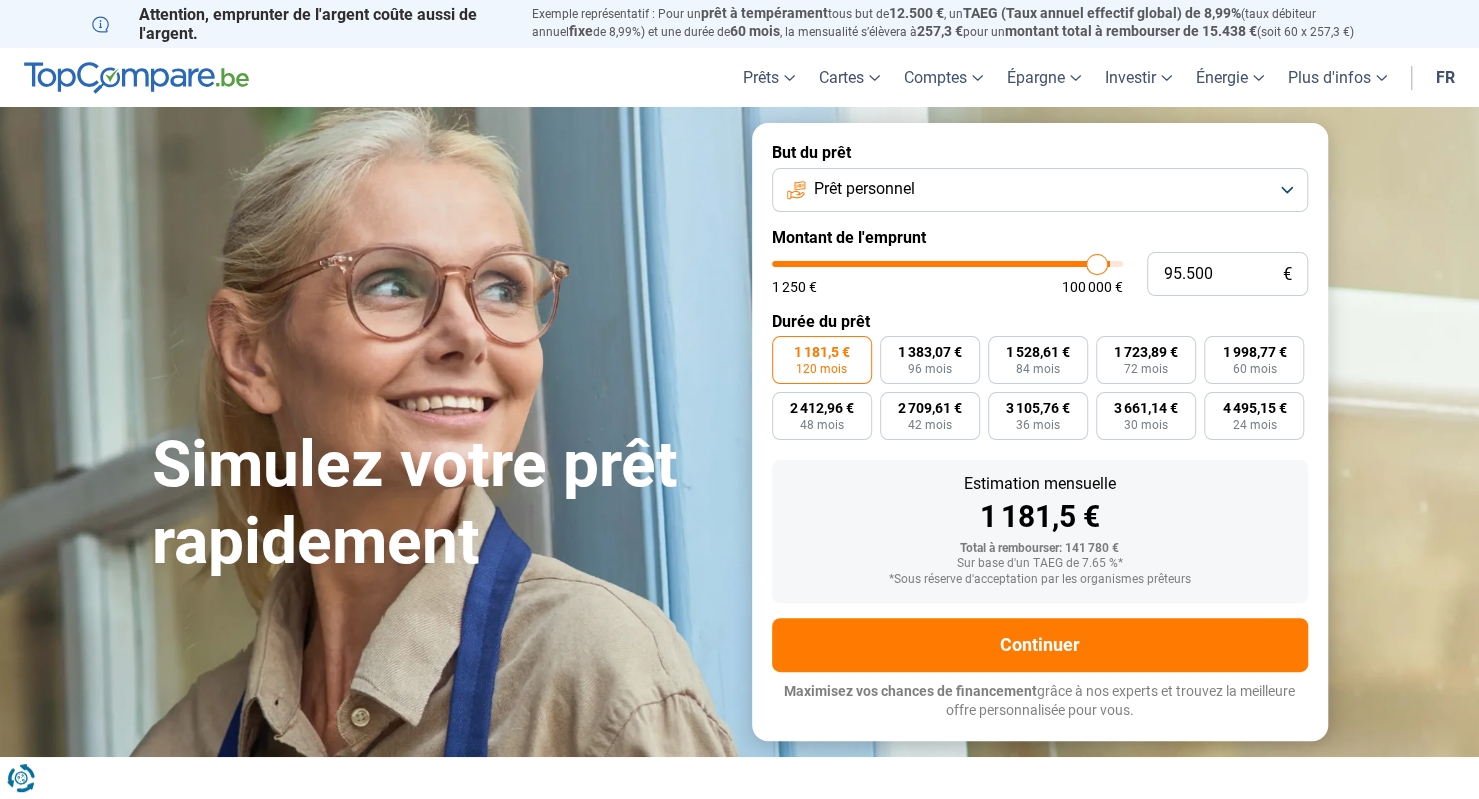 type on "95.250" 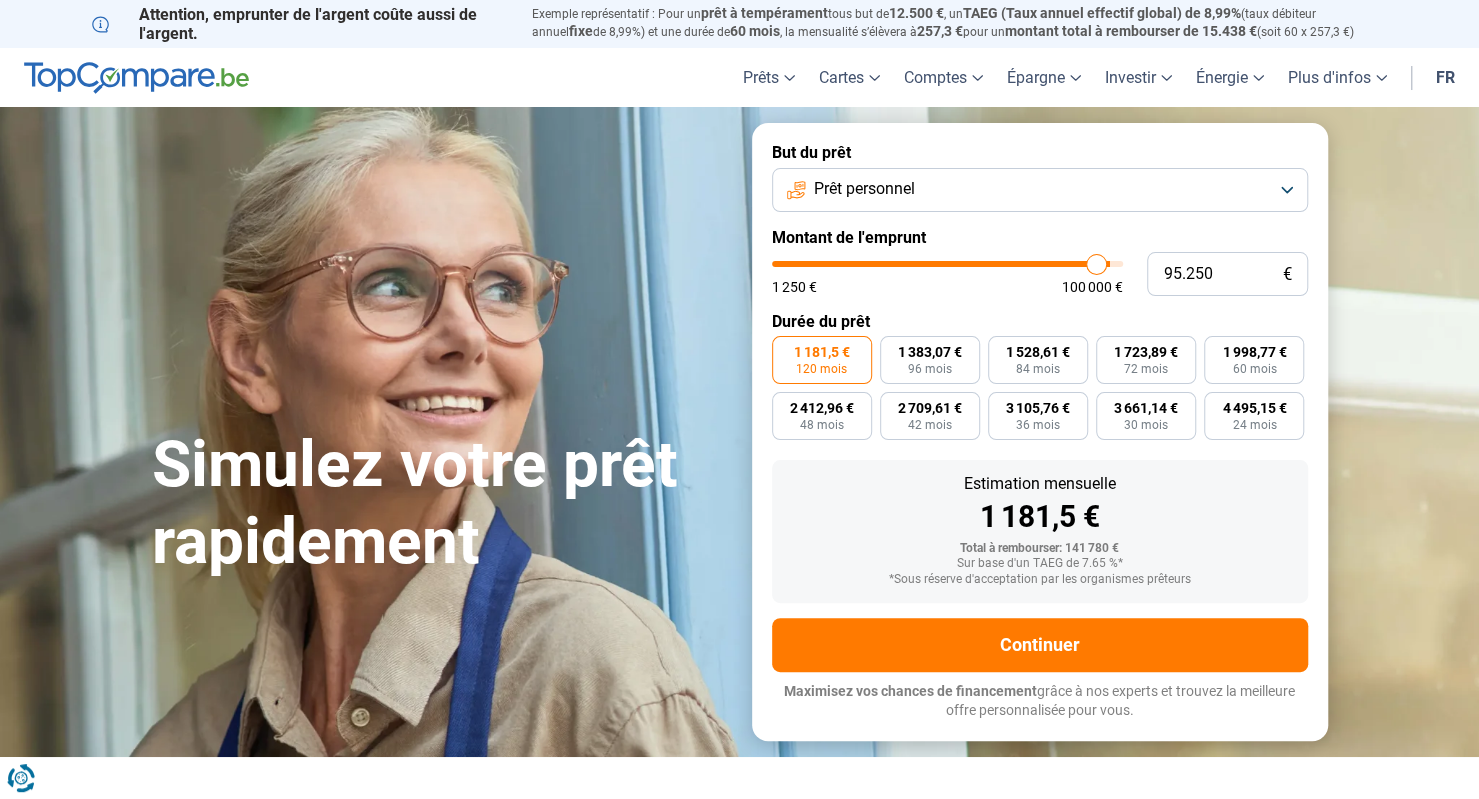 type on "95.000" 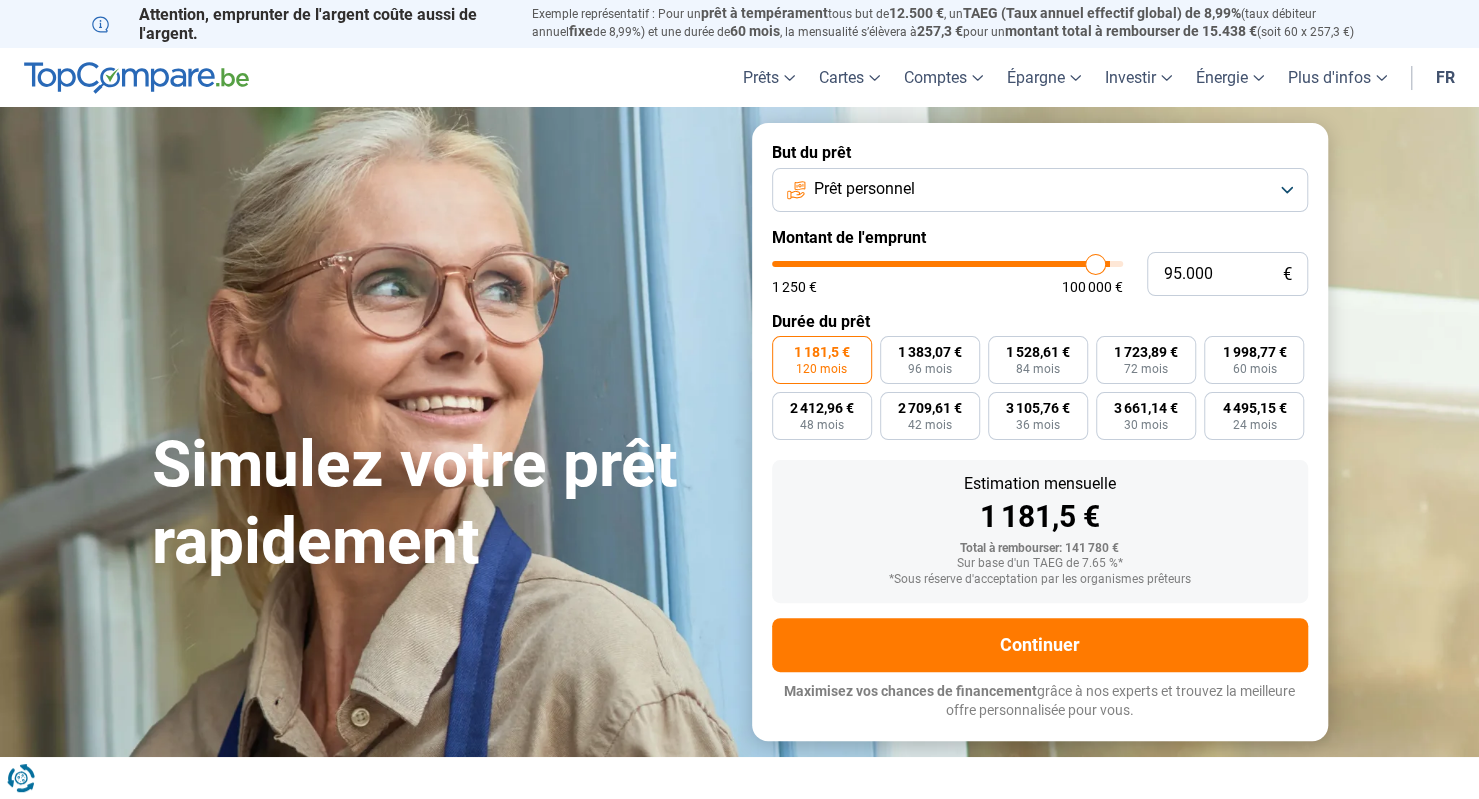 type on "94.500" 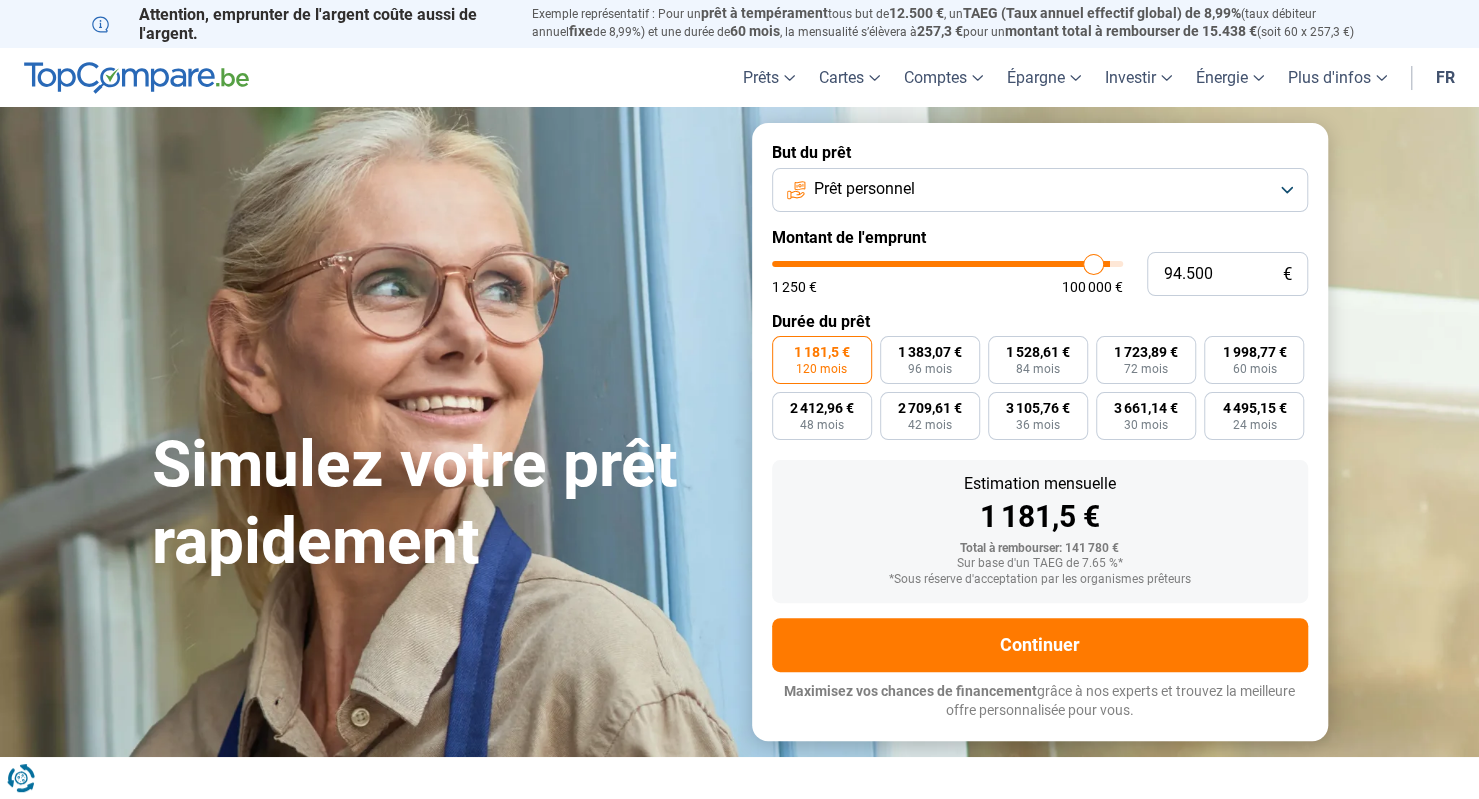 type on "93.750" 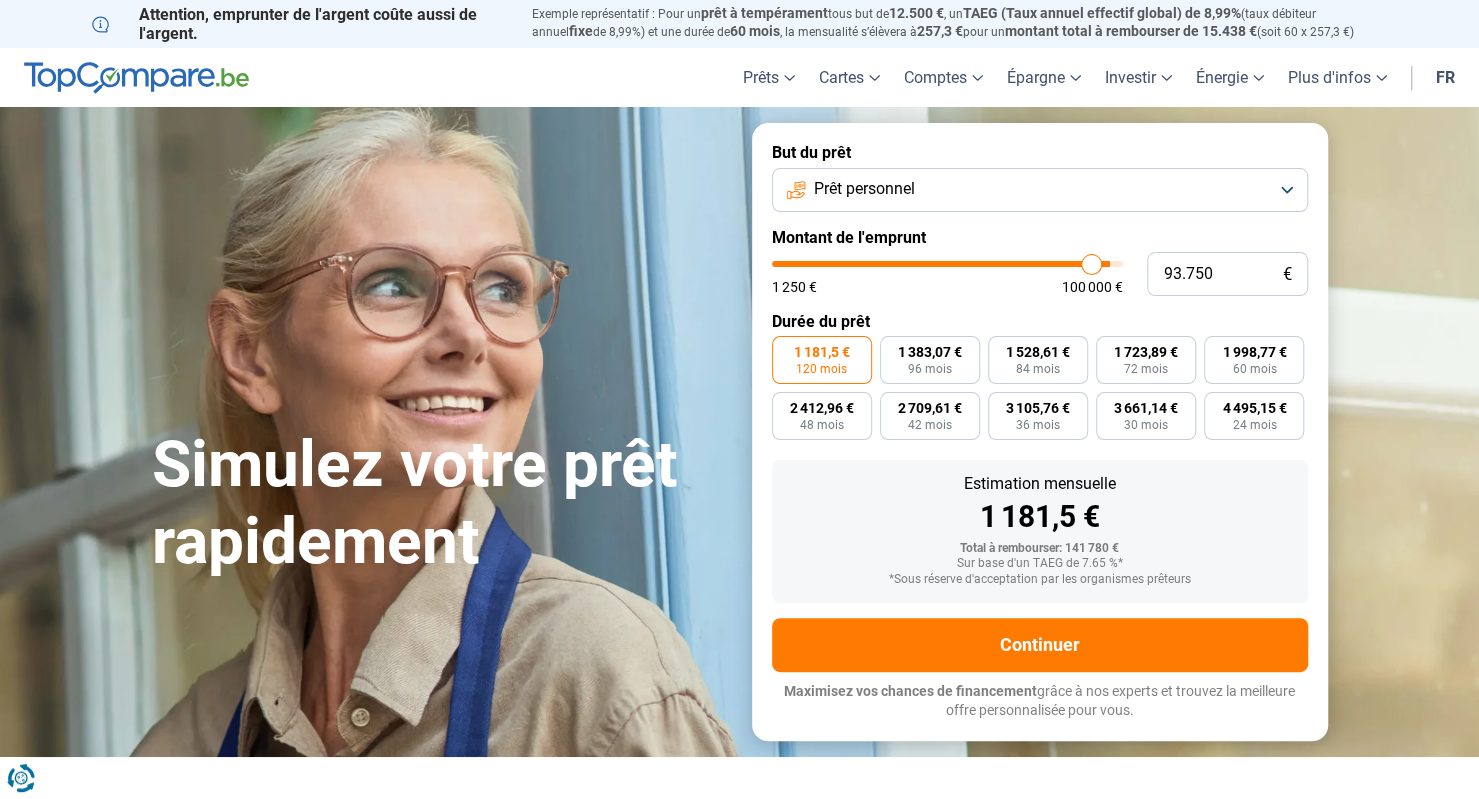 type on "93.000" 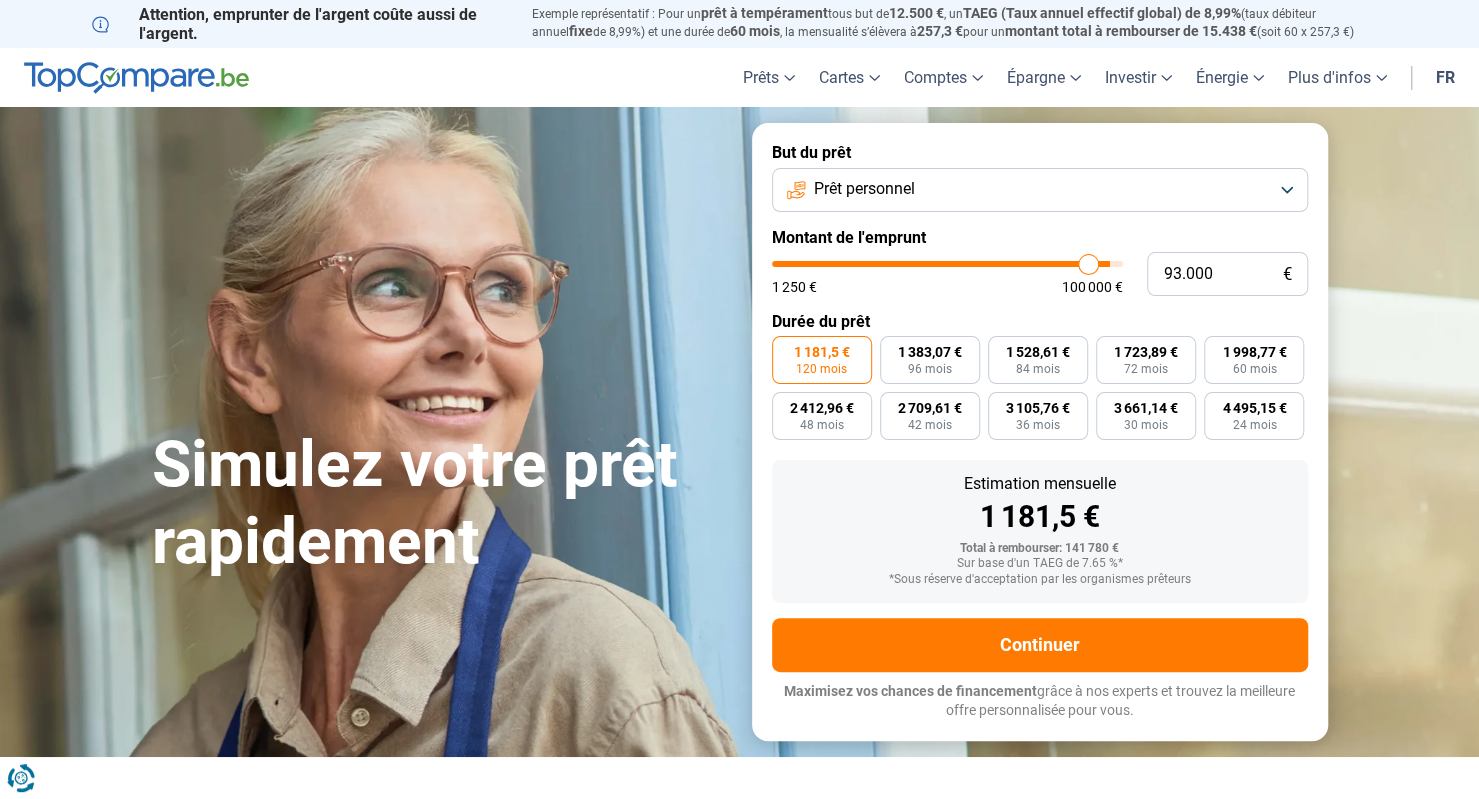 type on "92.500" 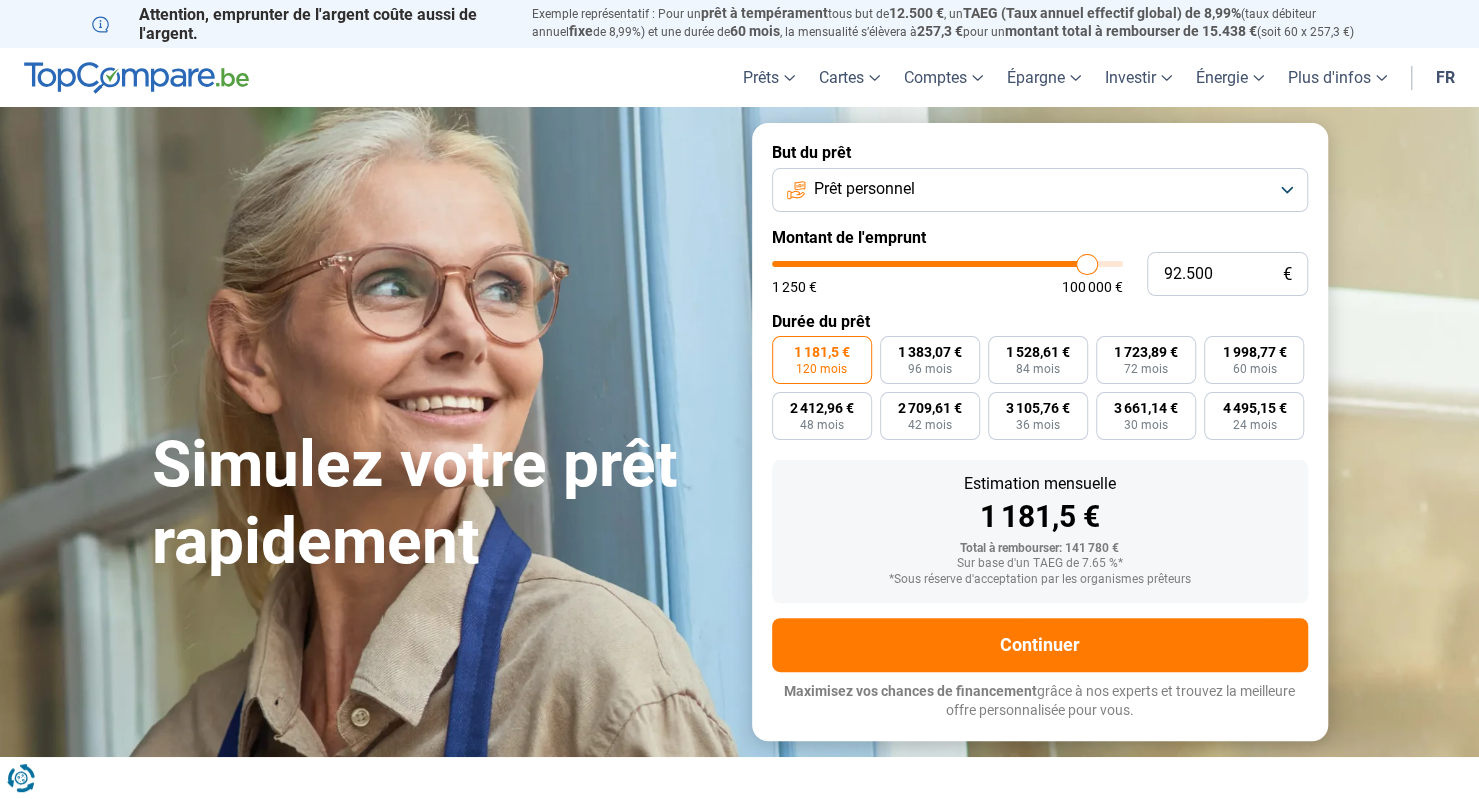 type on "90.500" 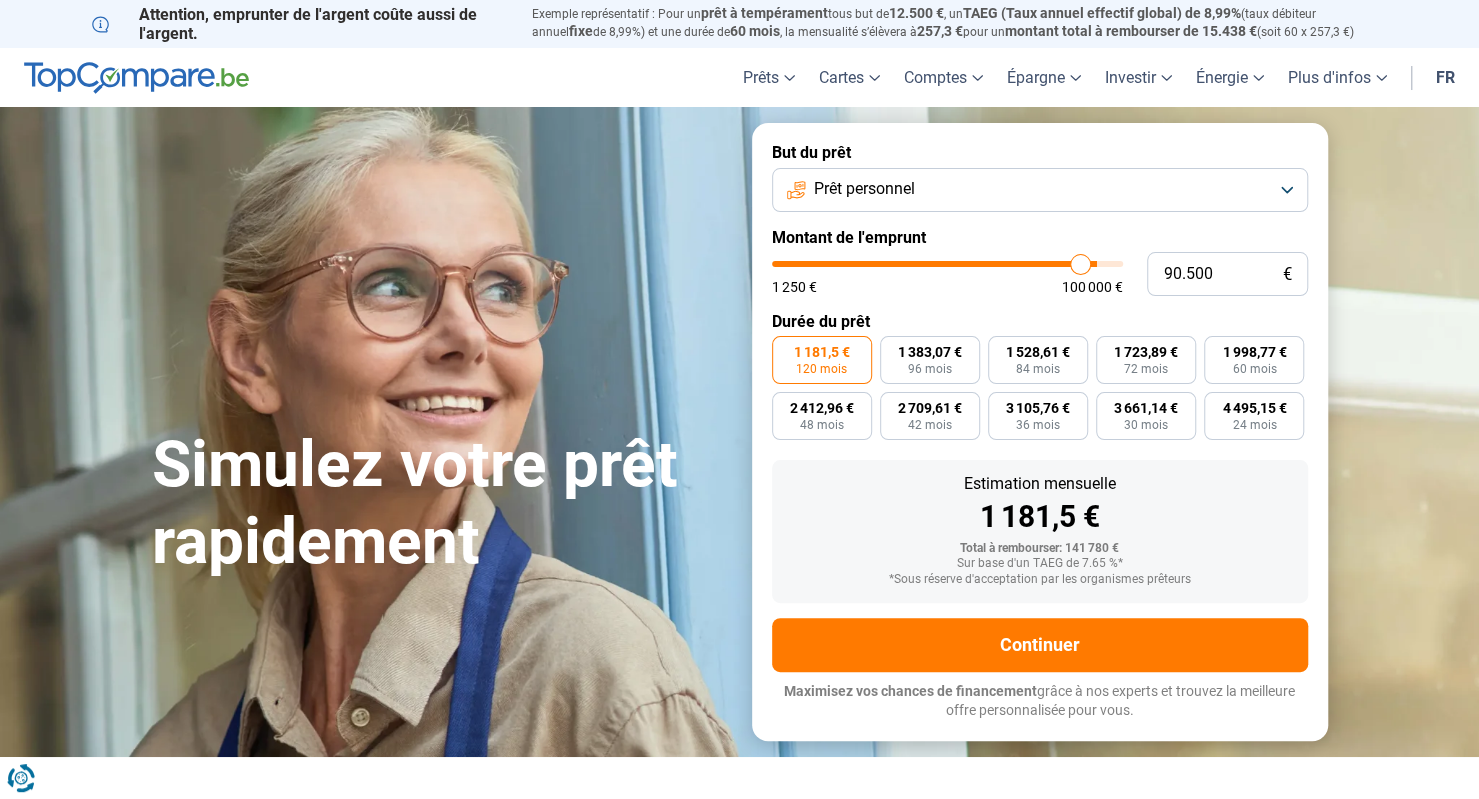 type on "89.500" 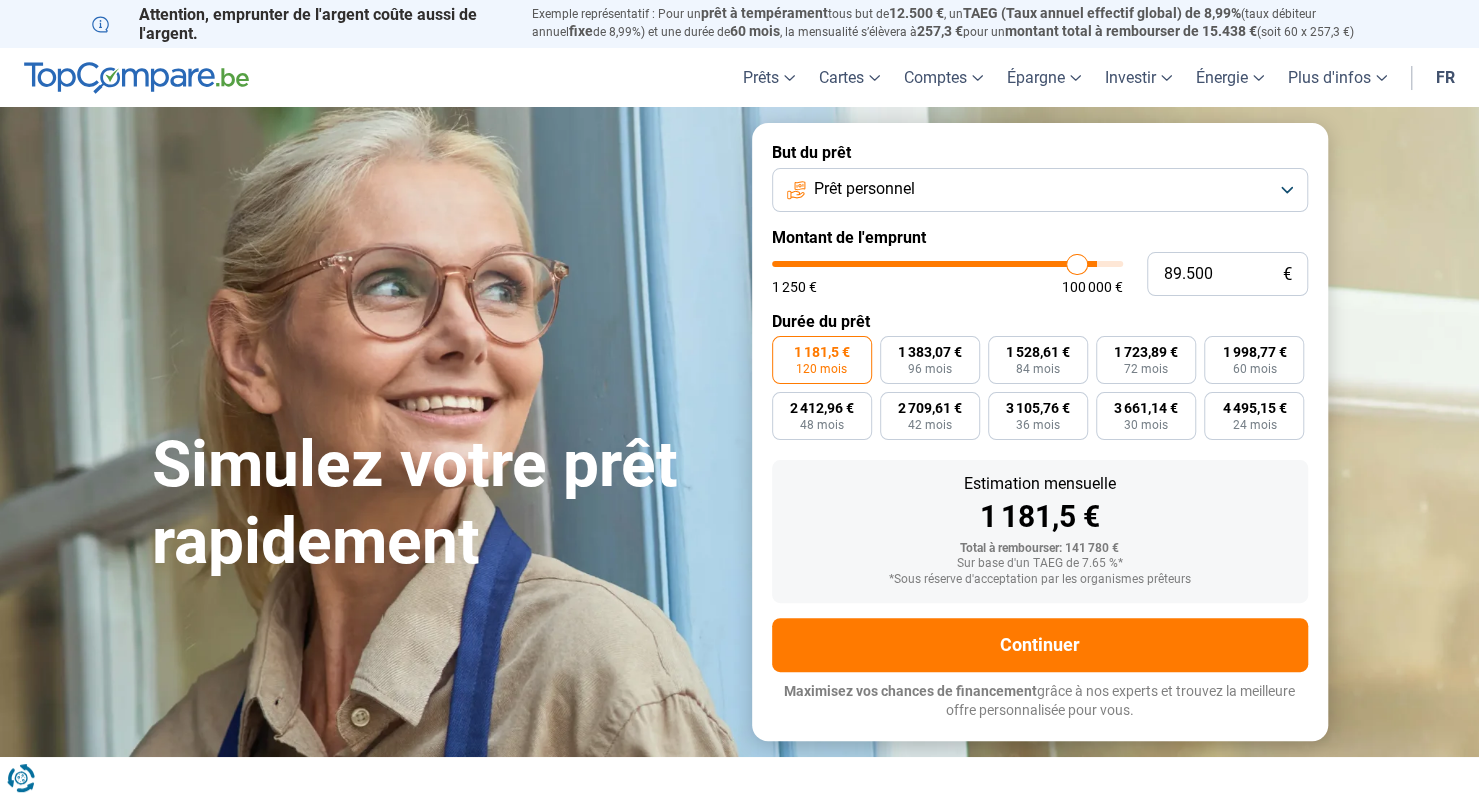 type on "87.750" 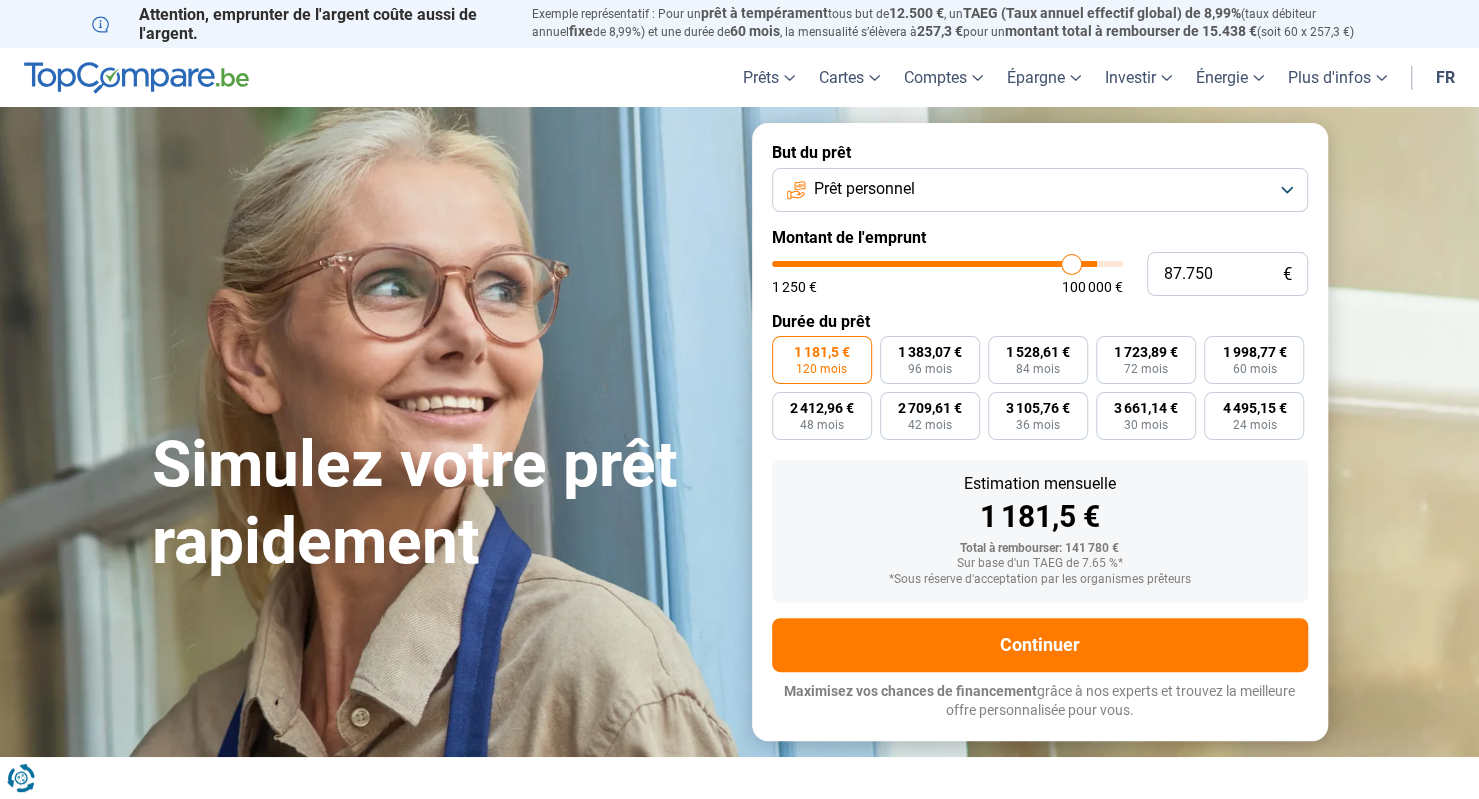 type on "86.500" 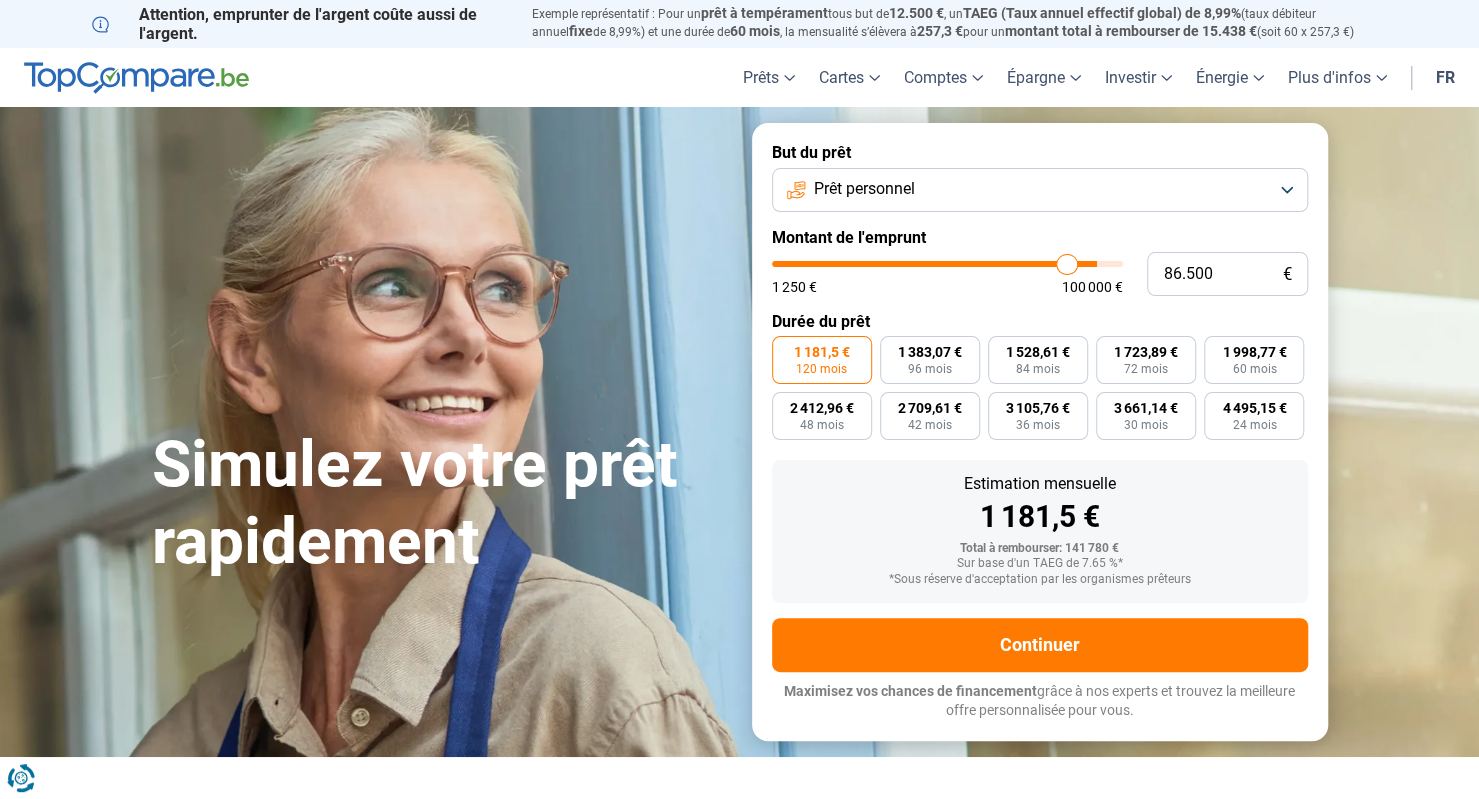 type on "84.500" 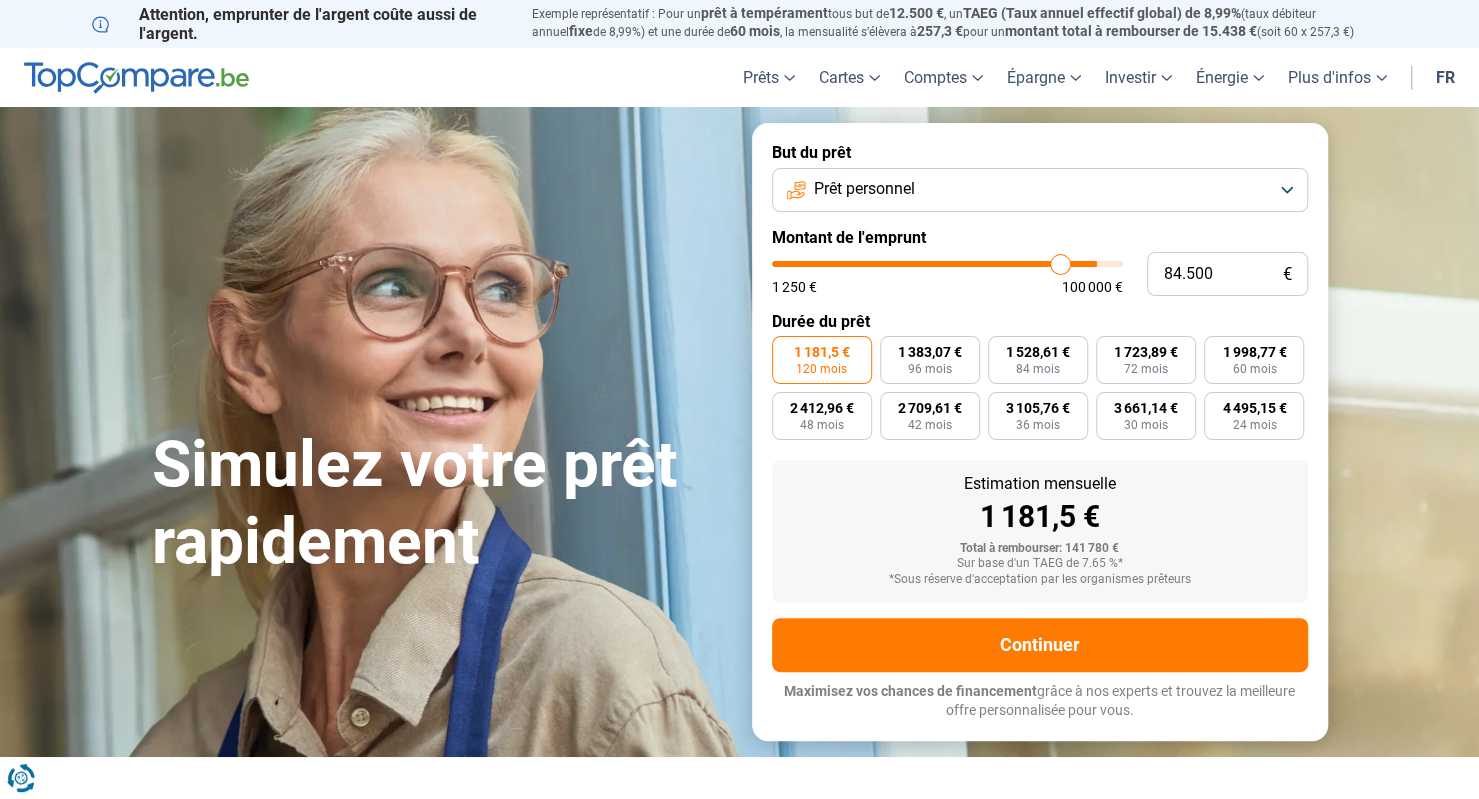 type on "83.250" 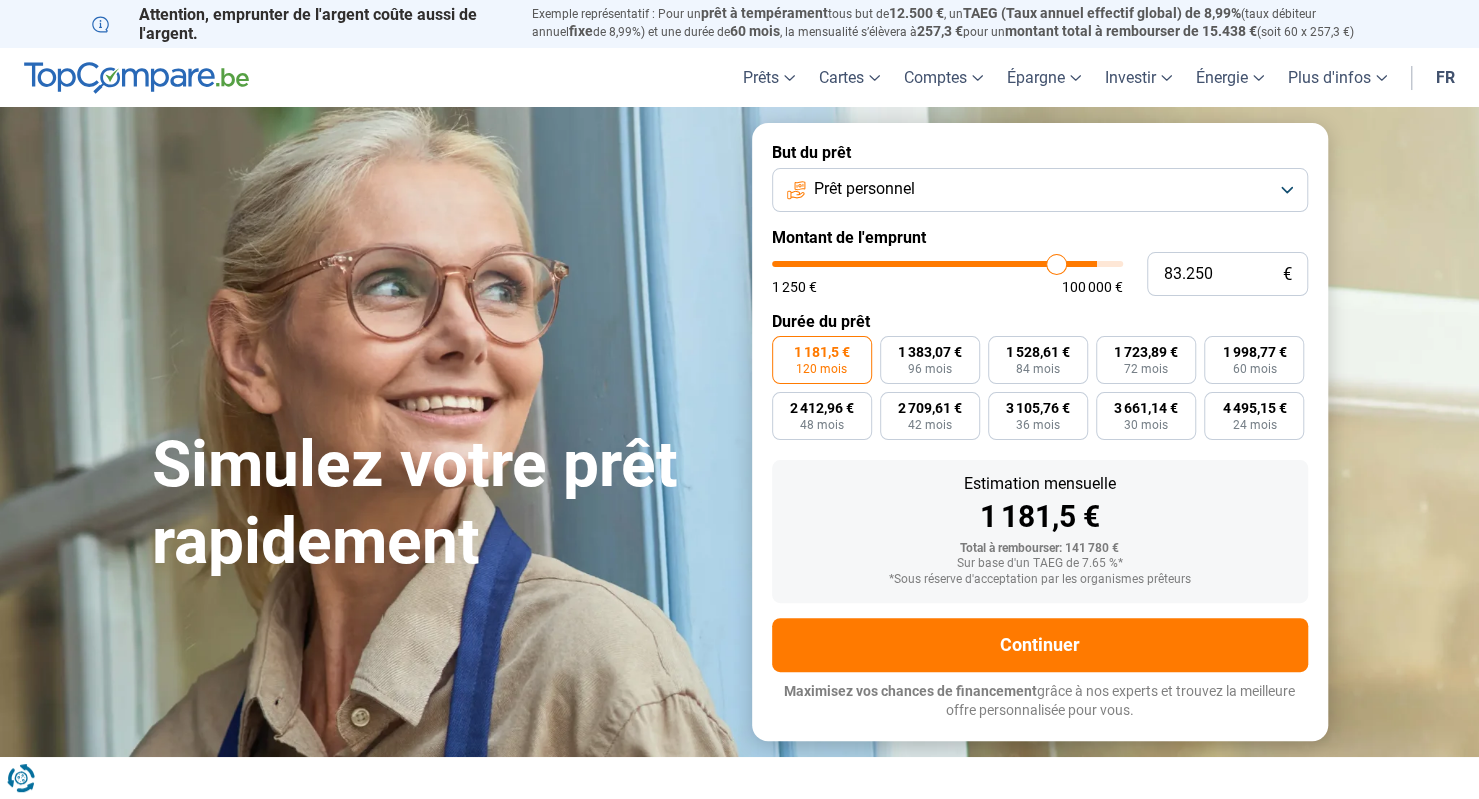 type on "82.000" 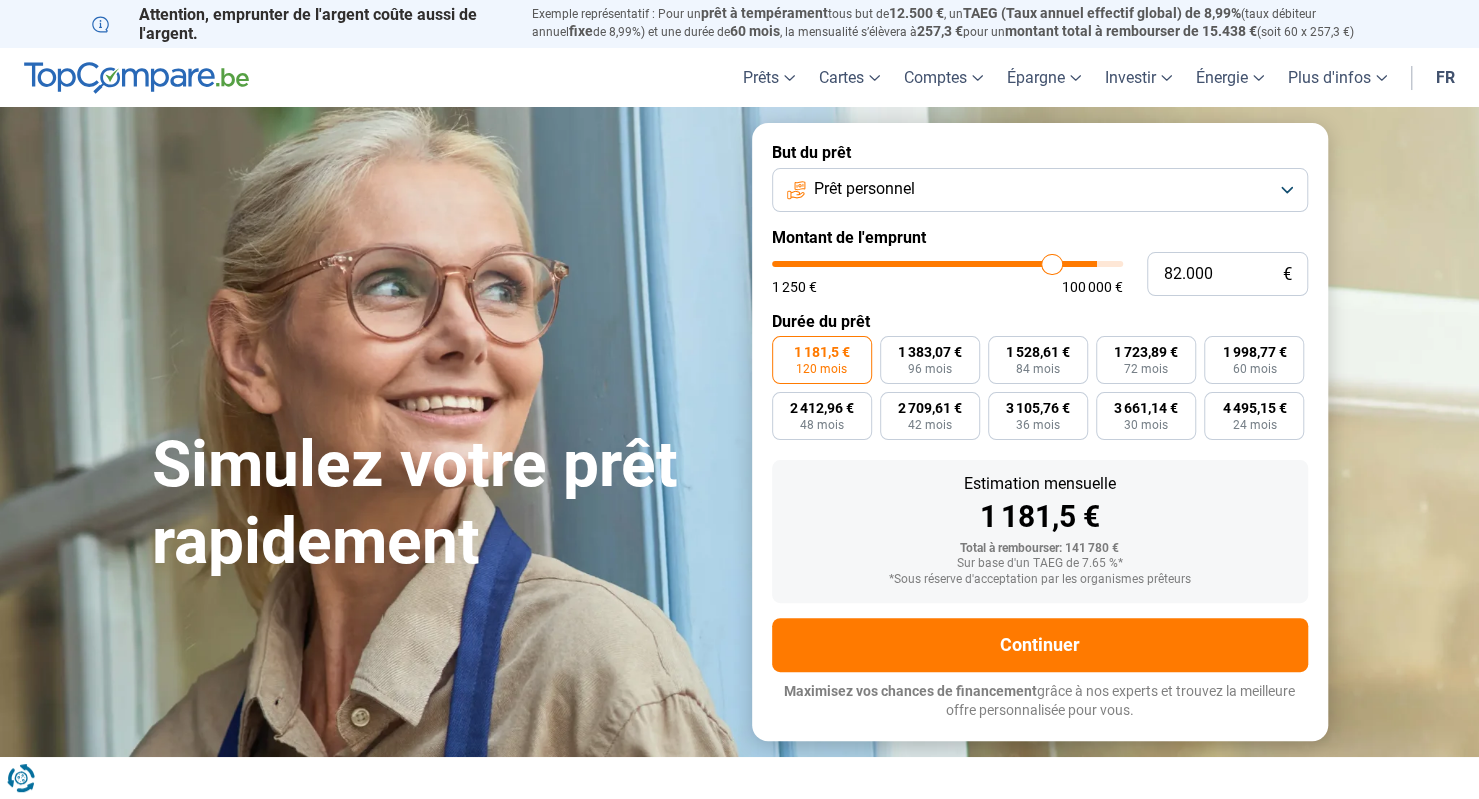 type on "81.000" 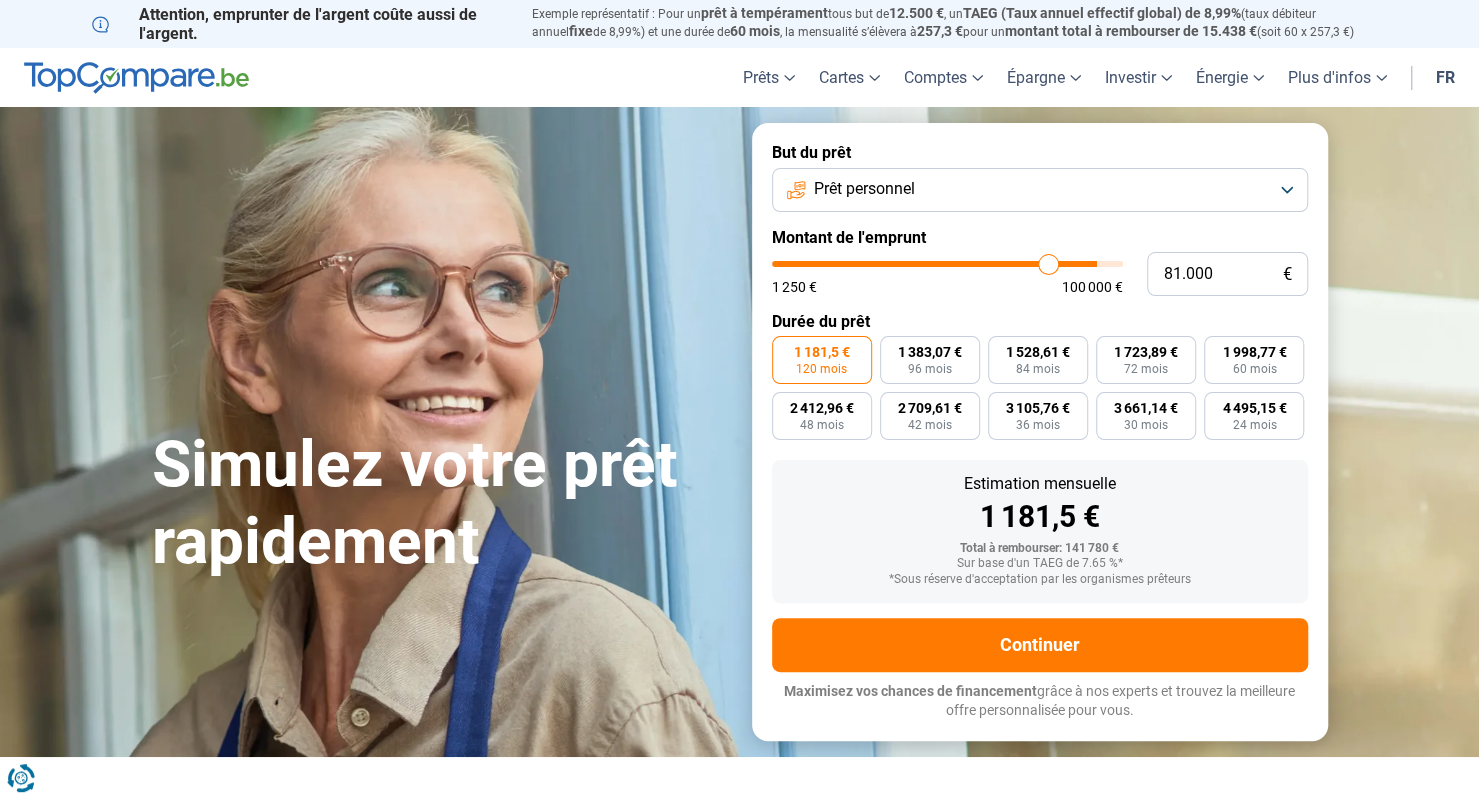 type on "80.000" 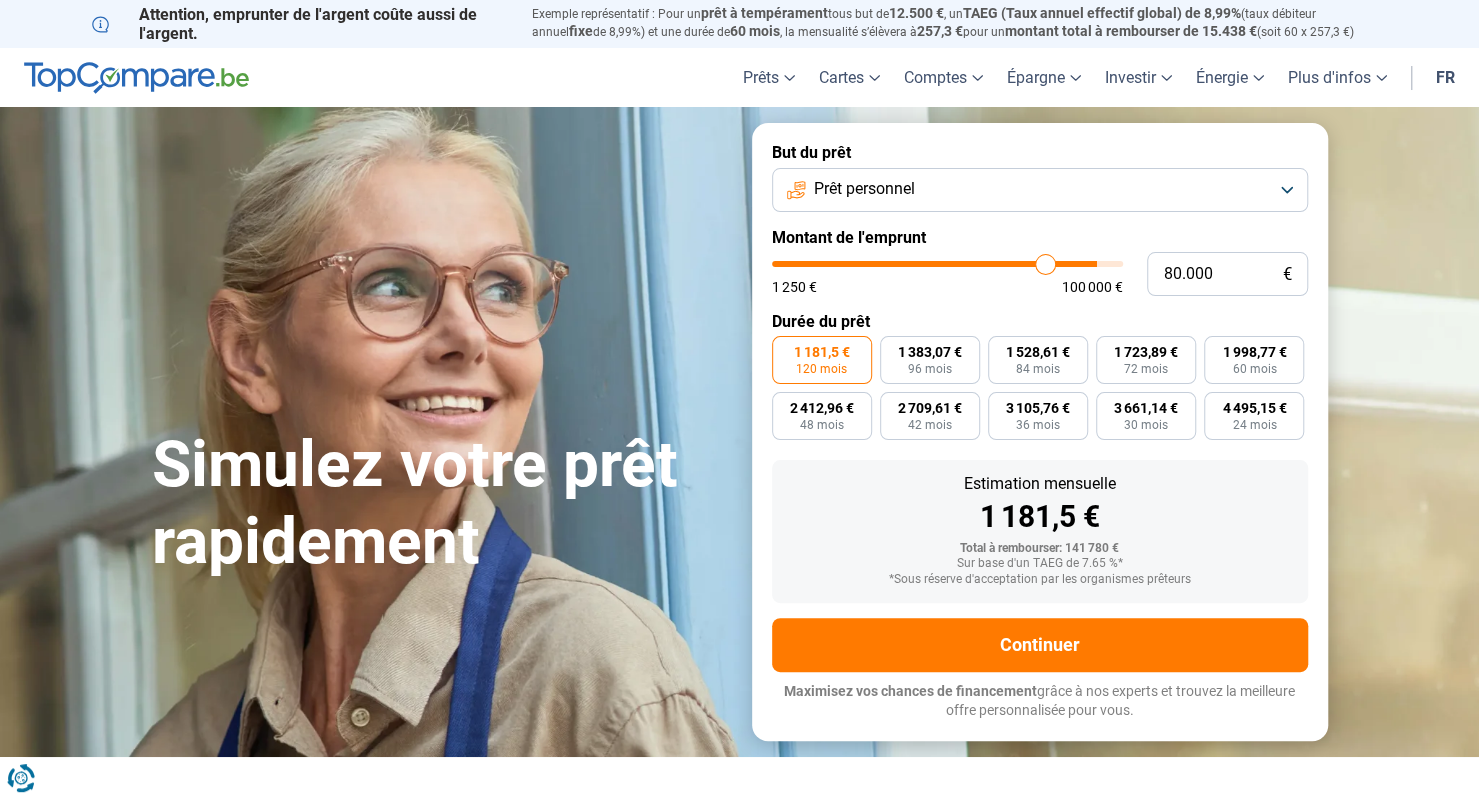 type on "79.000" 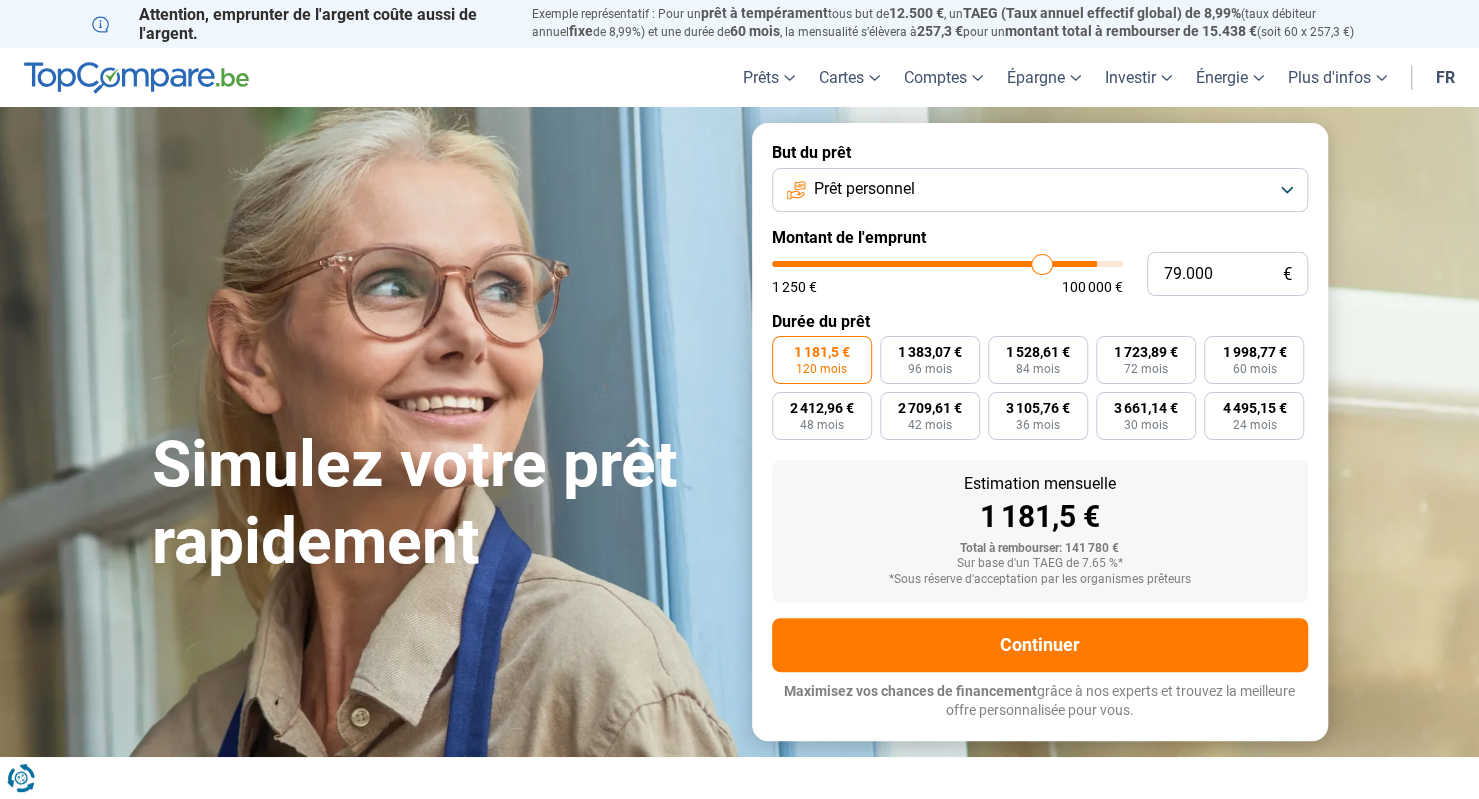 type on "78.000" 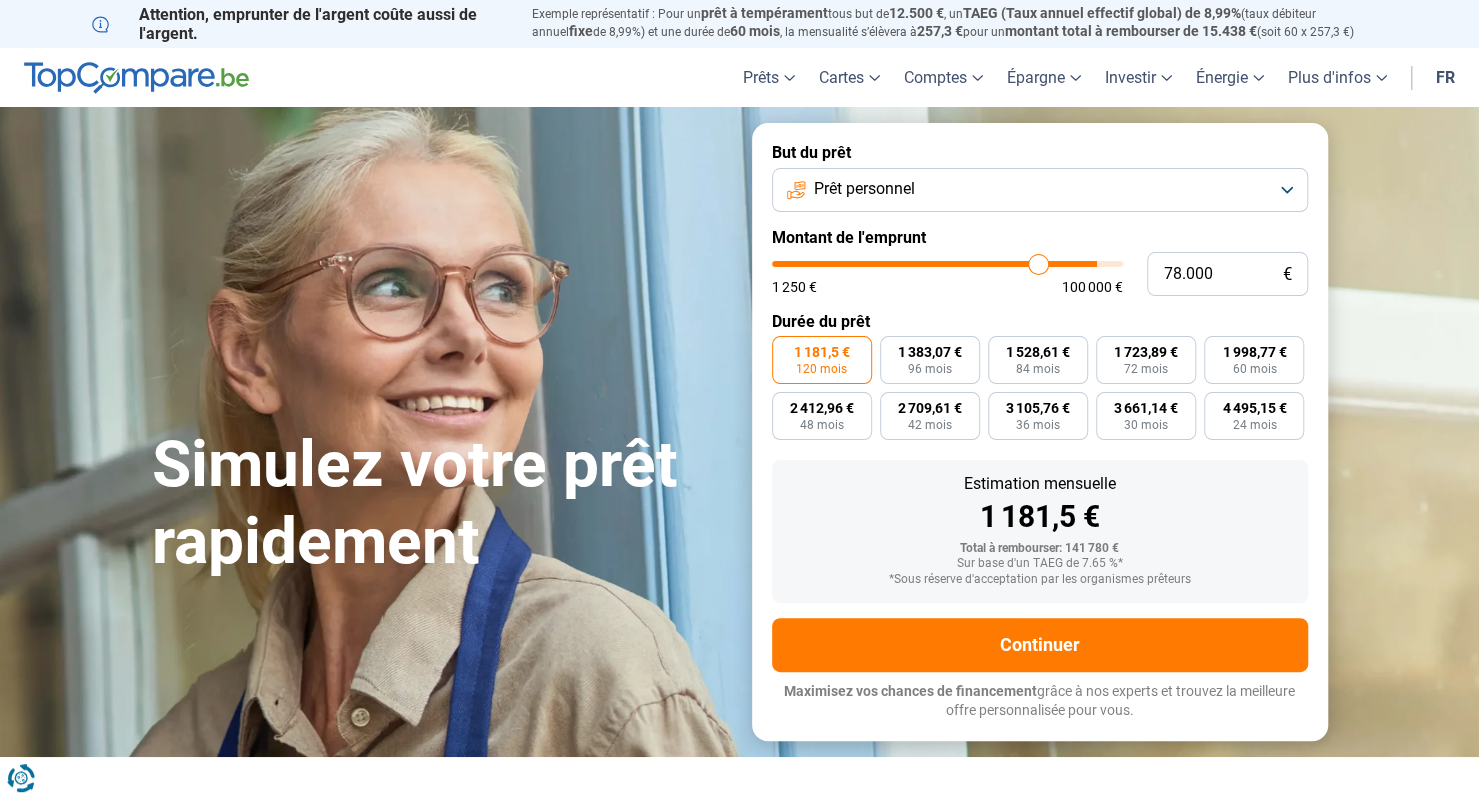 type on "76.000" 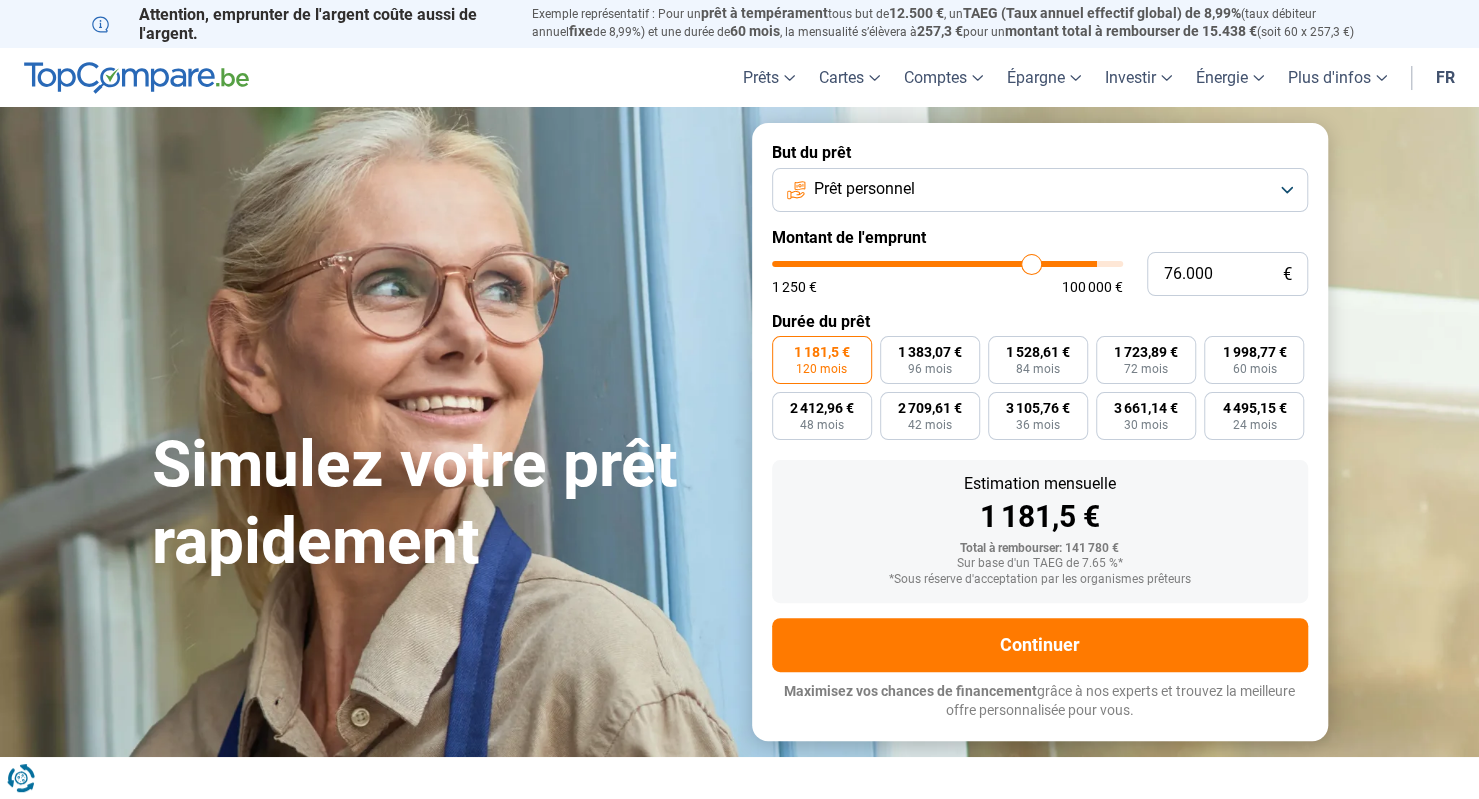 type on "75.250" 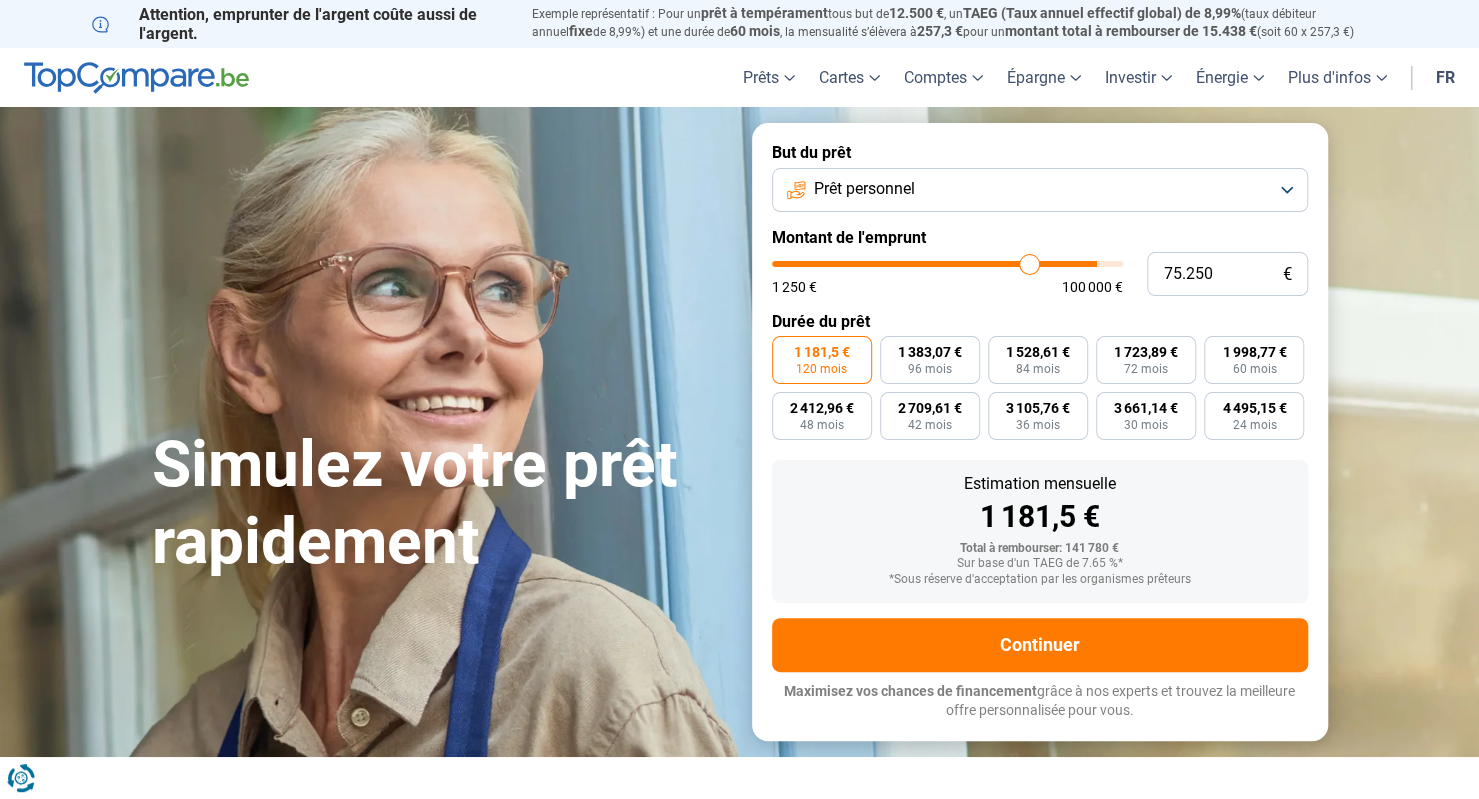 type on "74.500" 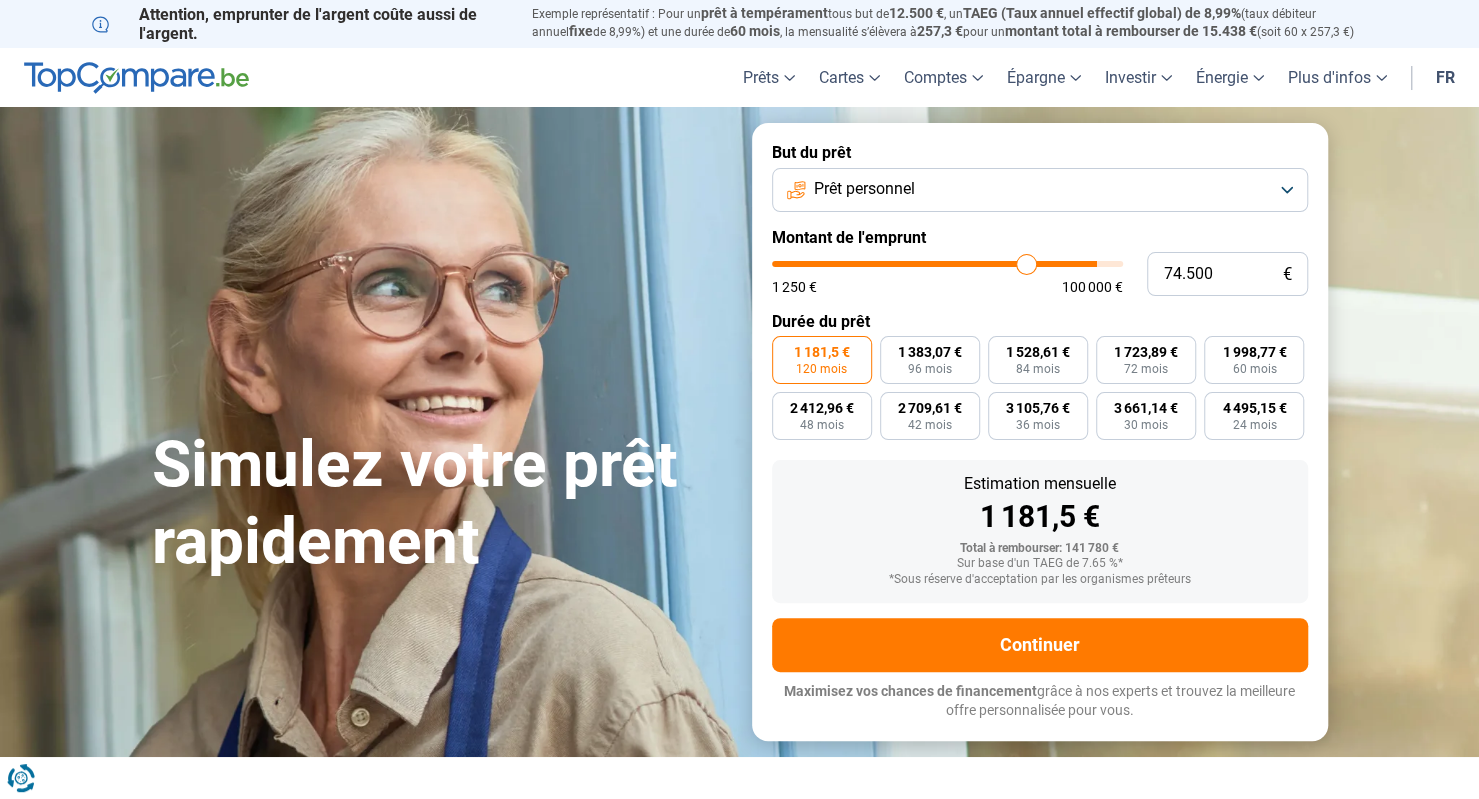 type on "74.000" 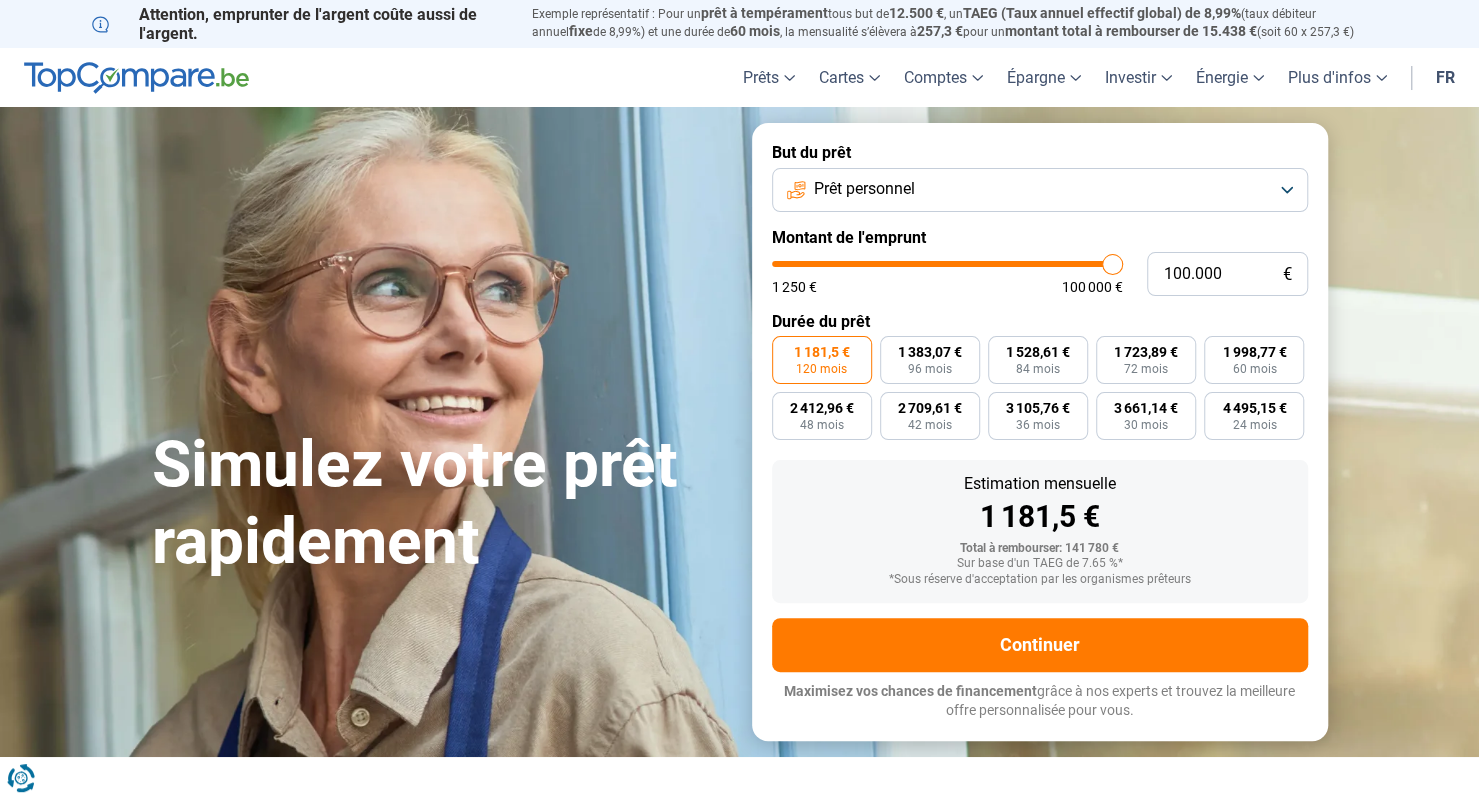 drag, startPoint x: 1110, startPoint y: 259, endPoint x: 1202, endPoint y: 267, distance: 92.34717 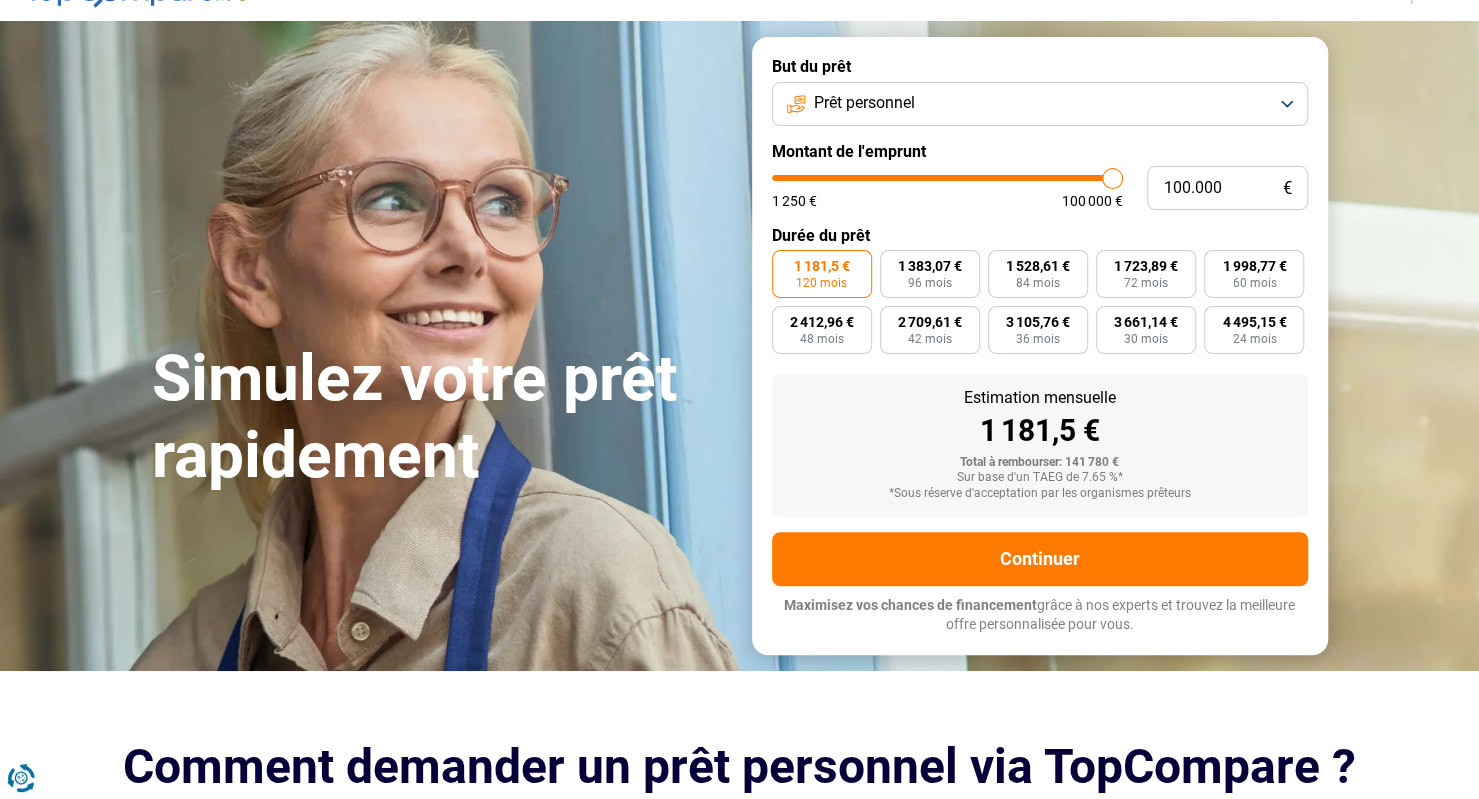 scroll, scrollTop: 0, scrollLeft: 0, axis: both 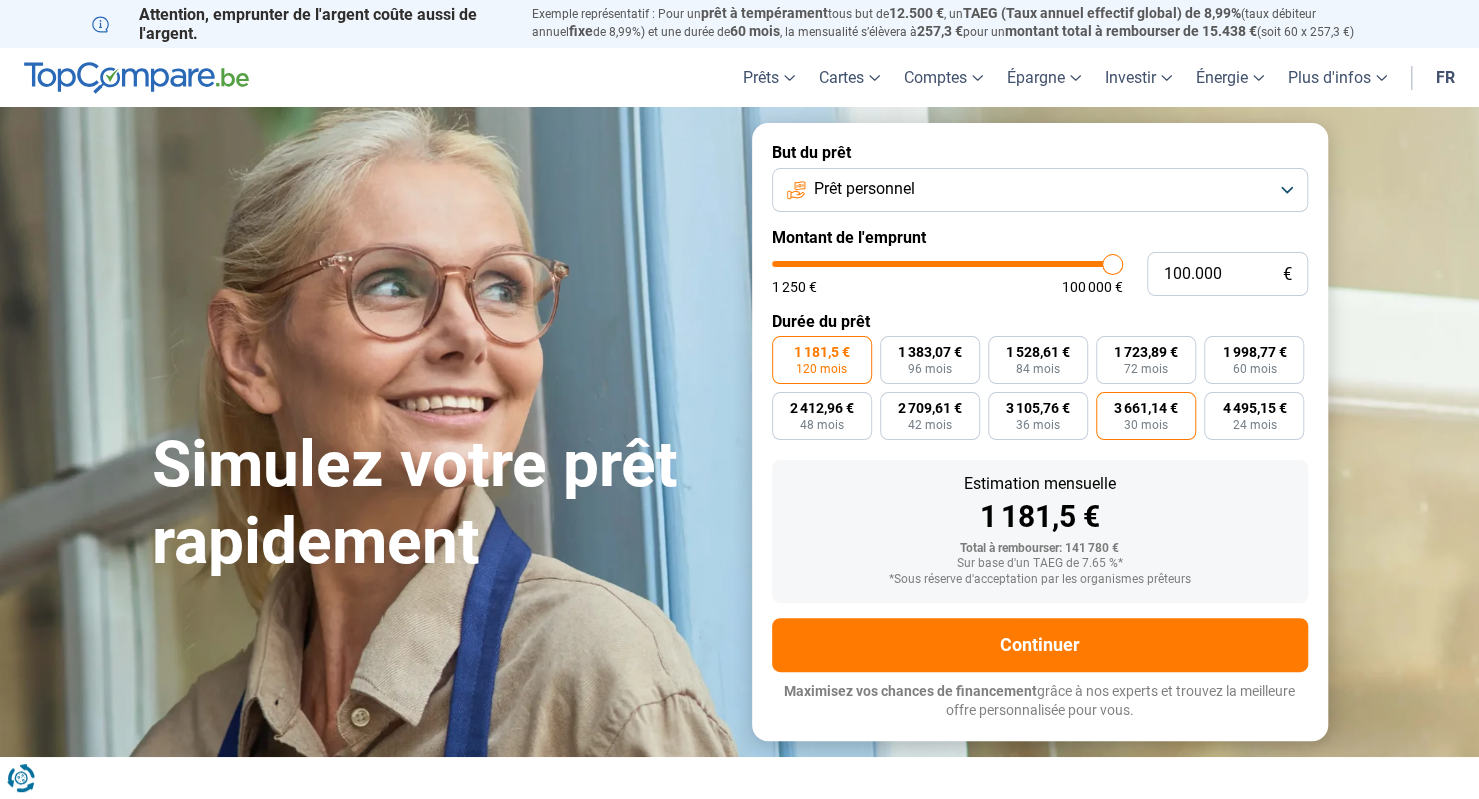 click on "3 661,14 €" at bounding box center [1146, 408] 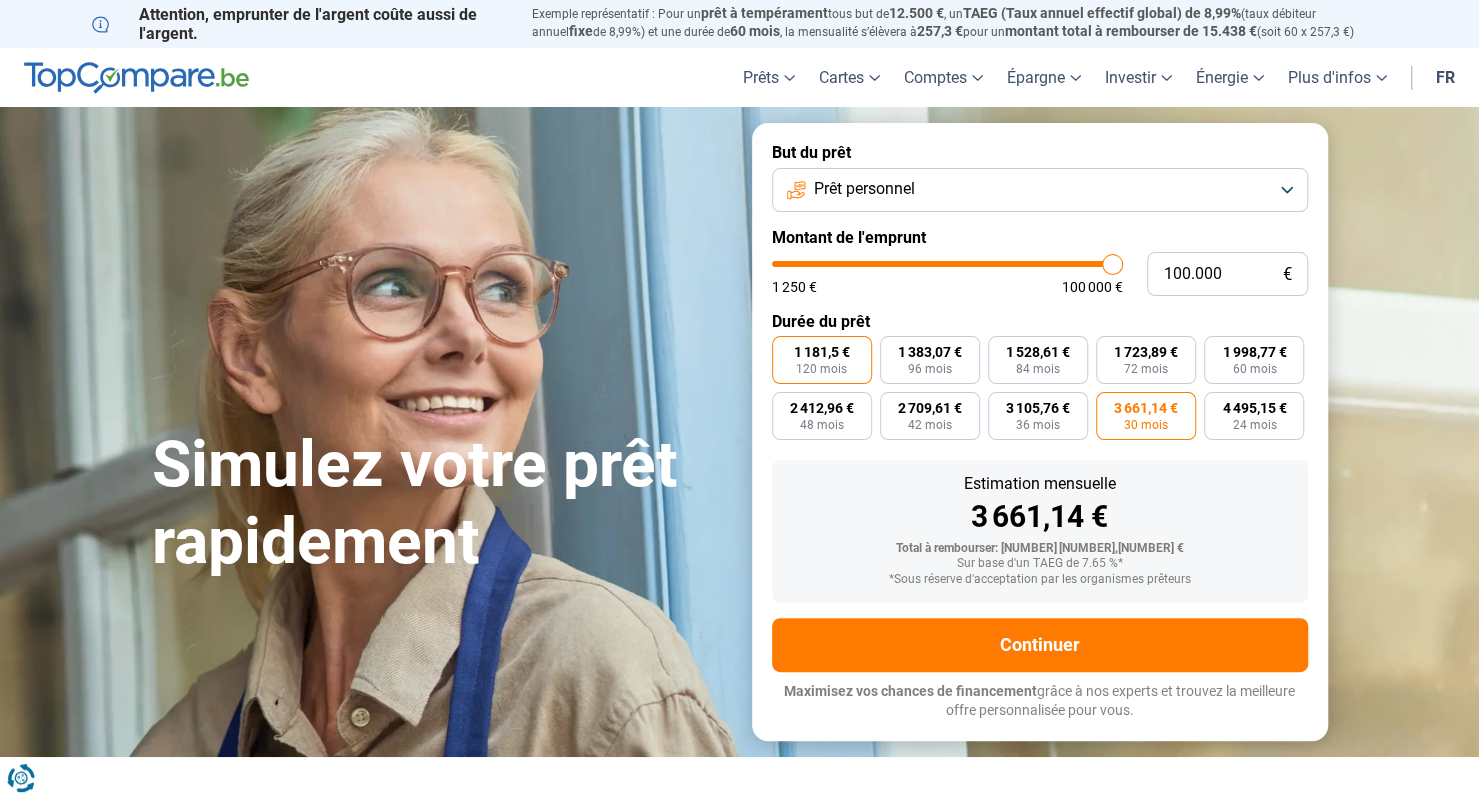 click on "[NUMBER] [NUMBER],[NUMBER] € [NUMBER] mois" at bounding box center (822, 360) 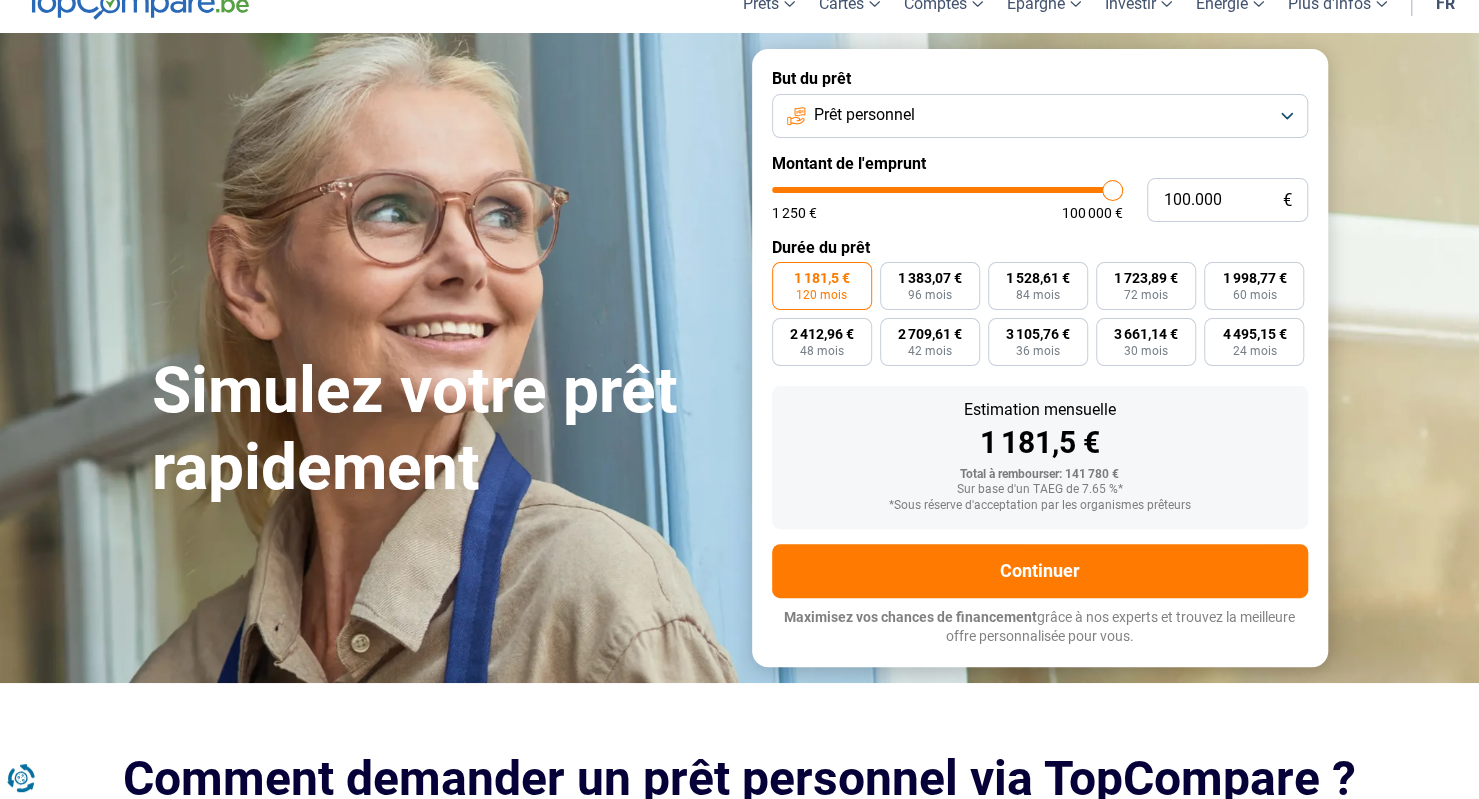 scroll, scrollTop: 0, scrollLeft: 0, axis: both 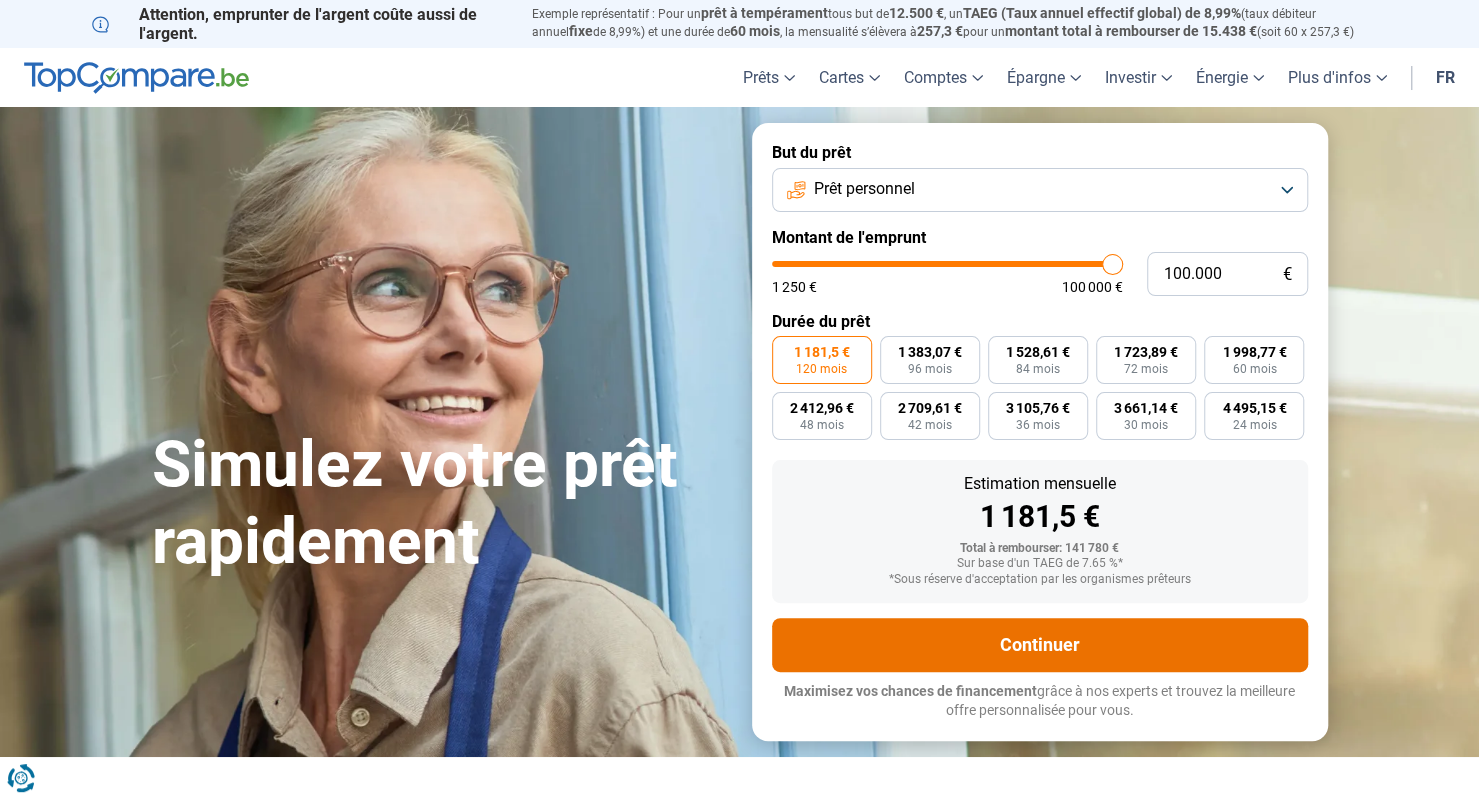 click on "Continuer" at bounding box center [1040, 645] 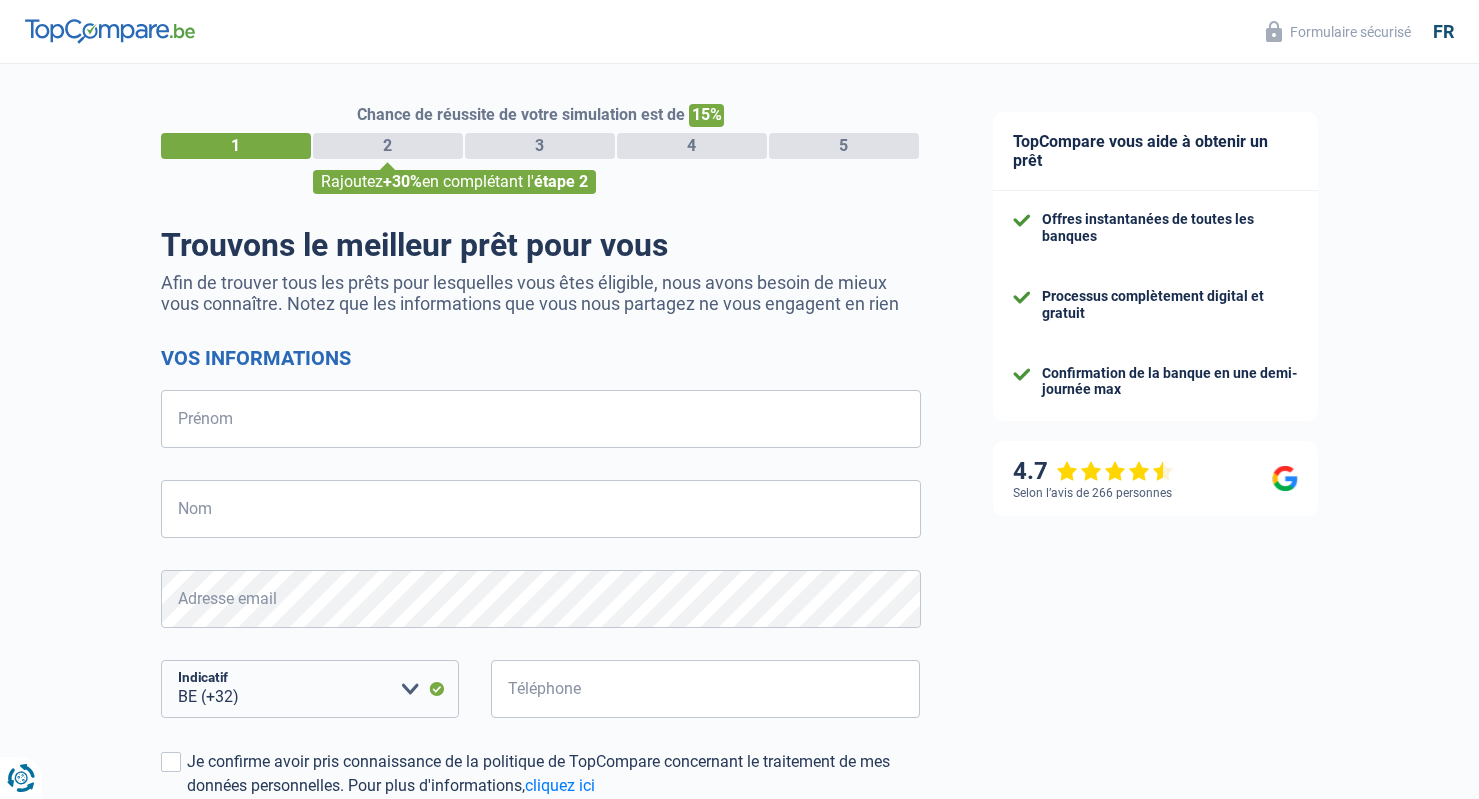 select on "32" 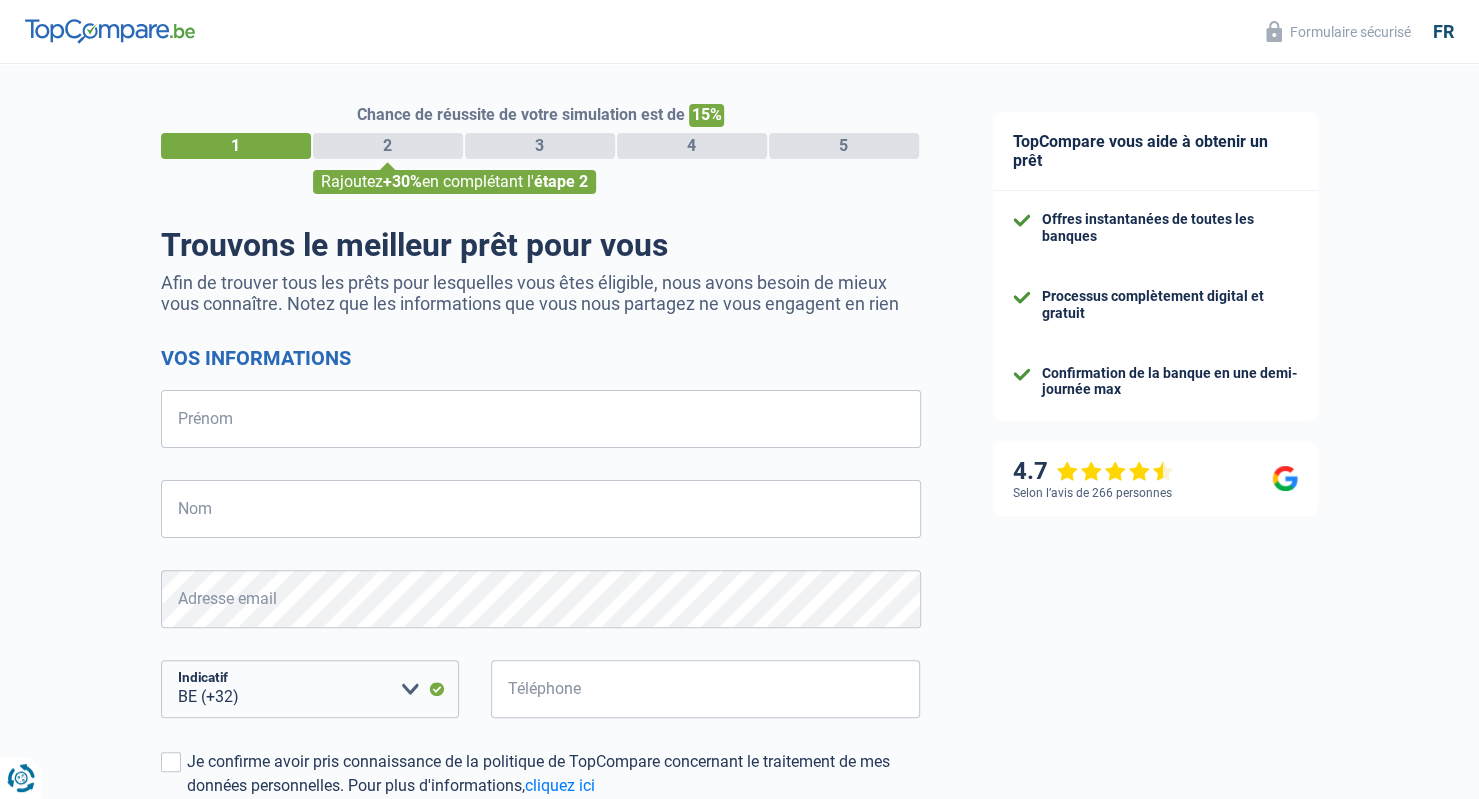 scroll, scrollTop: 0, scrollLeft: 0, axis: both 